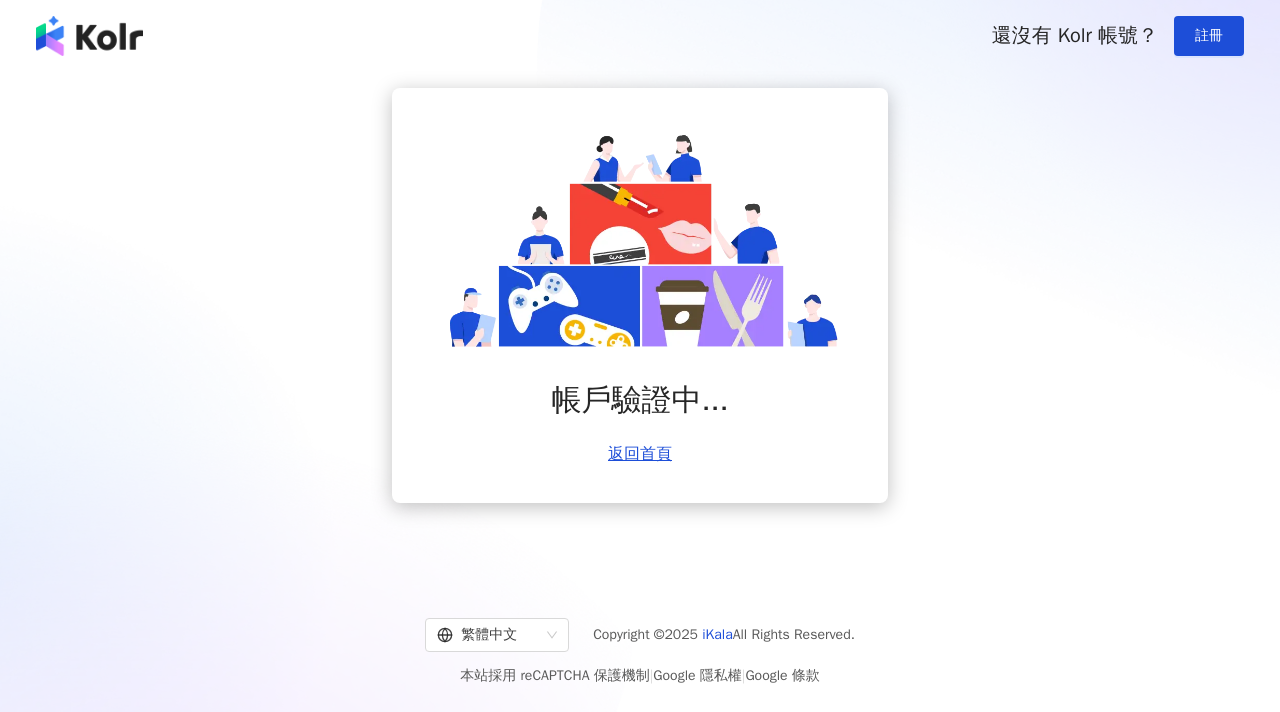 scroll, scrollTop: 0, scrollLeft: 0, axis: both 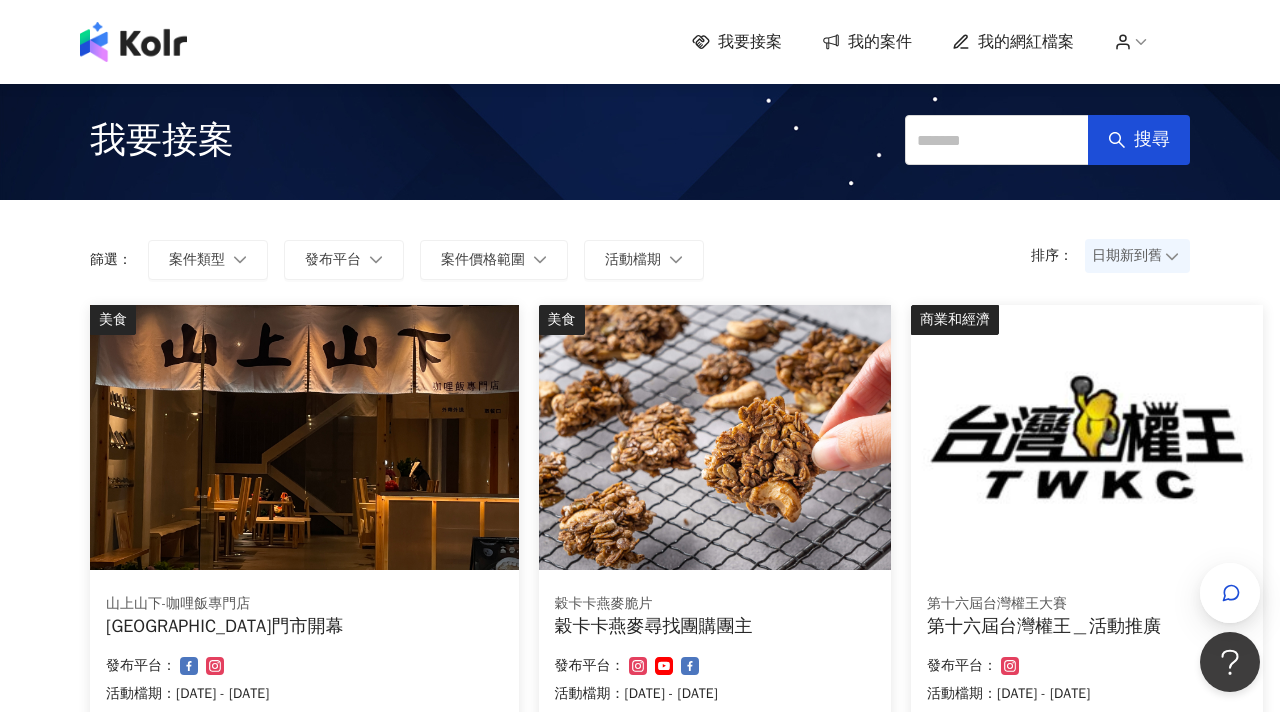 click on "我的網紅檔案" at bounding box center [1026, 42] 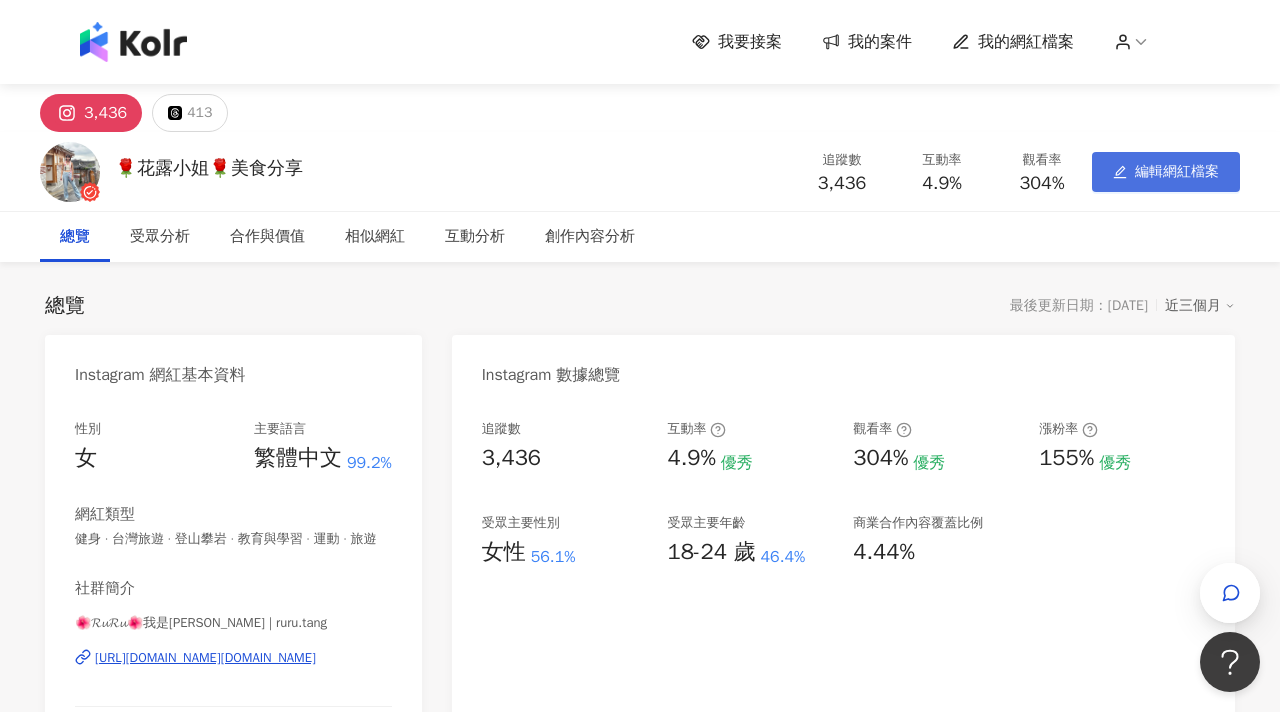 click on "編輯網紅檔案" at bounding box center (1166, 172) 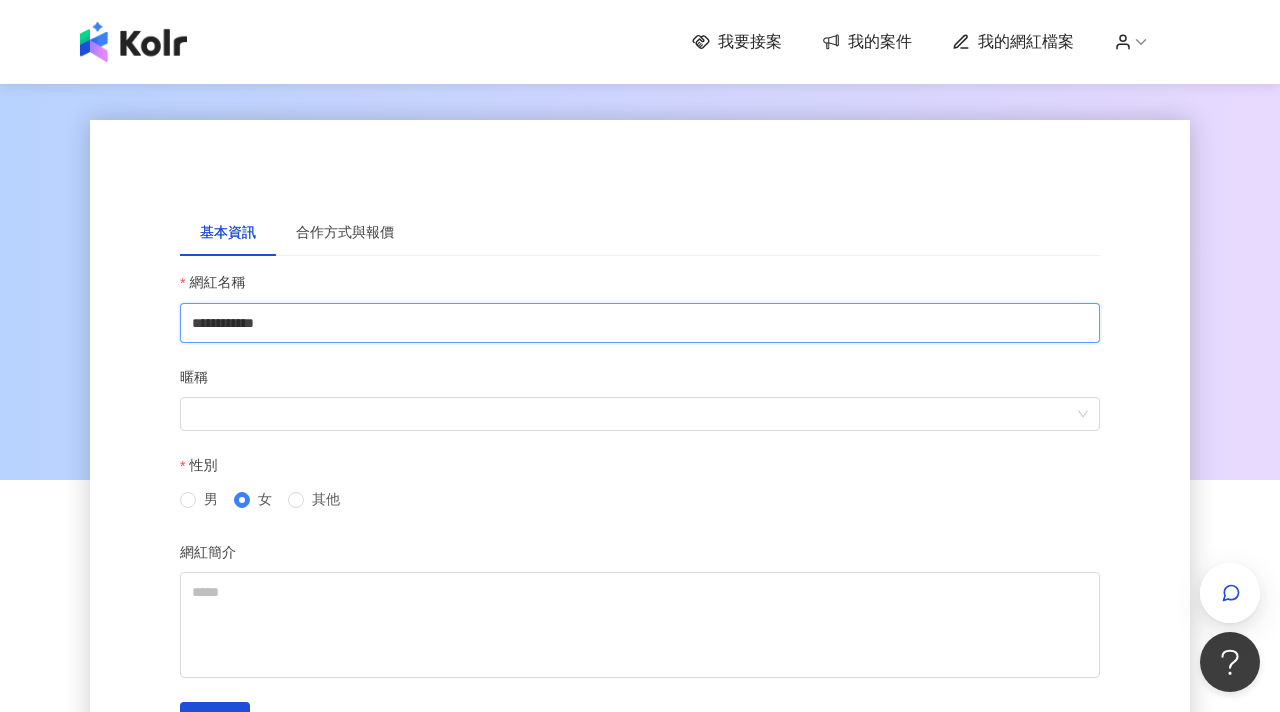 click on "**********" at bounding box center (640, 323) 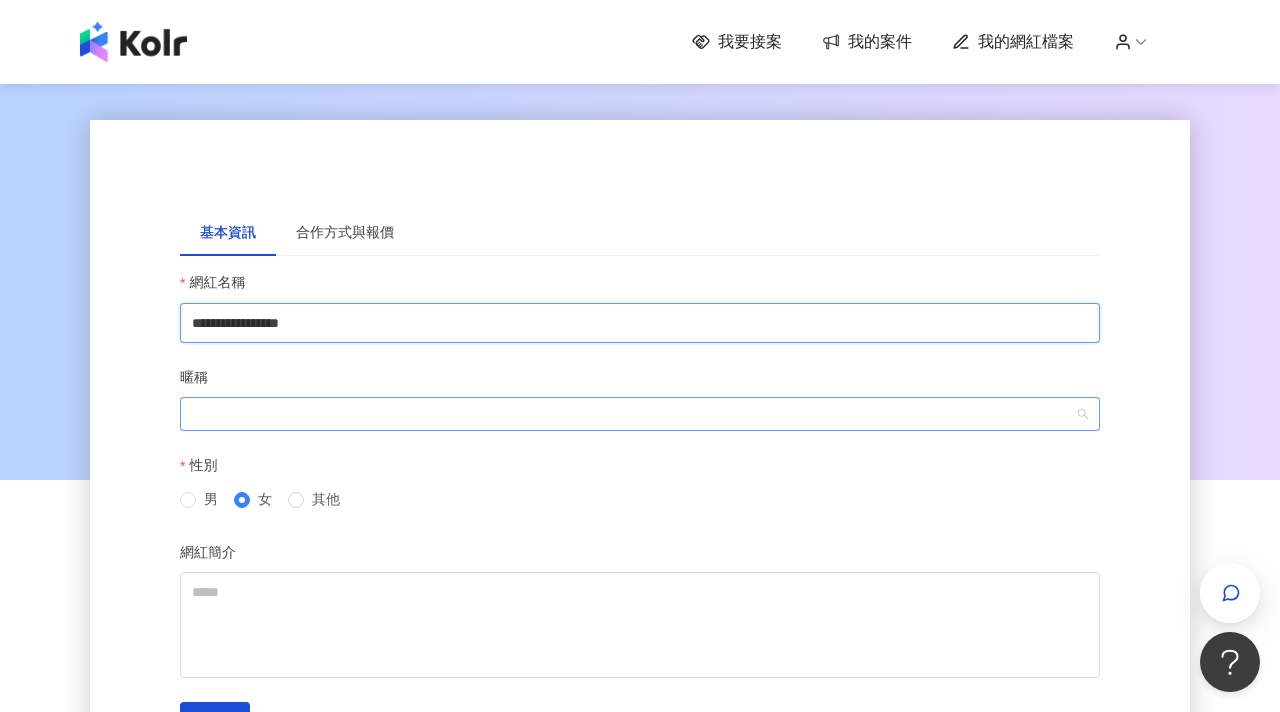 click at bounding box center [629, 414] 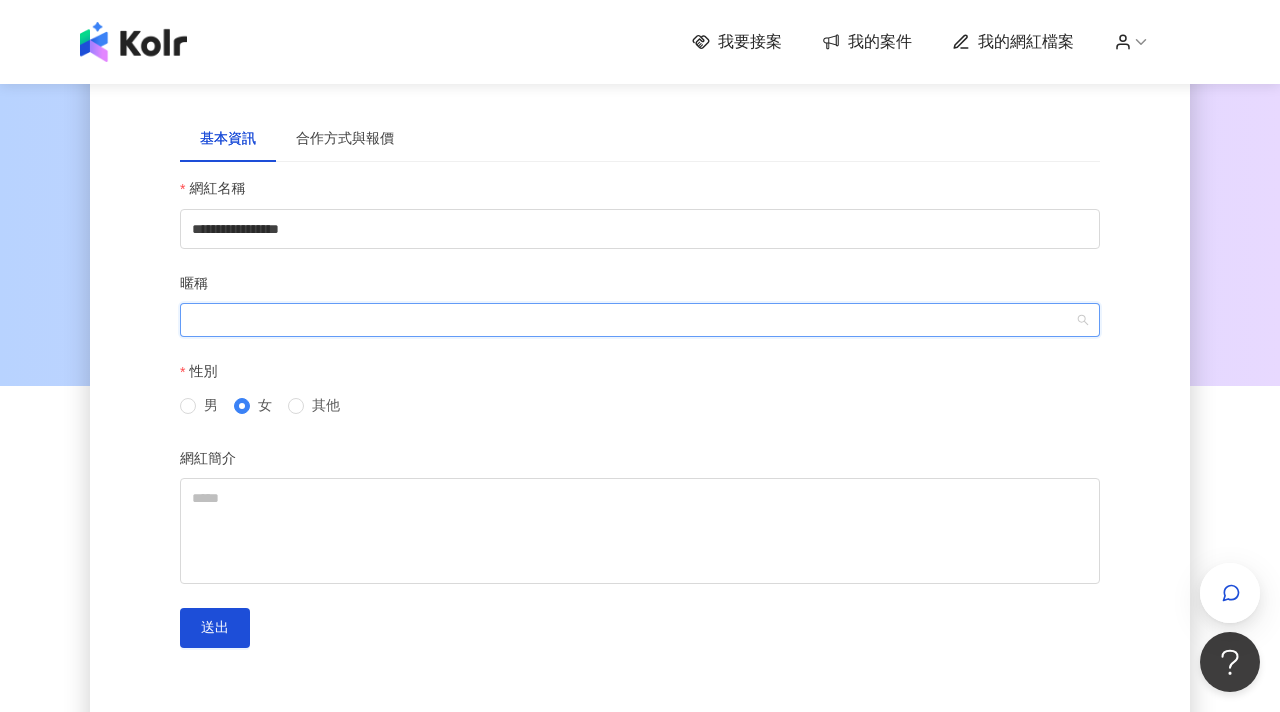 scroll, scrollTop: 0, scrollLeft: 0, axis: both 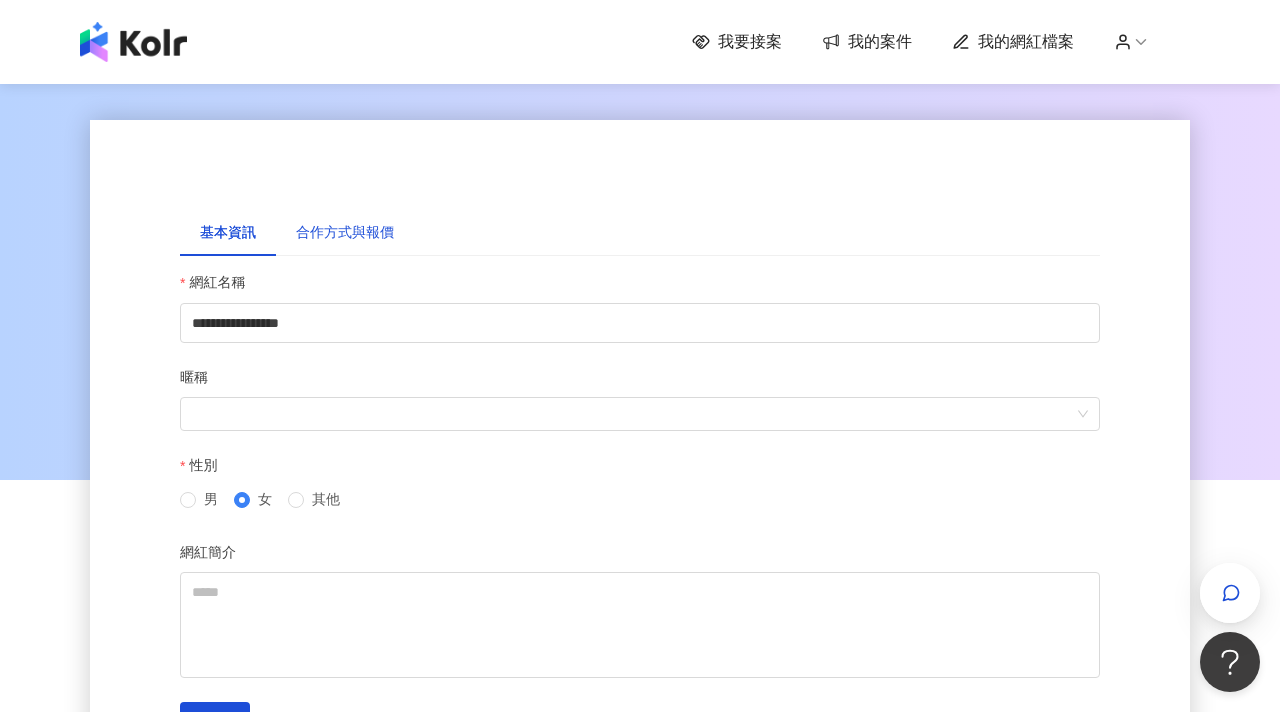 click on "合作方式與報價" at bounding box center (345, 233) 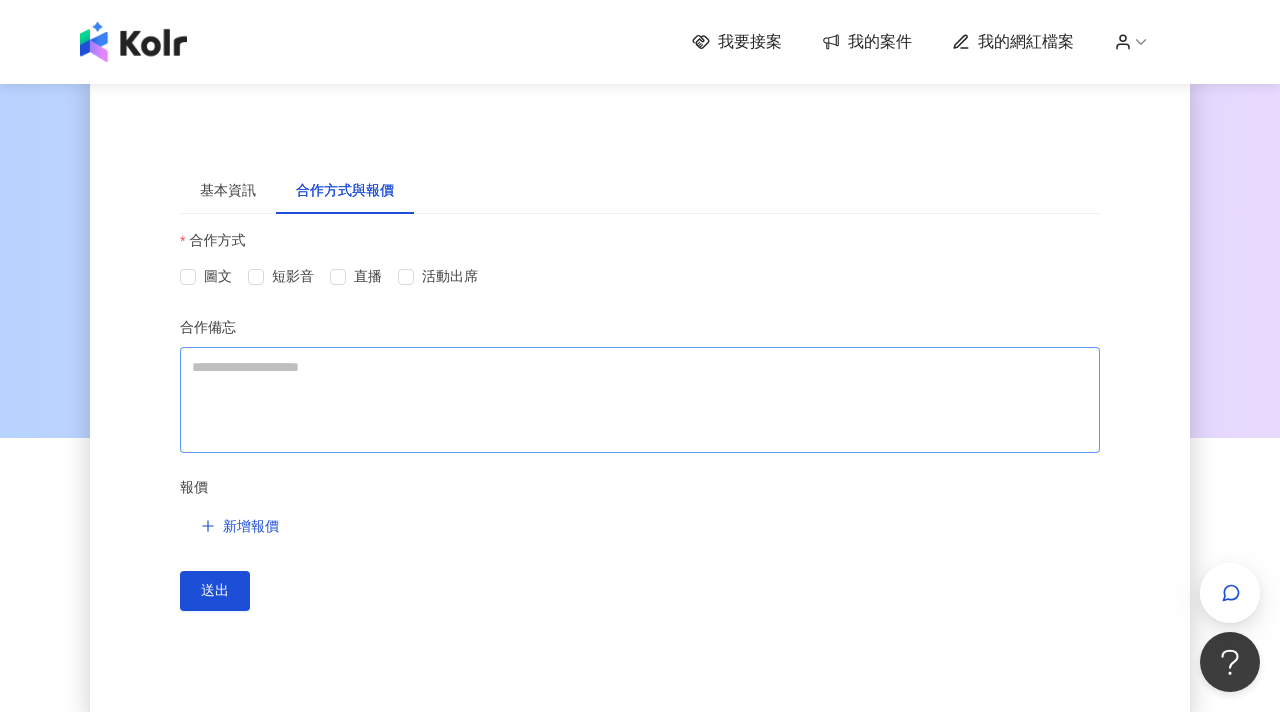 scroll, scrollTop: 44, scrollLeft: 0, axis: vertical 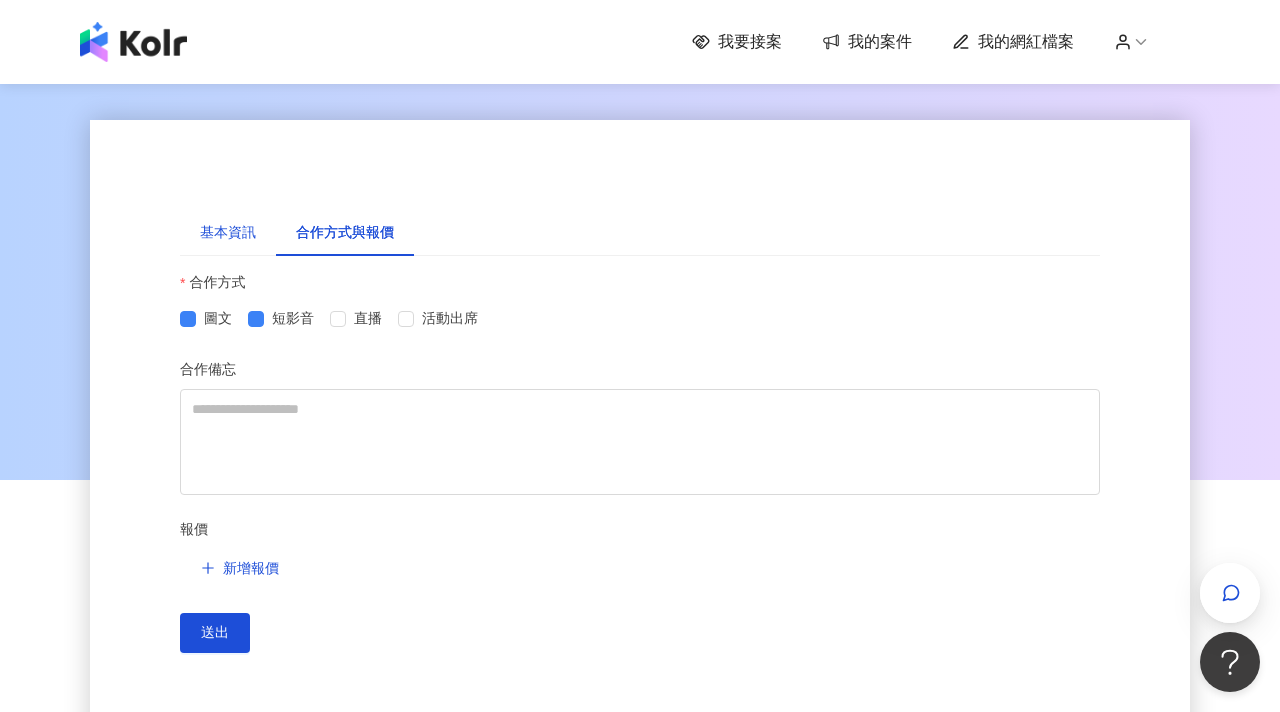 click on "基本資訊" at bounding box center [228, 233] 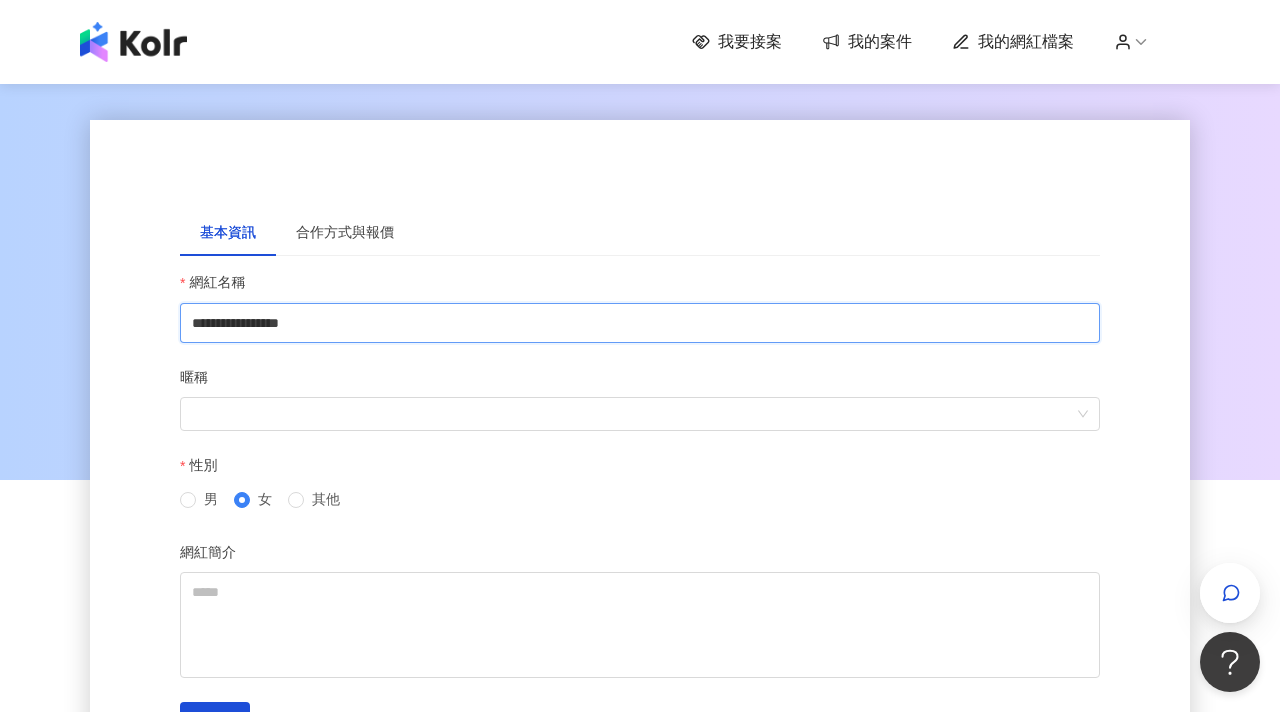 click on "**********" at bounding box center [640, 323] 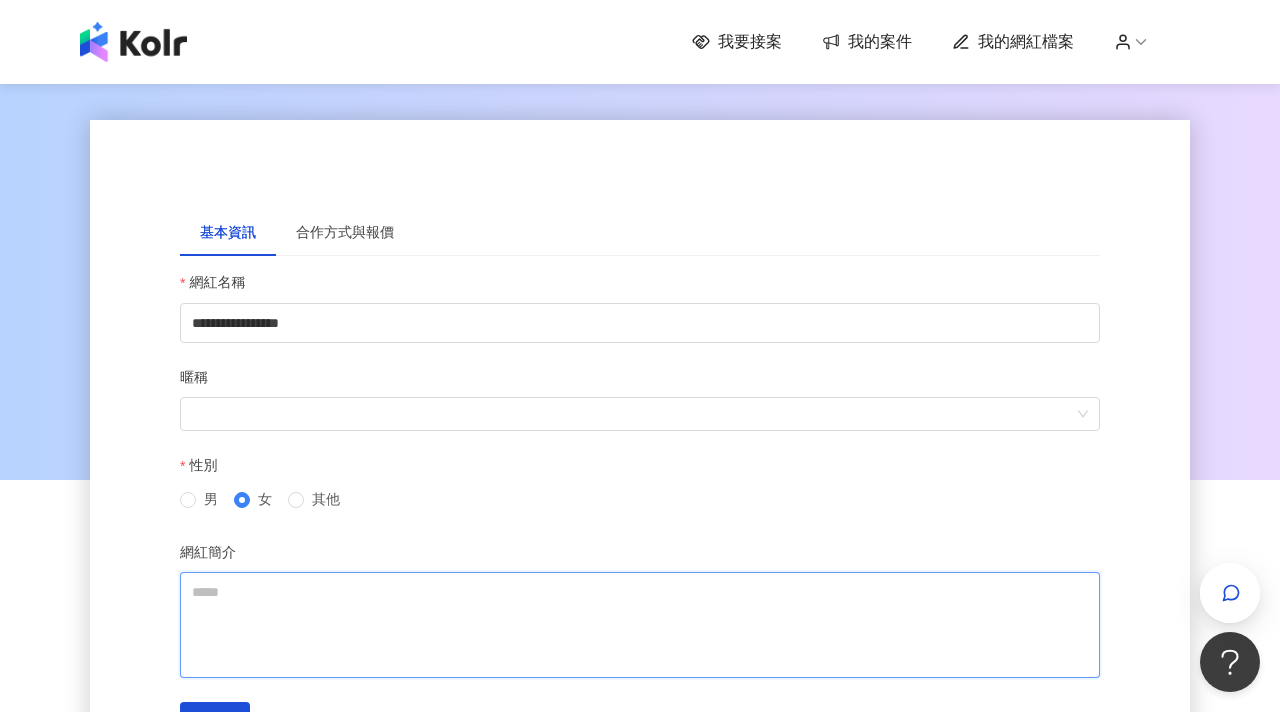 click on "網紅簡介" at bounding box center [640, 625] 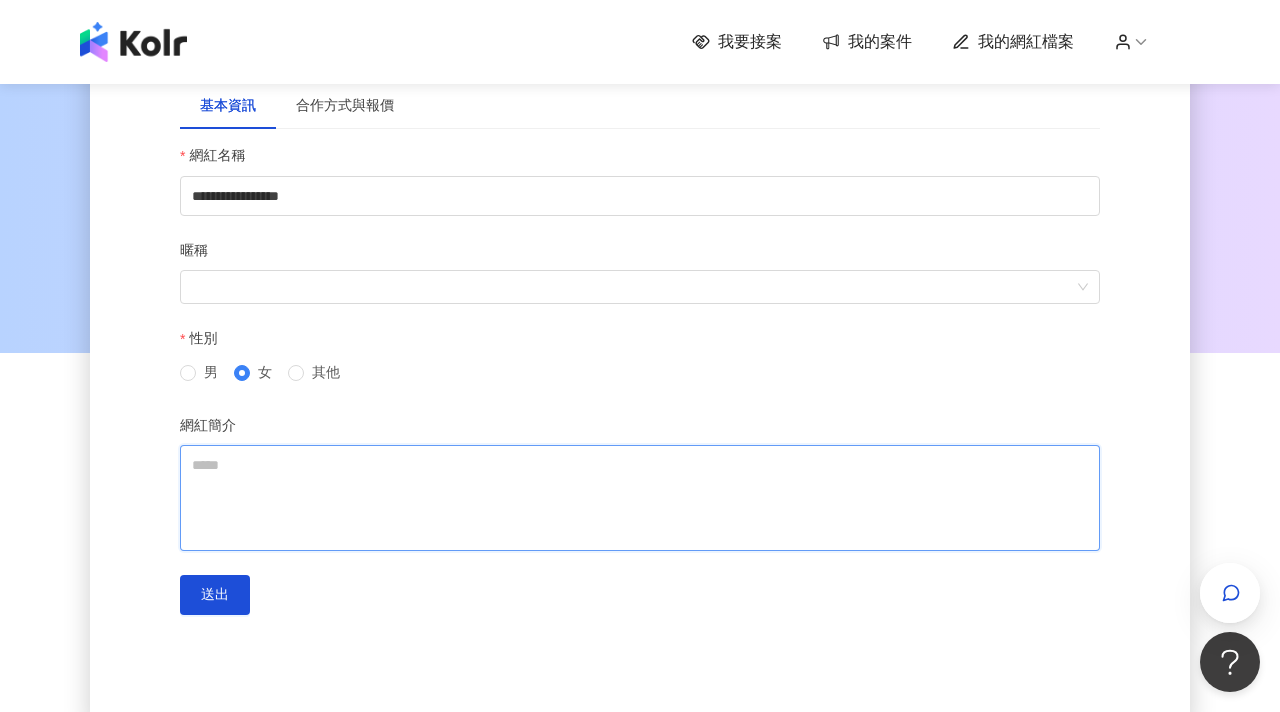 scroll, scrollTop: 228, scrollLeft: 0, axis: vertical 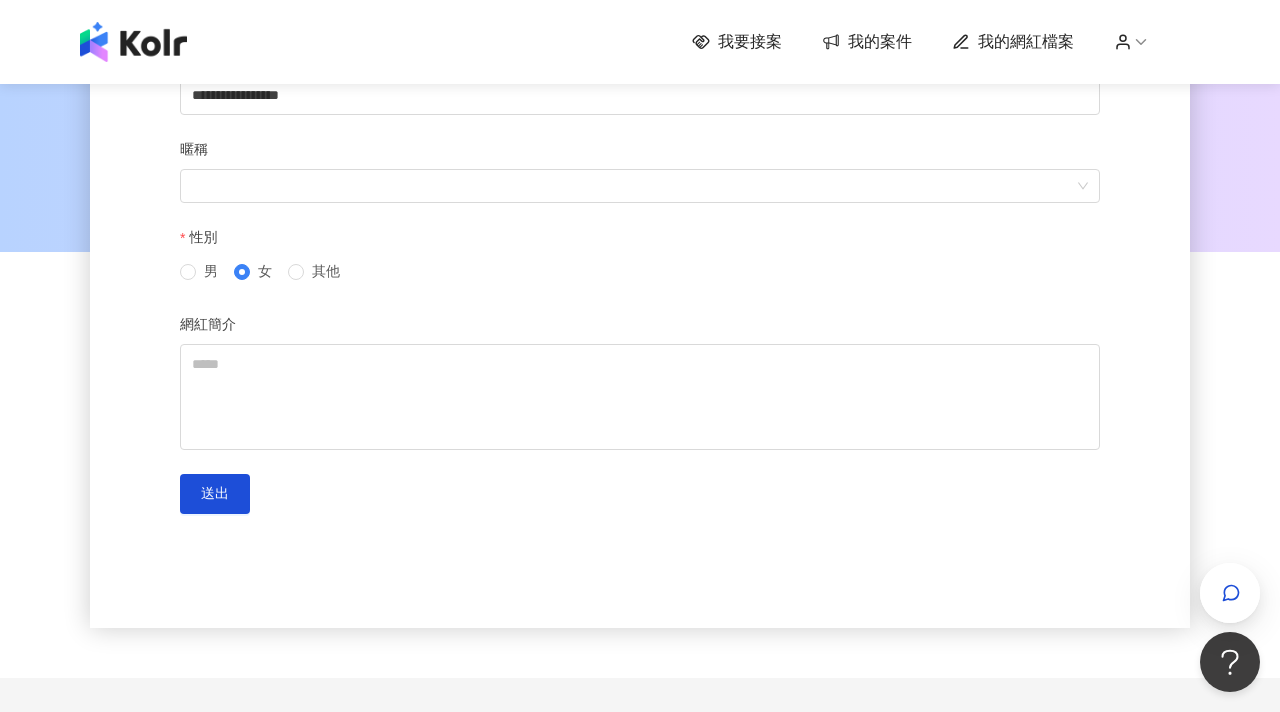click on "**********" at bounding box center (640, 260) 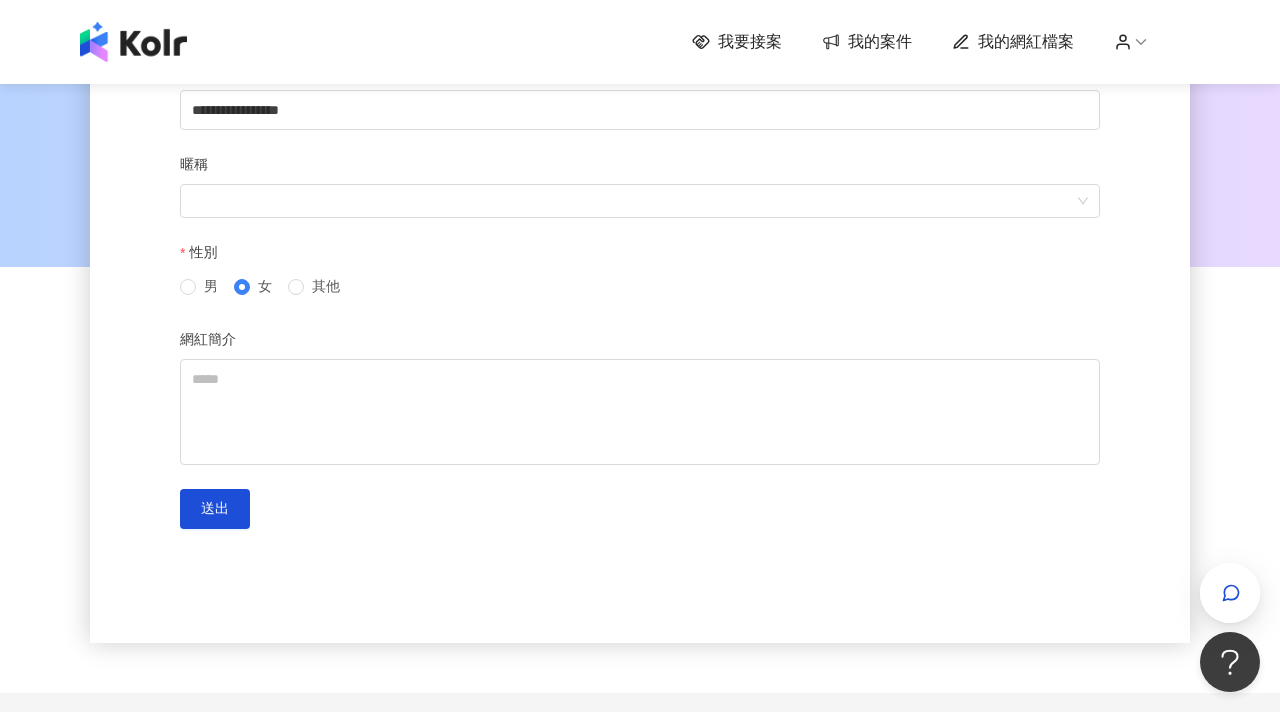 scroll, scrollTop: 208, scrollLeft: 0, axis: vertical 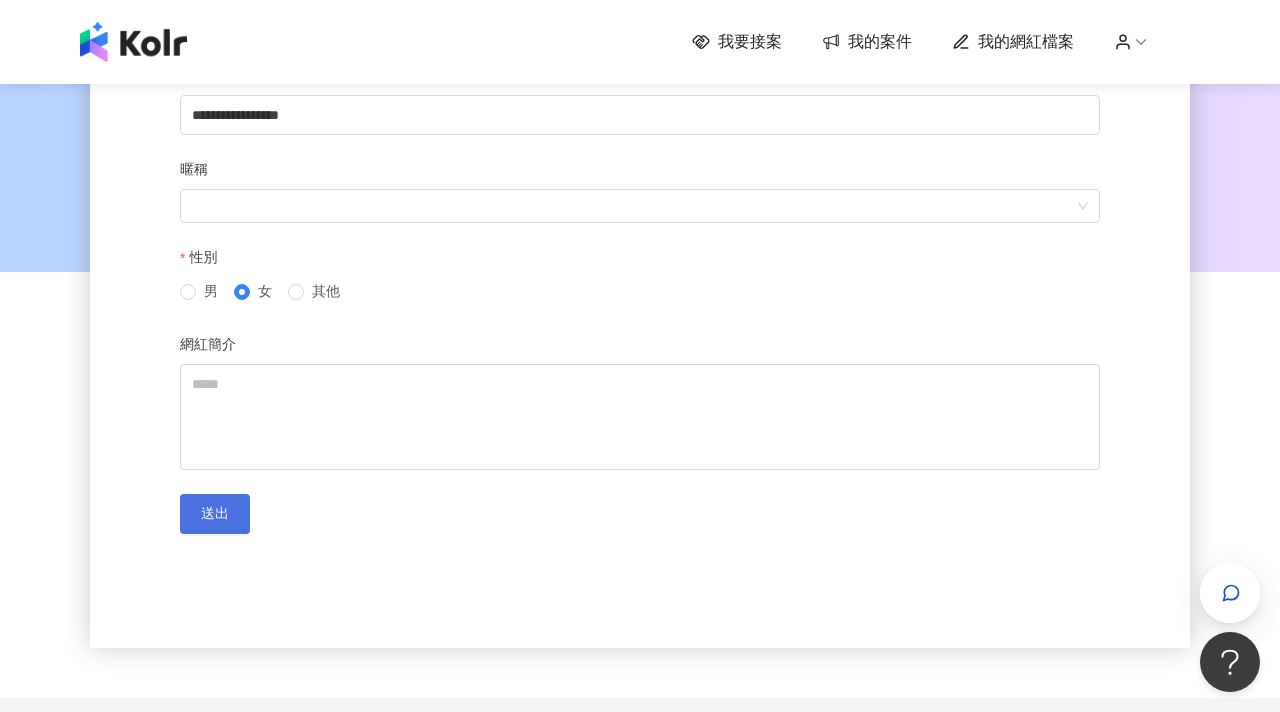 click on "送出" at bounding box center (215, 514) 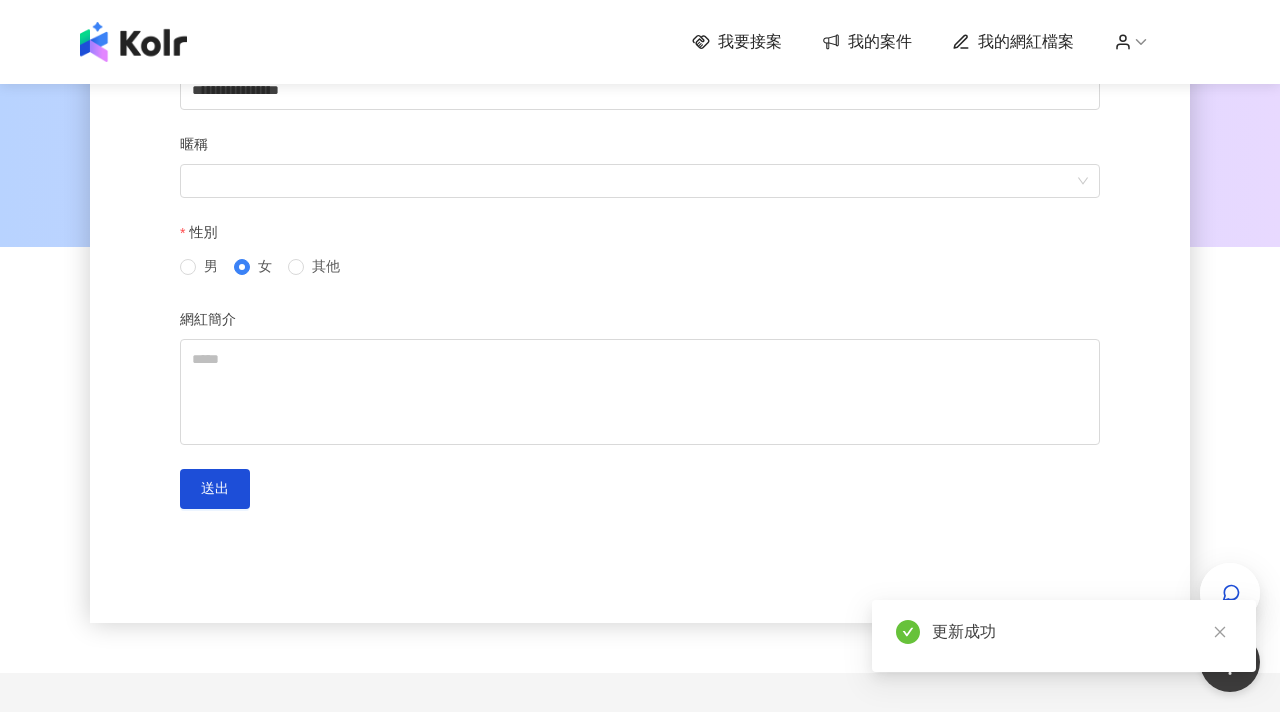 scroll, scrollTop: 0, scrollLeft: 0, axis: both 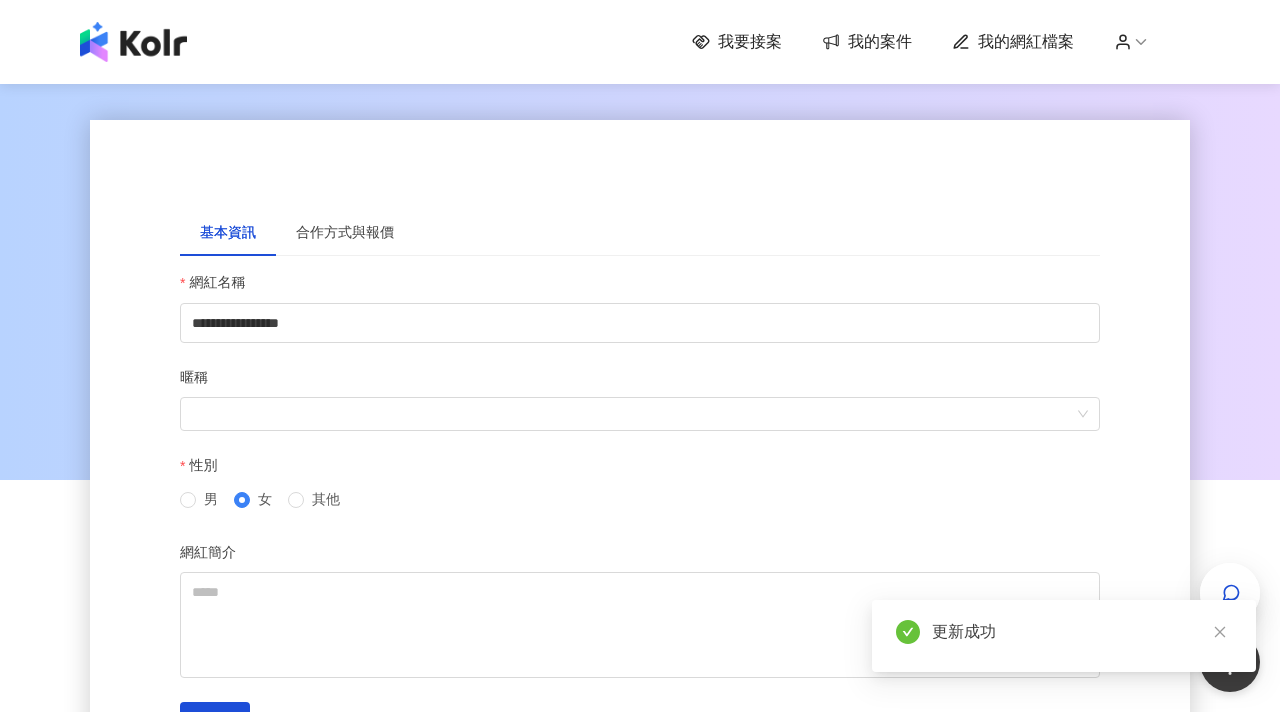 click at bounding box center [133, 42] 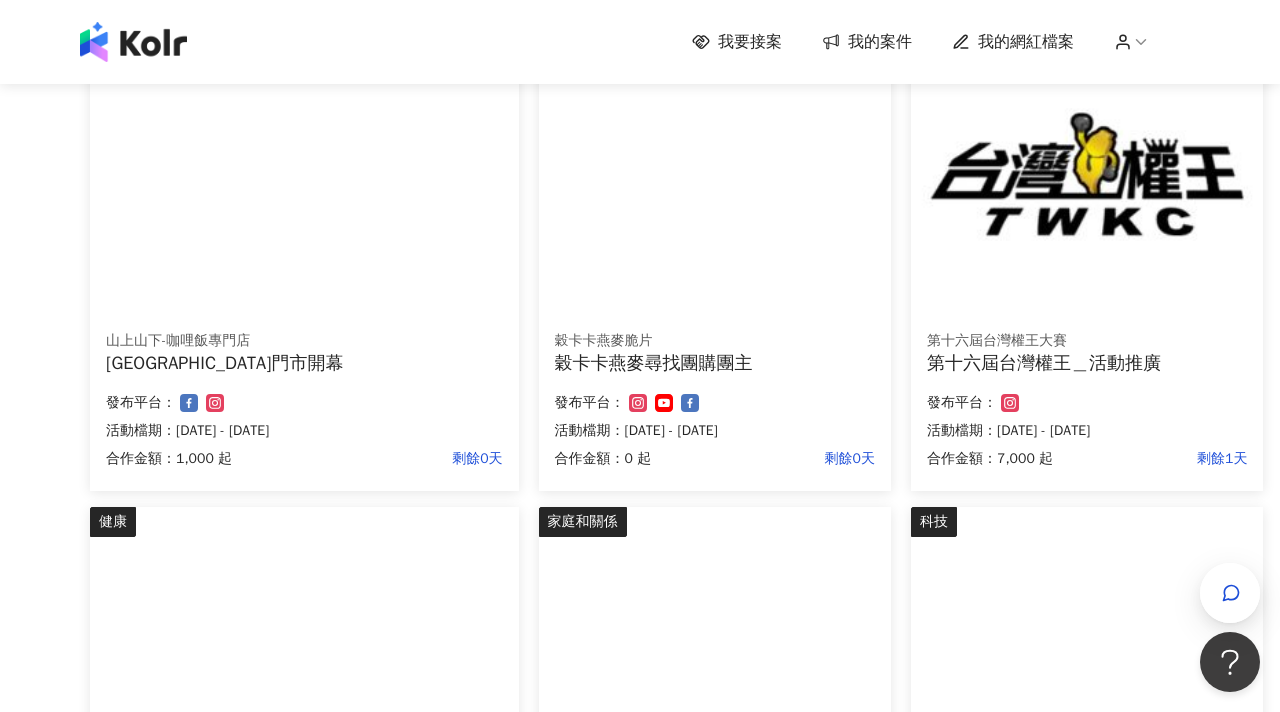 scroll, scrollTop: 290, scrollLeft: 0, axis: vertical 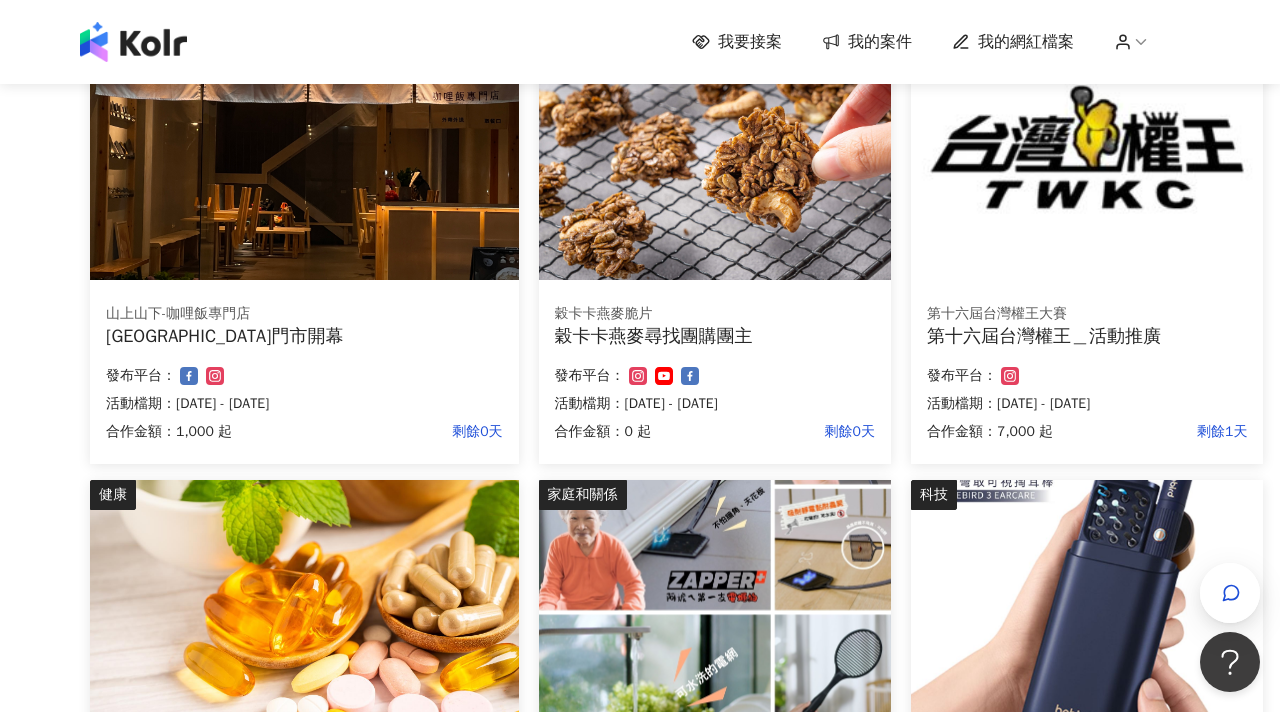 click on "穀卡卡燕麥尋找團購團主" at bounding box center (715, 336) 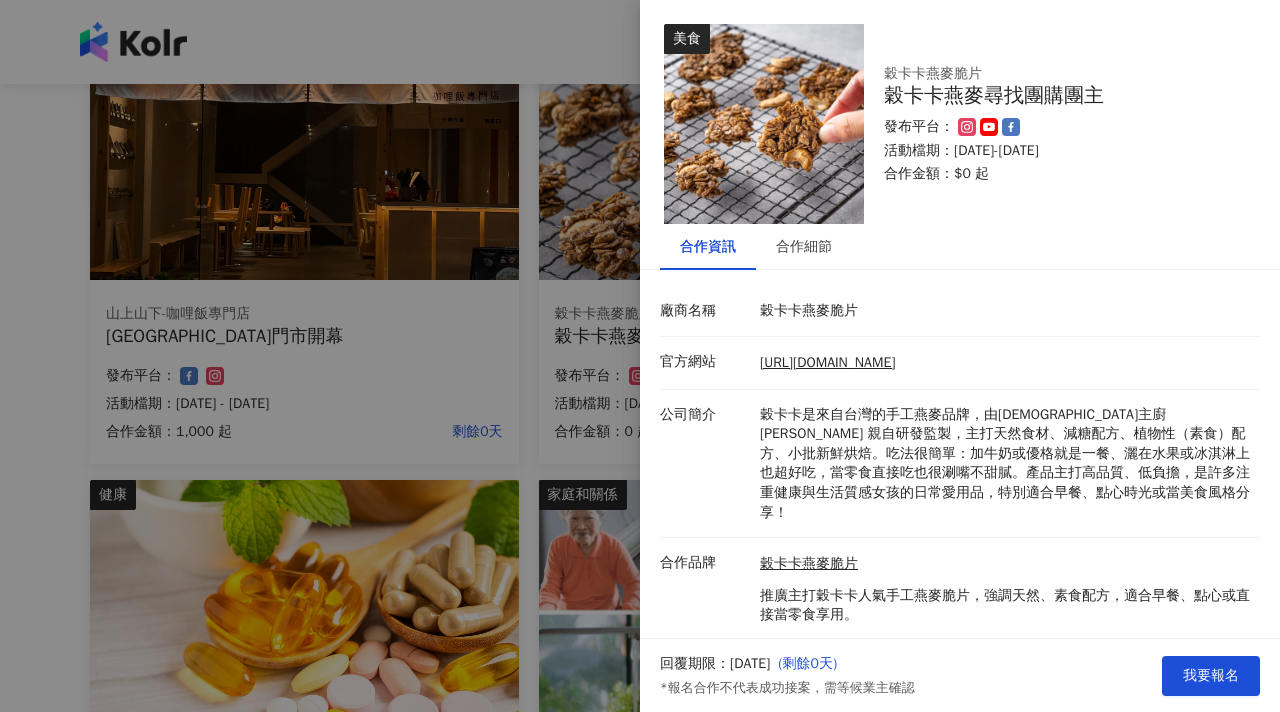 scroll, scrollTop: 32, scrollLeft: 0, axis: vertical 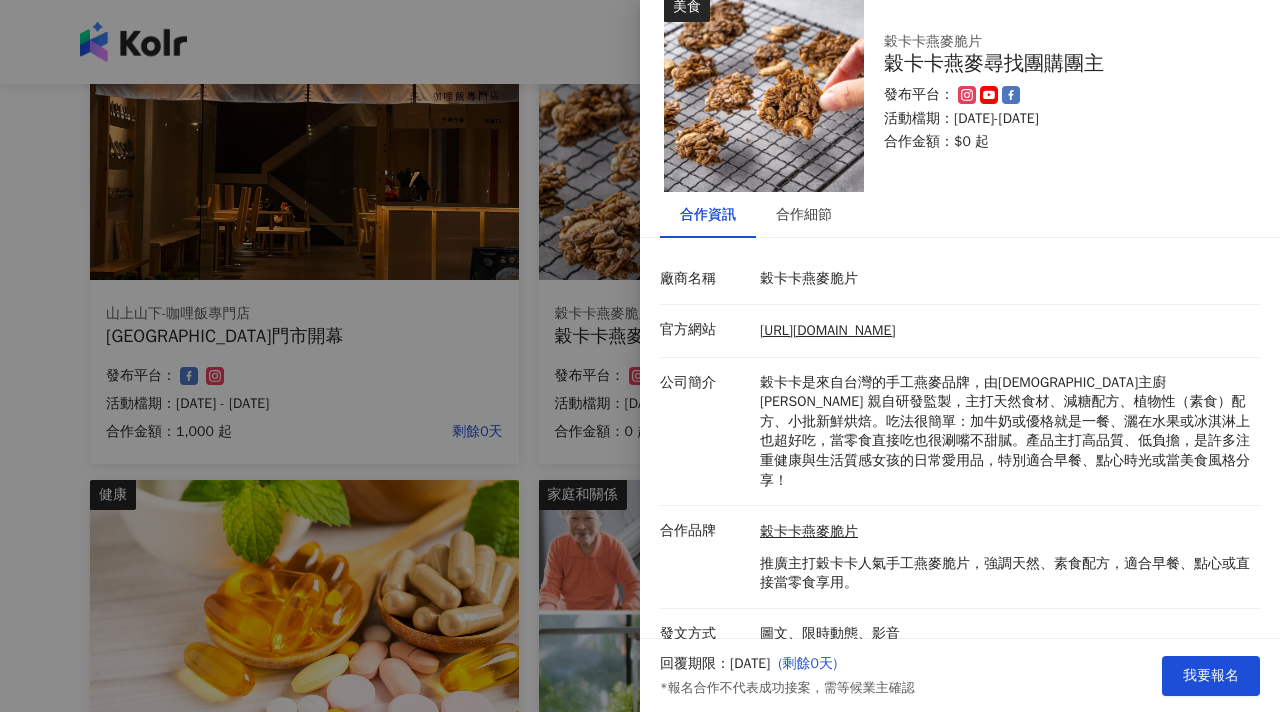 click at bounding box center [640, 356] 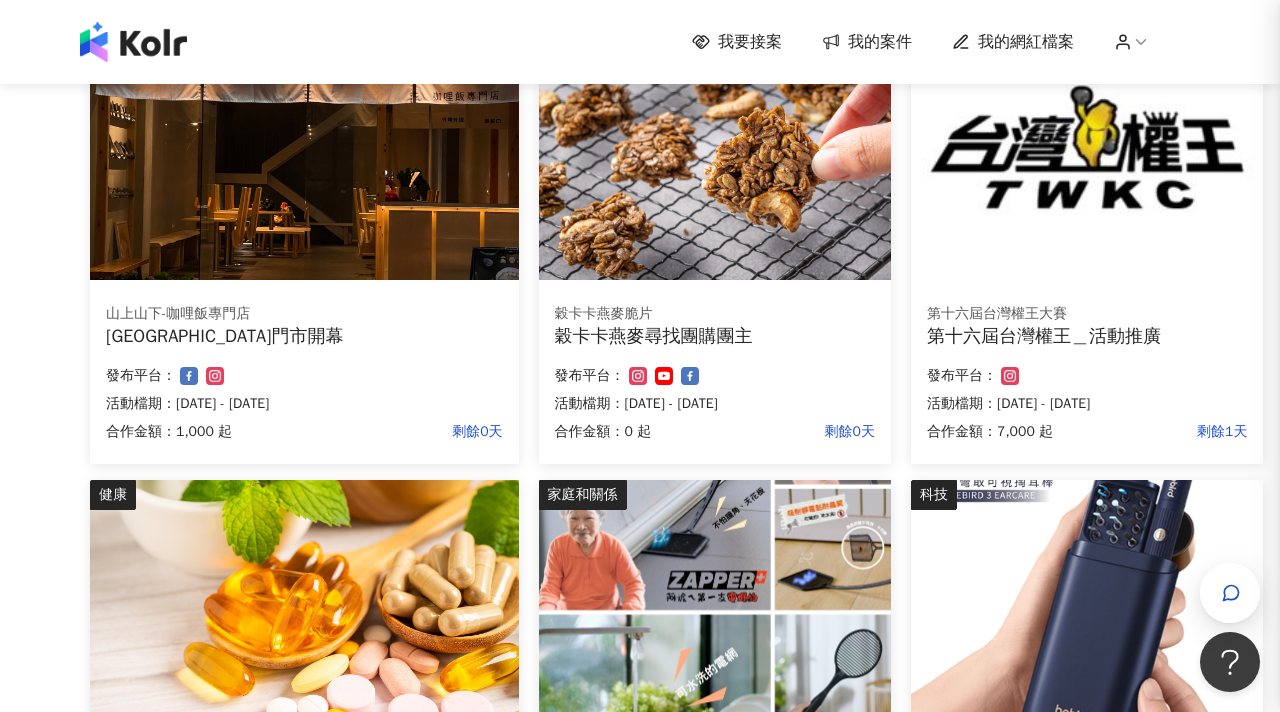 scroll, scrollTop: 0, scrollLeft: 0, axis: both 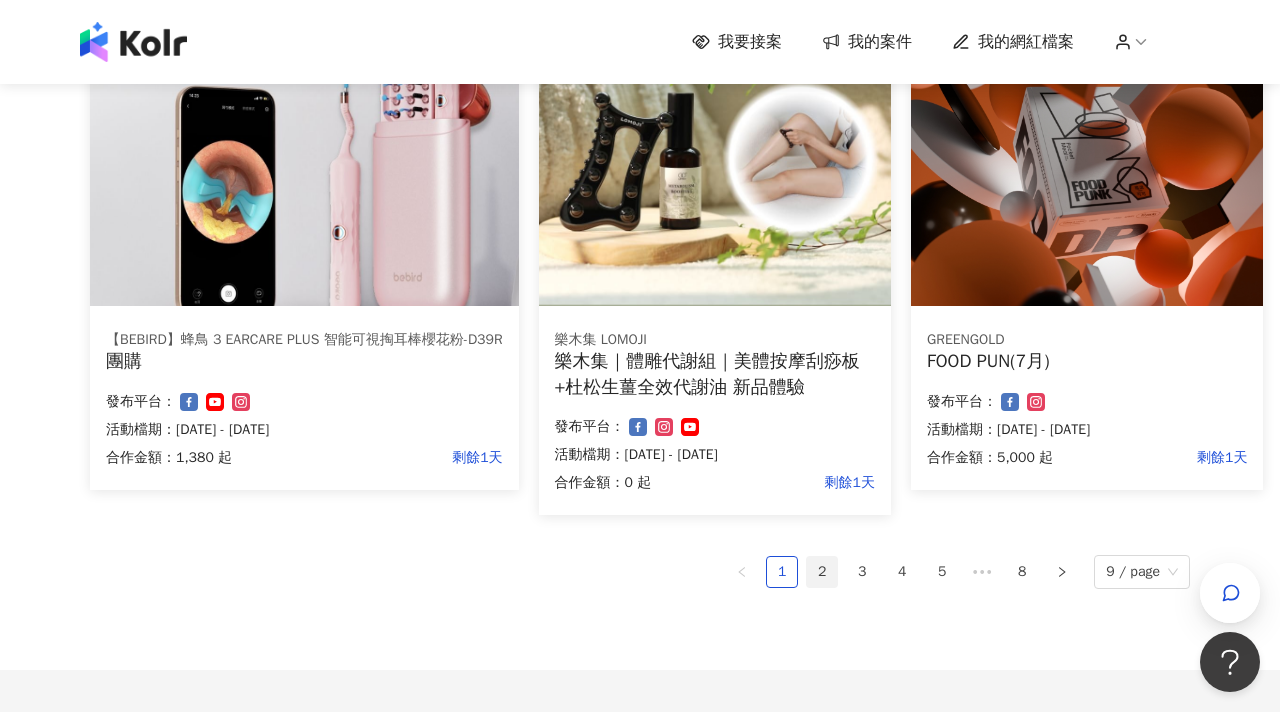 click on "2" at bounding box center (822, 572) 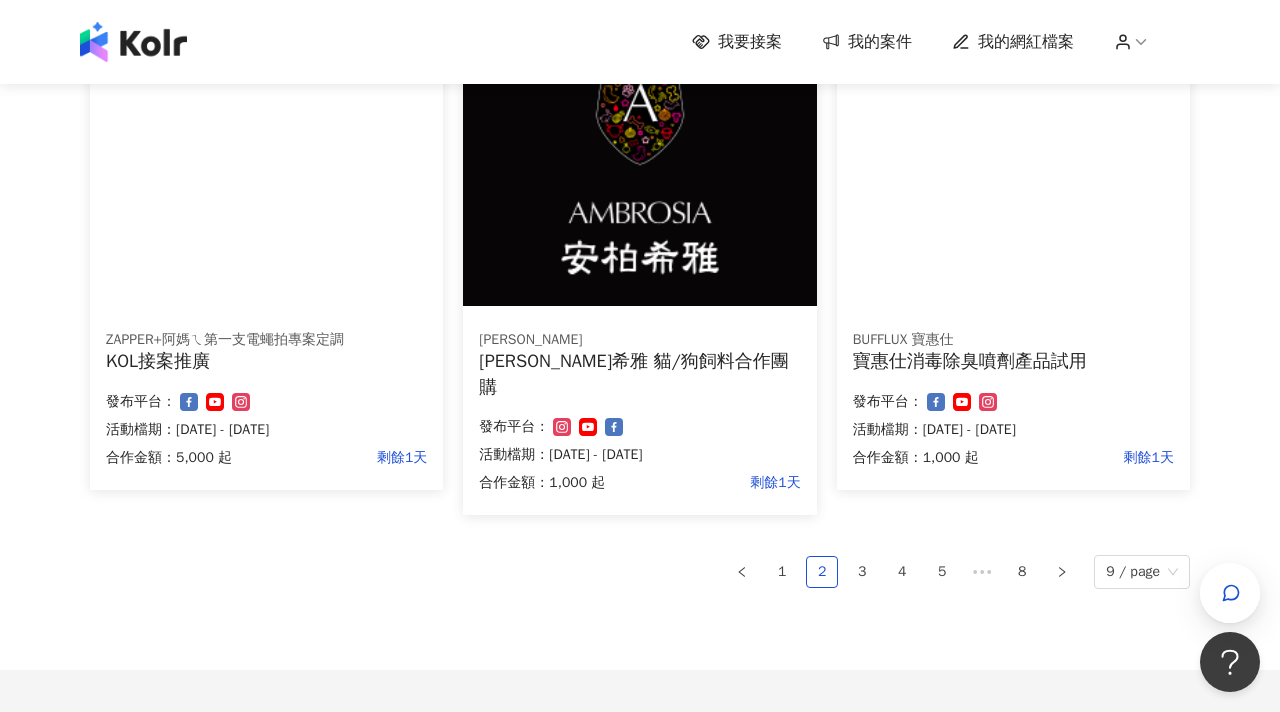 scroll, scrollTop: 1244, scrollLeft: 0, axis: vertical 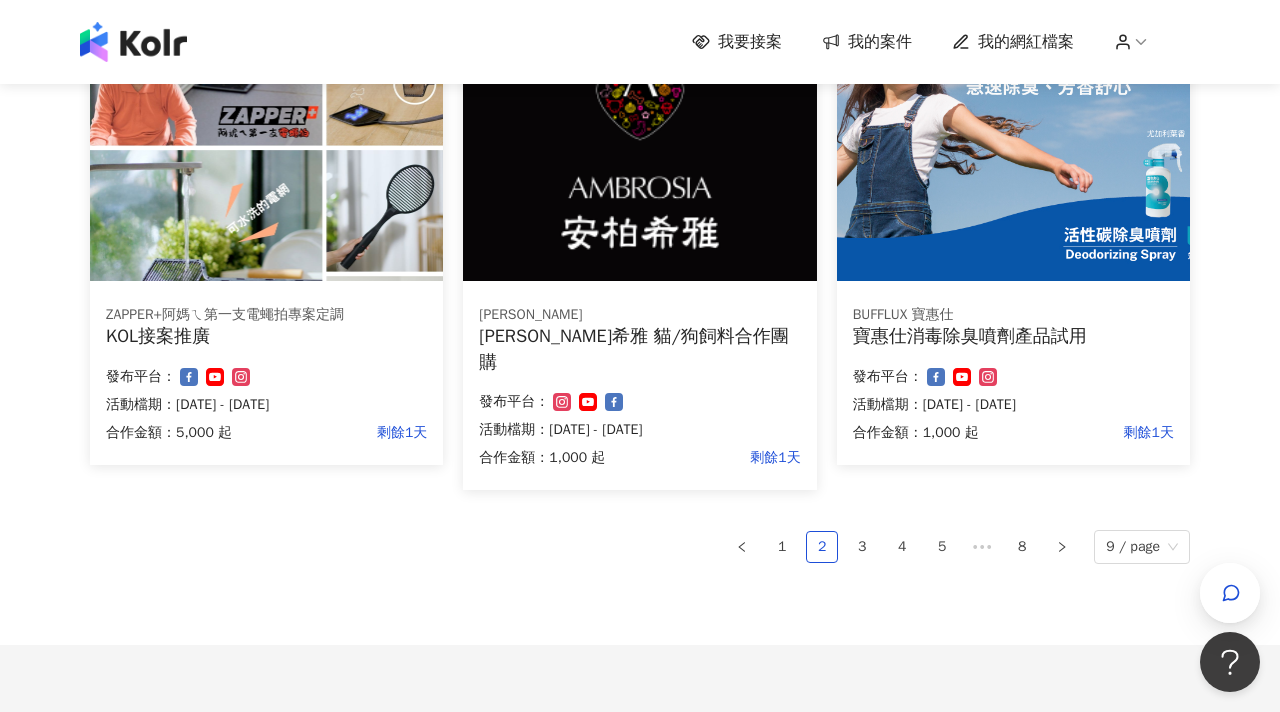 click on "我的網紅檔案" at bounding box center (1026, 42) 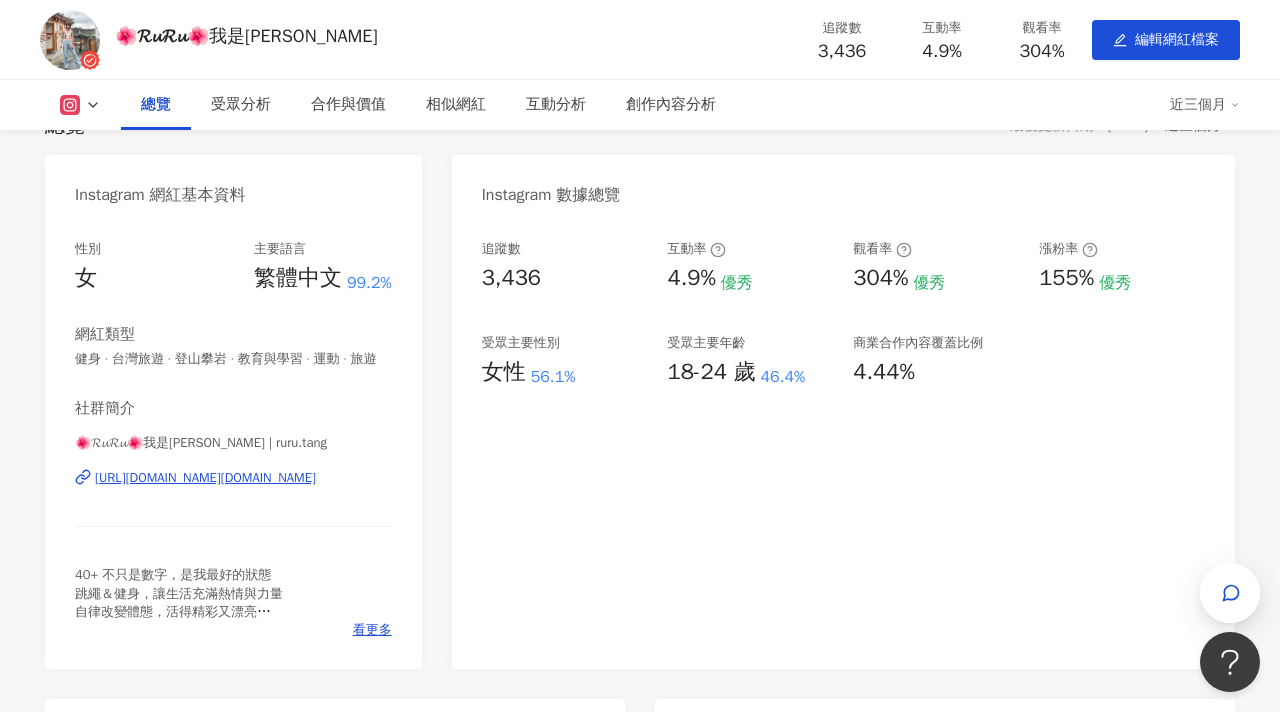 scroll, scrollTop: 222, scrollLeft: 0, axis: vertical 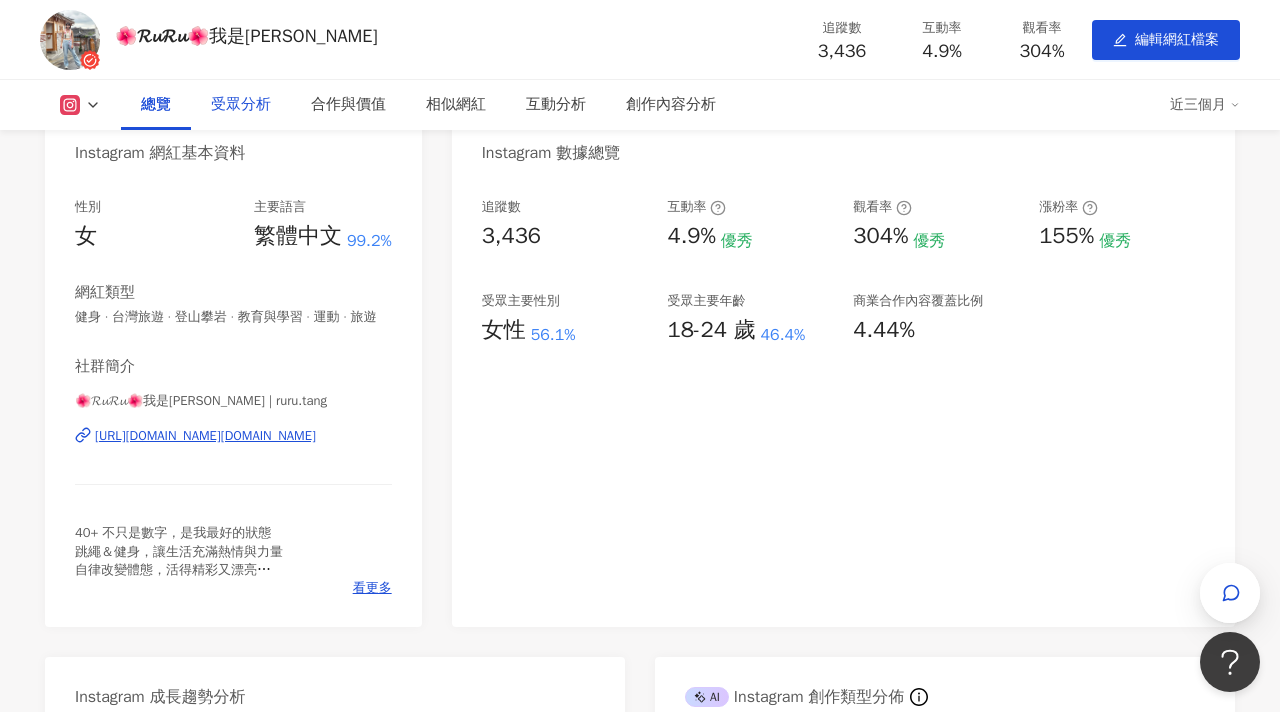 click on "受眾分析" at bounding box center (241, 105) 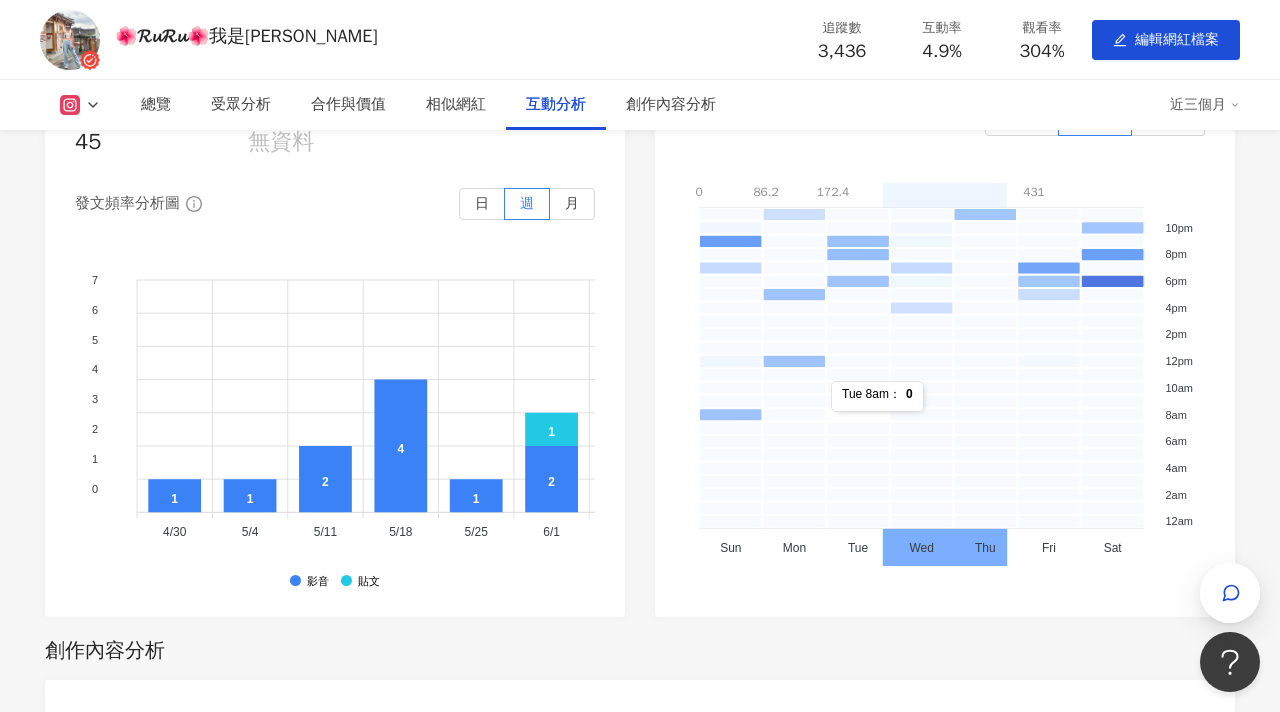 scroll, scrollTop: 4375, scrollLeft: 0, axis: vertical 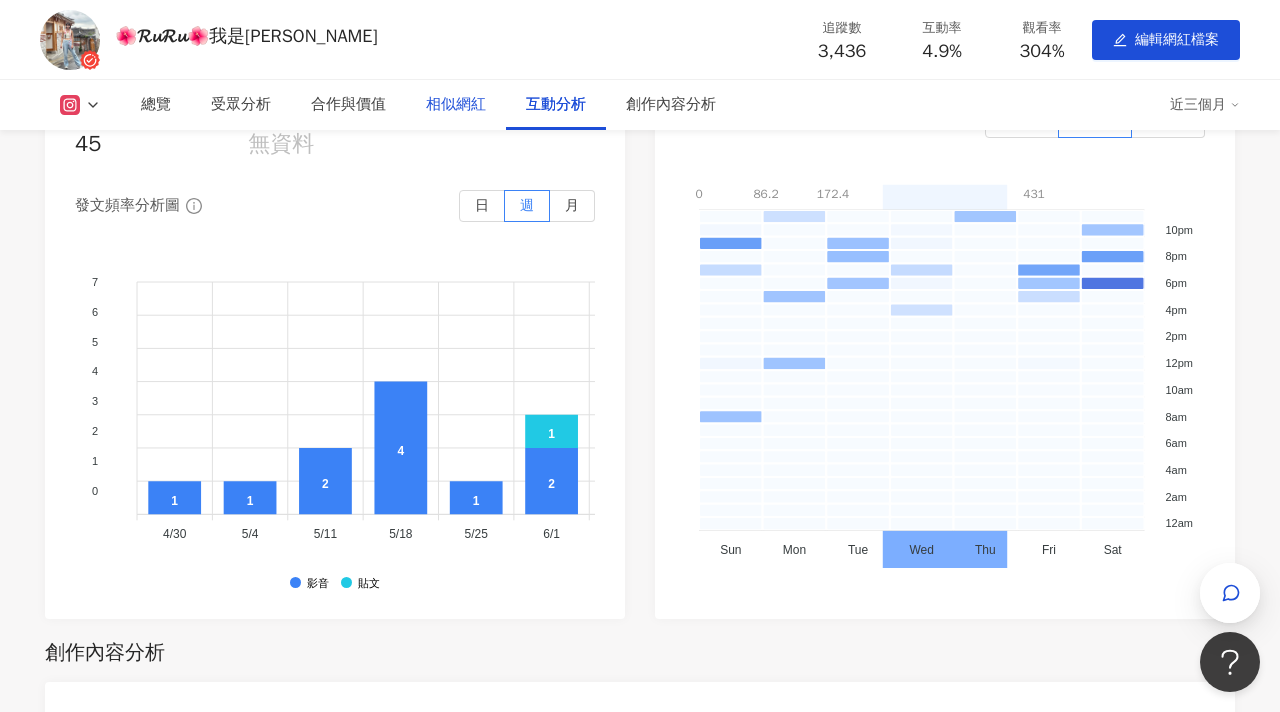 click on "相似網紅" at bounding box center (456, 105) 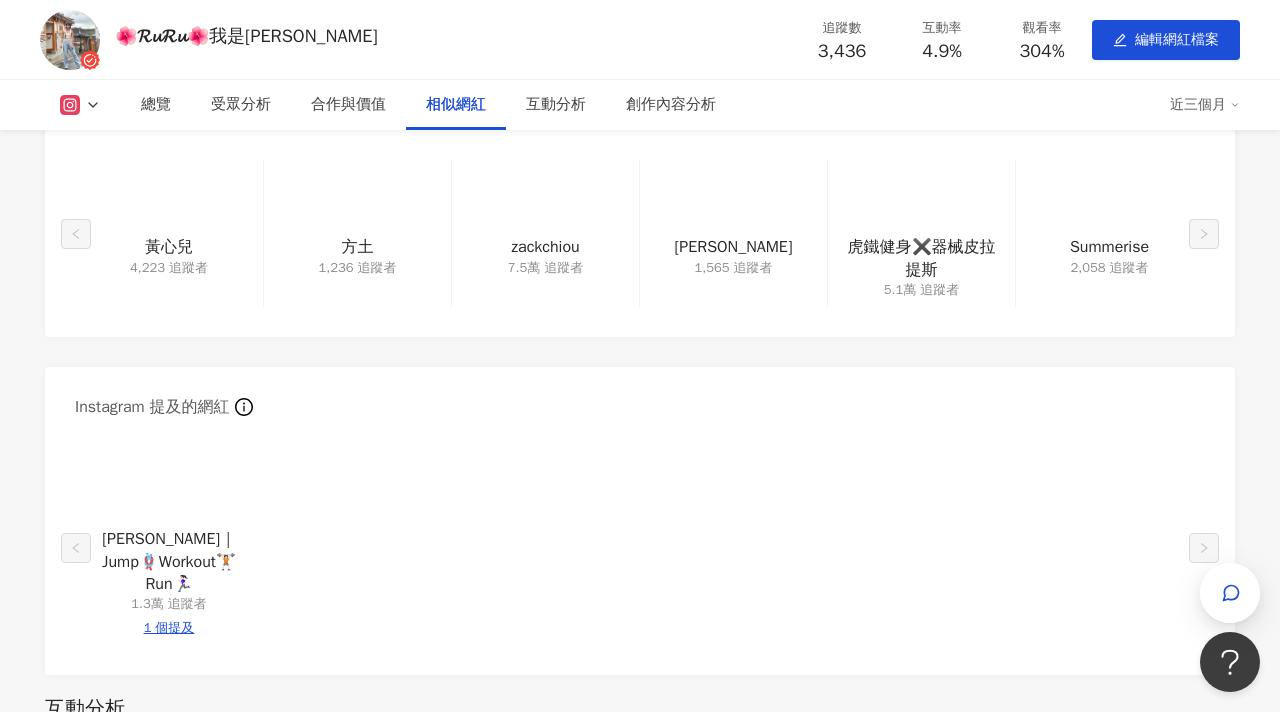 scroll, scrollTop: 2724, scrollLeft: 0, axis: vertical 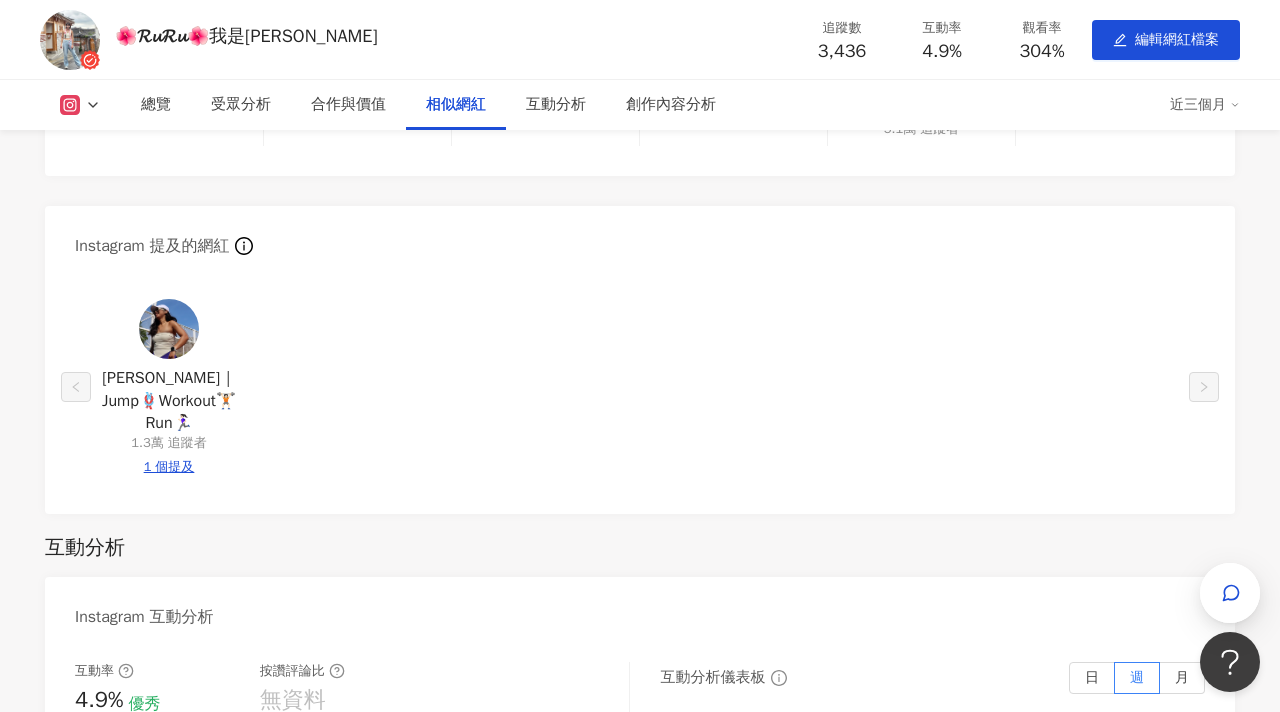 click at bounding box center [169, 329] 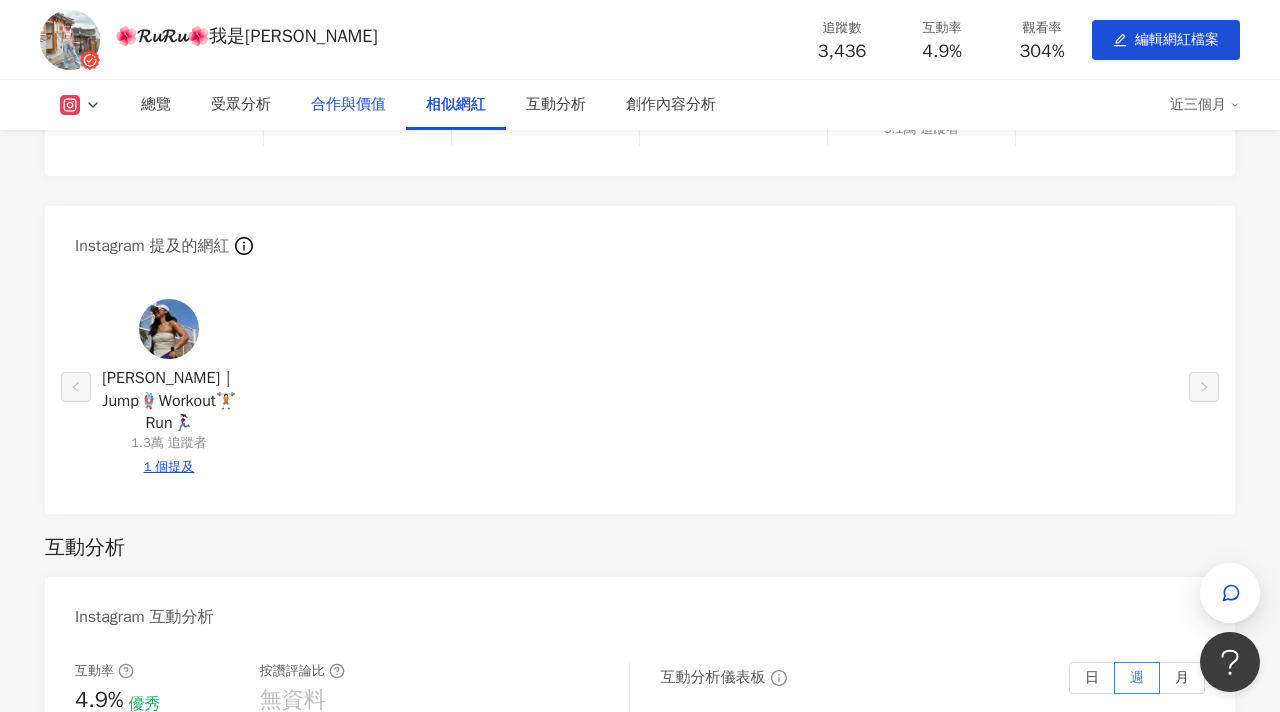 click on "合作與價值" at bounding box center [348, 105] 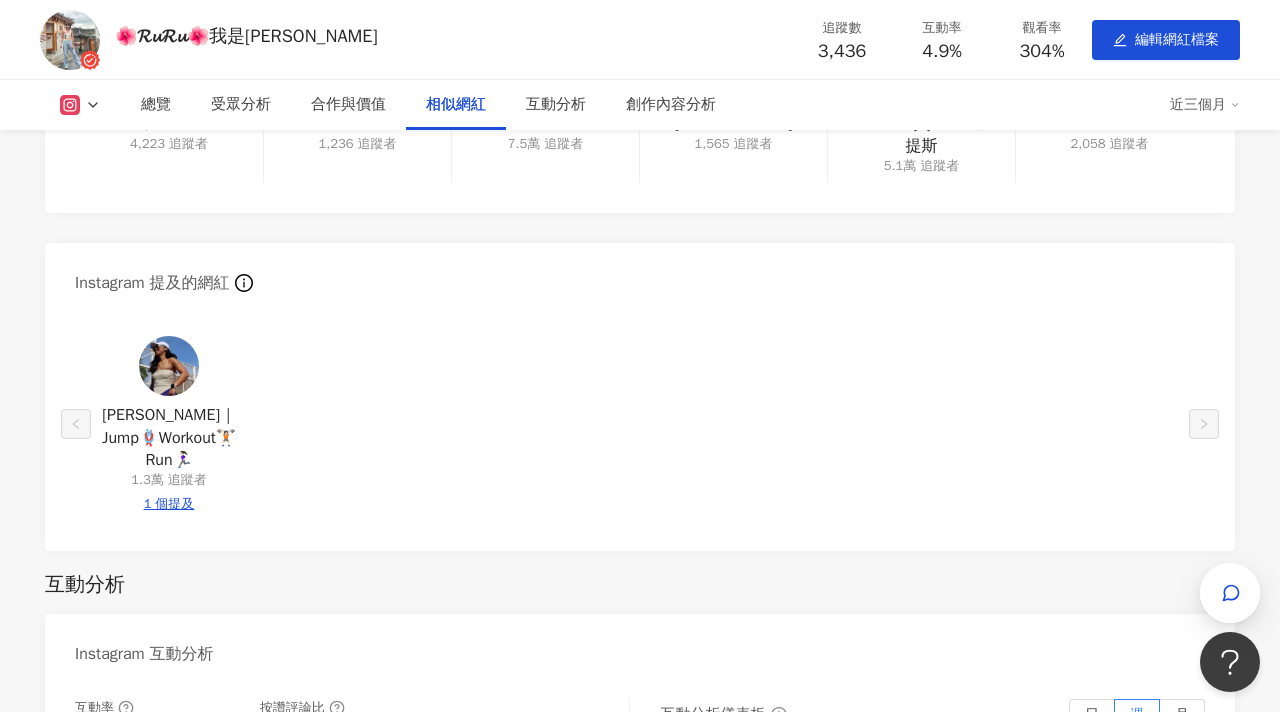 scroll, scrollTop: 2793, scrollLeft: 0, axis: vertical 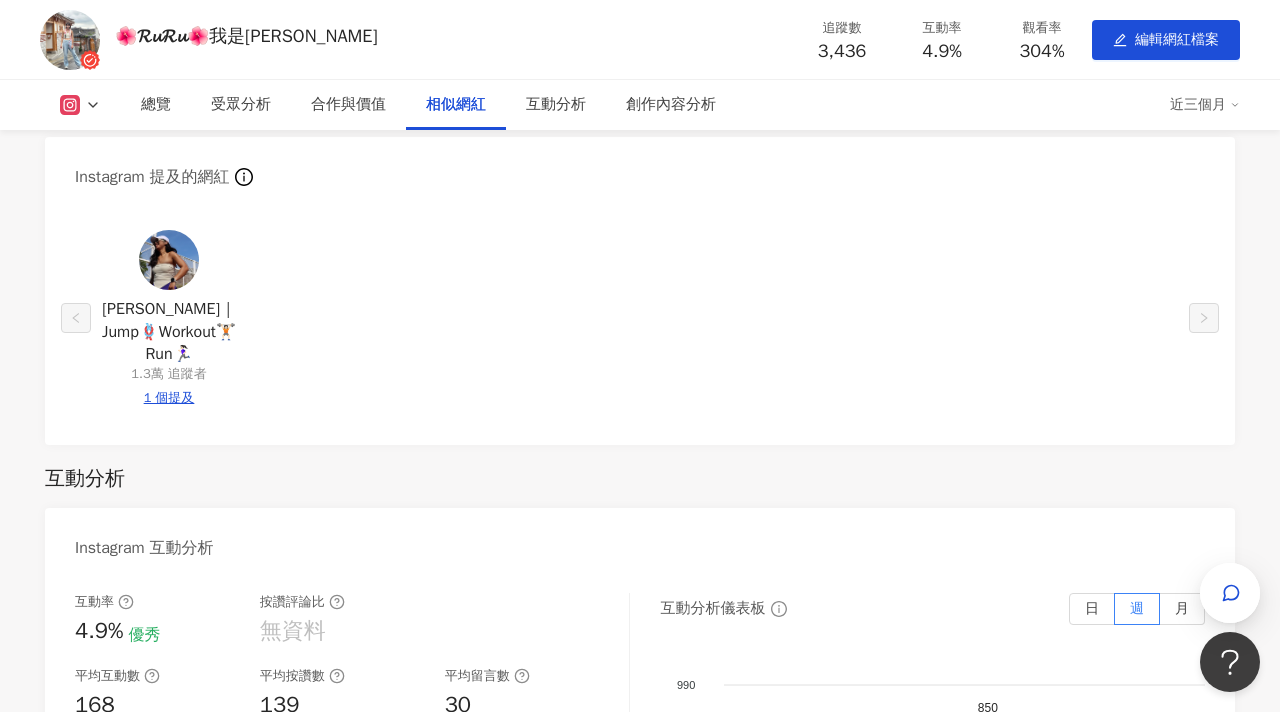 click on "1 個提及" at bounding box center (169, 398) 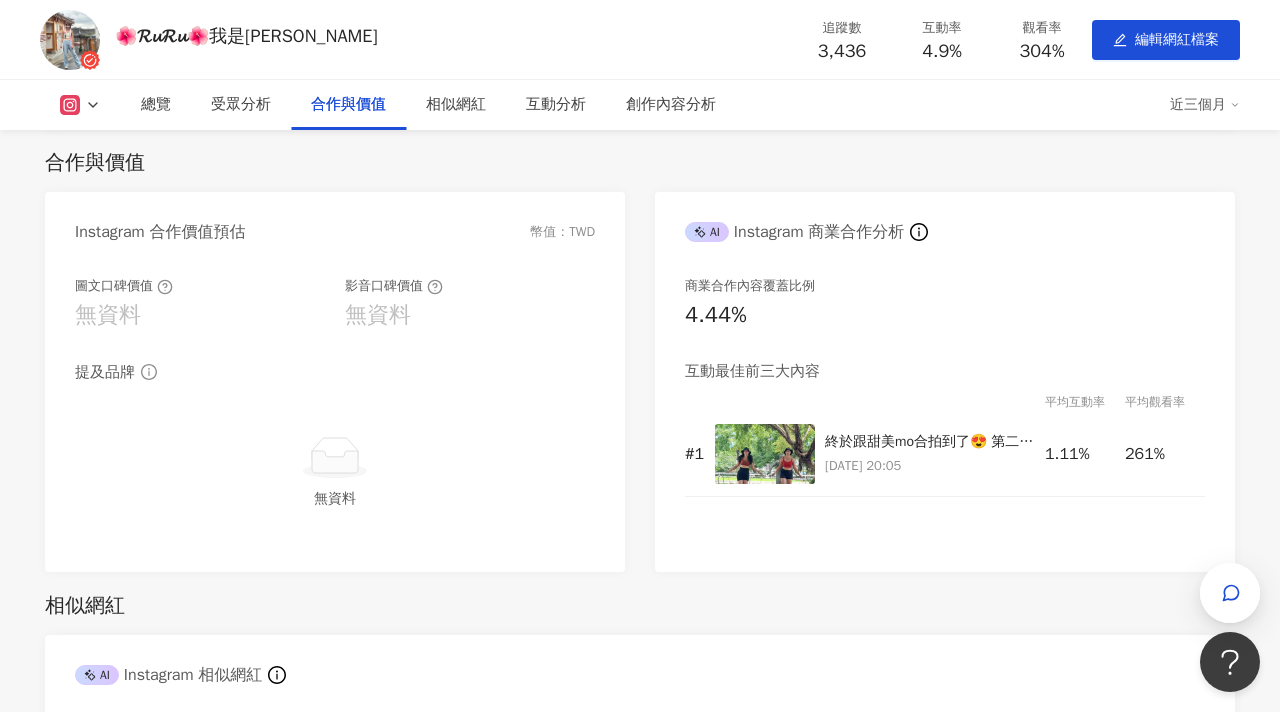 type 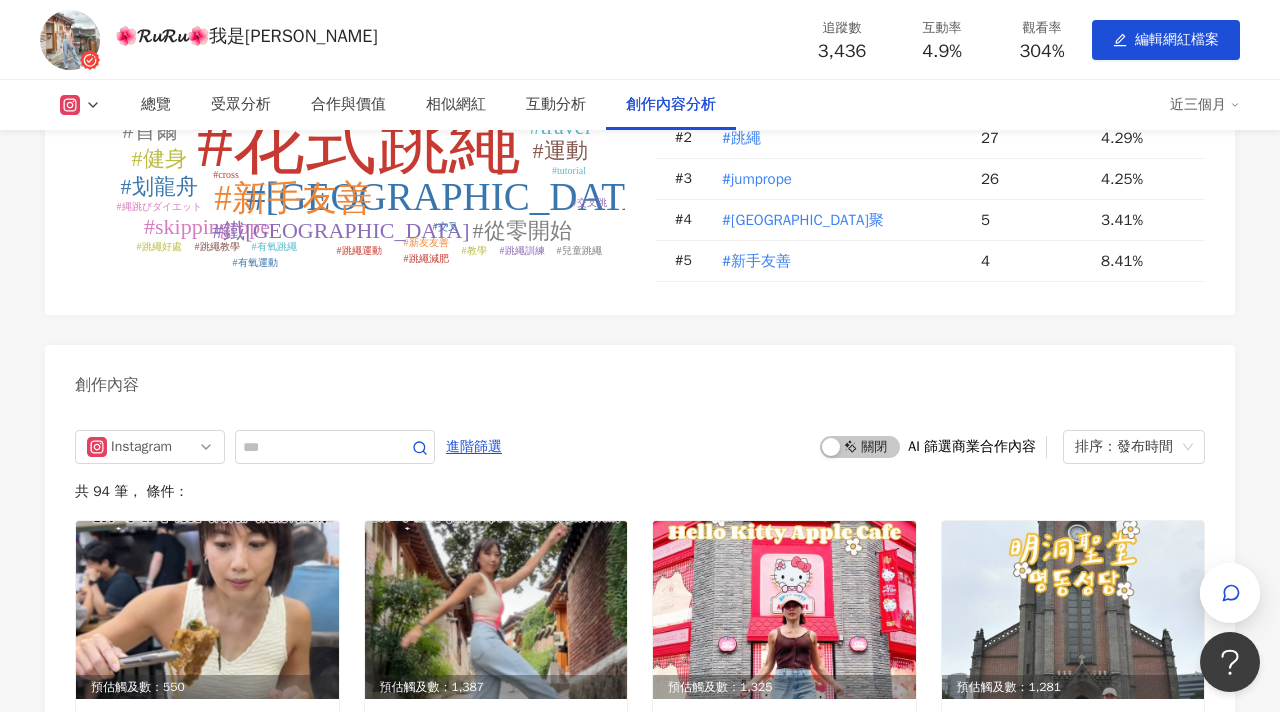 scroll, scrollTop: 5088, scrollLeft: 0, axis: vertical 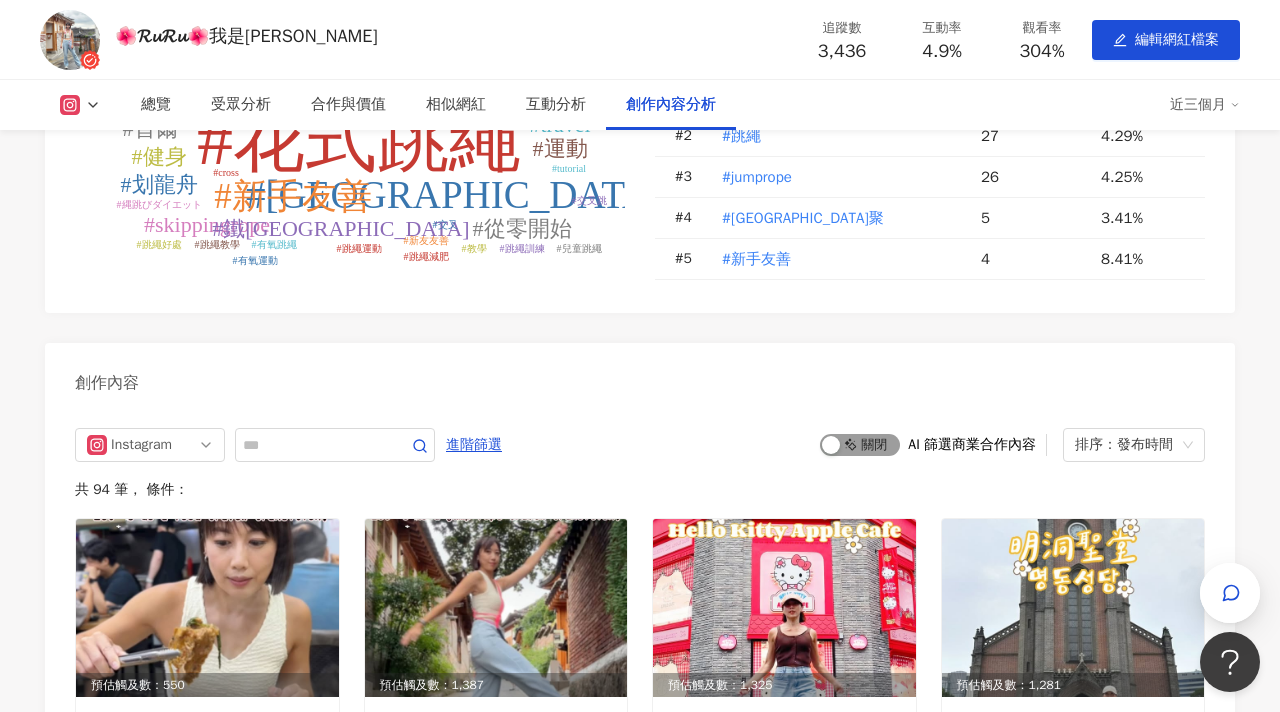 click on "啟動 關閉" at bounding box center [860, 445] 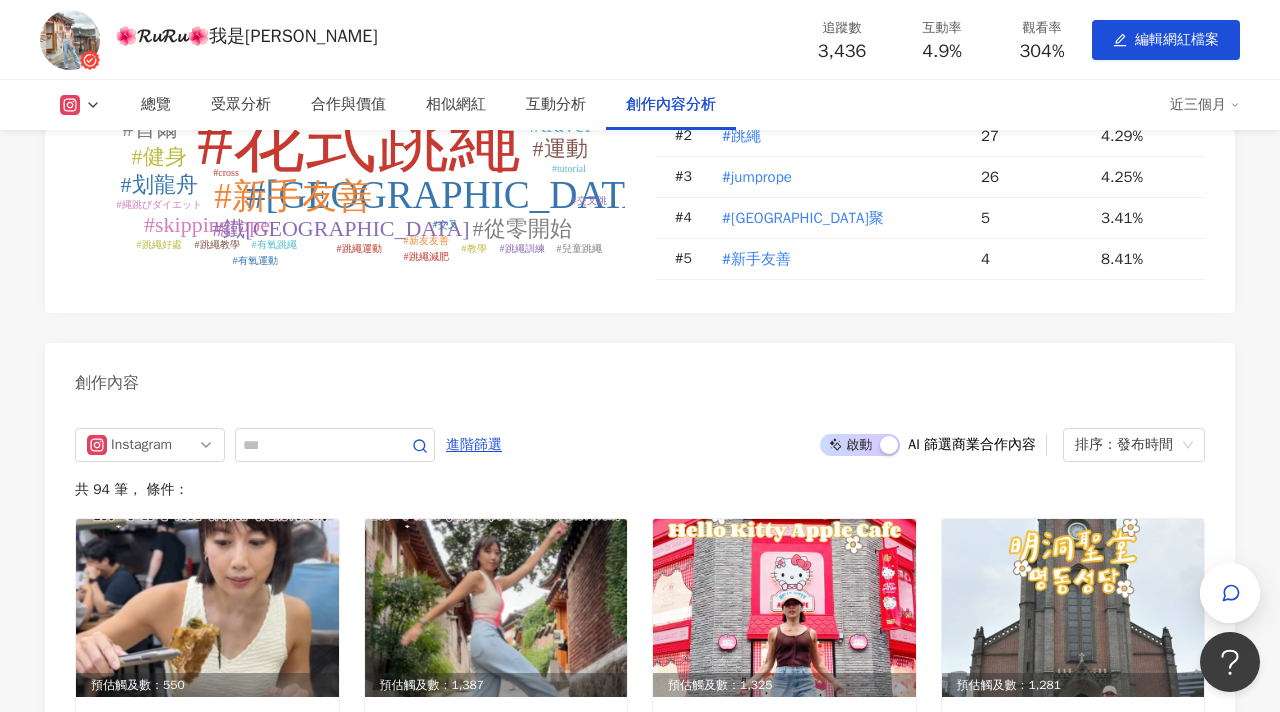 scroll, scrollTop: 5279, scrollLeft: 0, axis: vertical 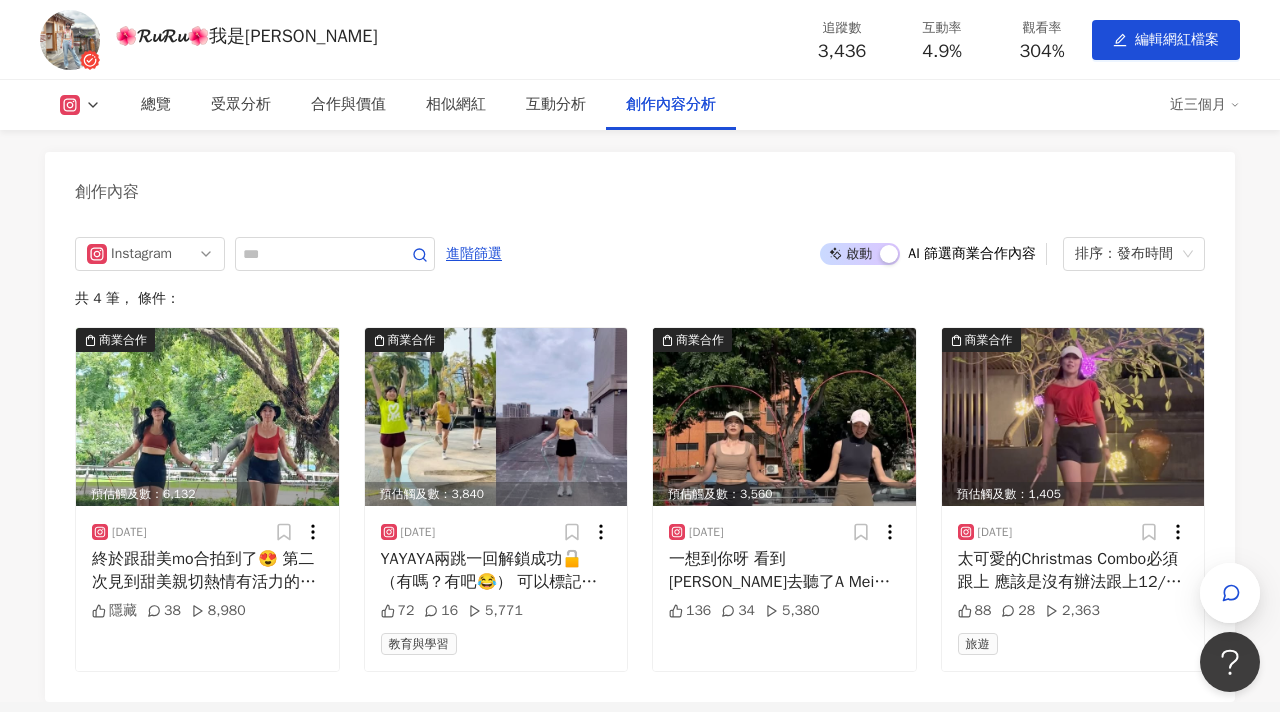click on "啟動 關閉" at bounding box center (860, 254) 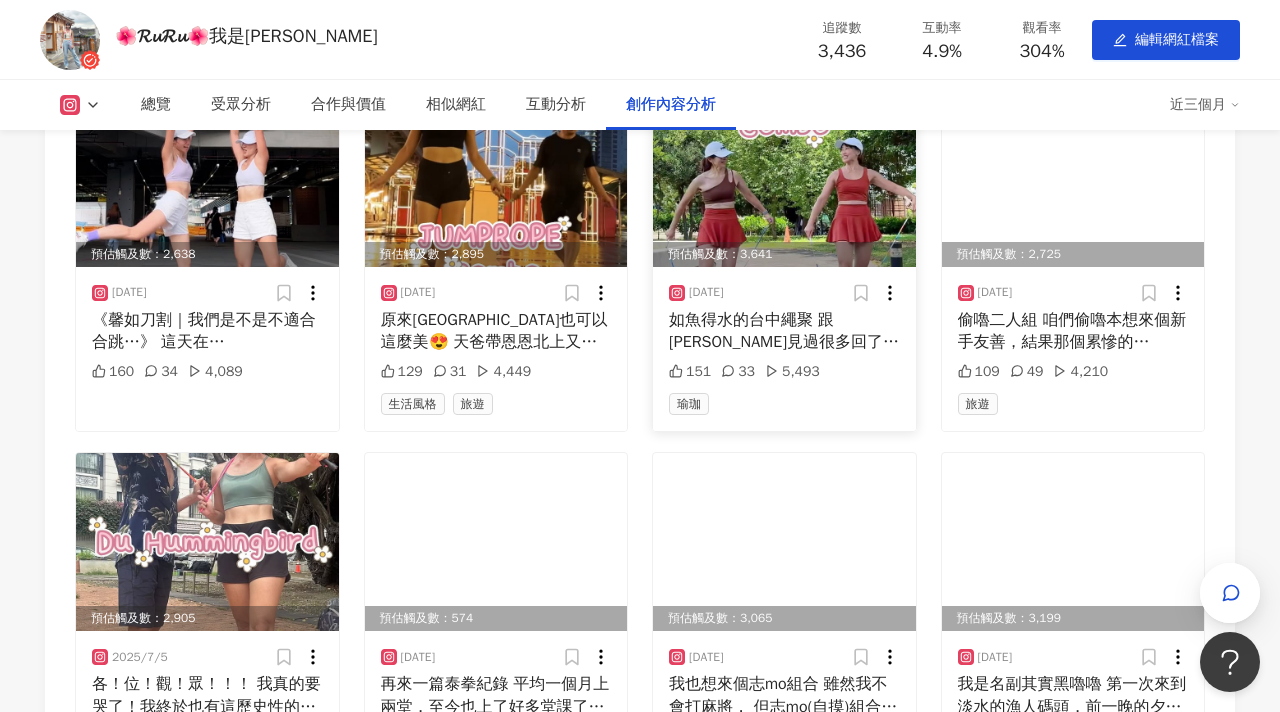 scroll, scrollTop: 6262, scrollLeft: 0, axis: vertical 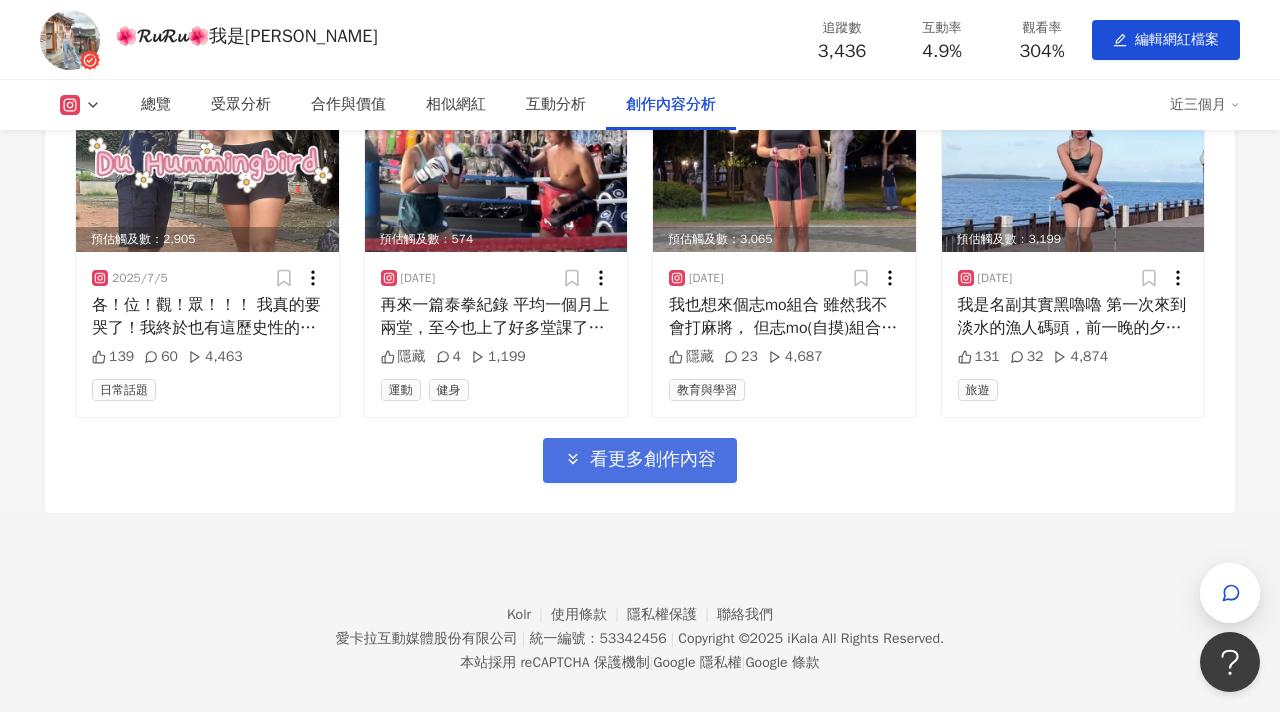 click on "看更多創作內容" at bounding box center (653, 460) 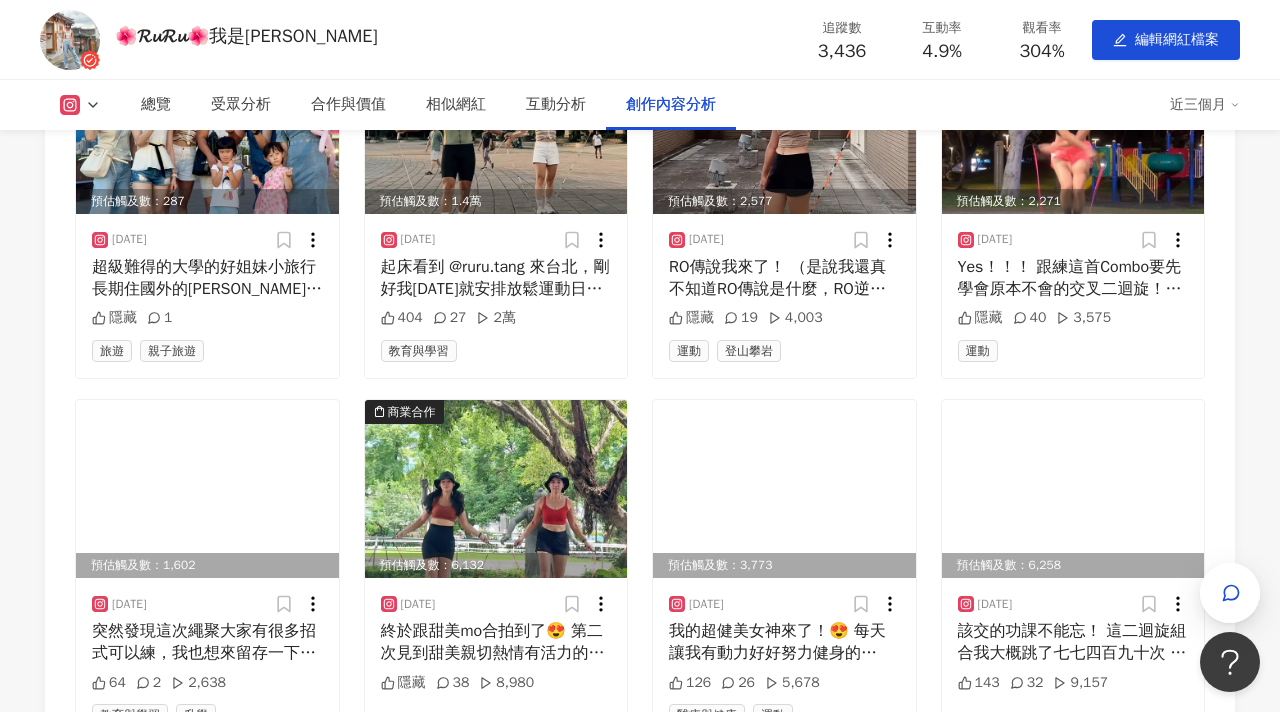 scroll, scrollTop: 6667, scrollLeft: 0, axis: vertical 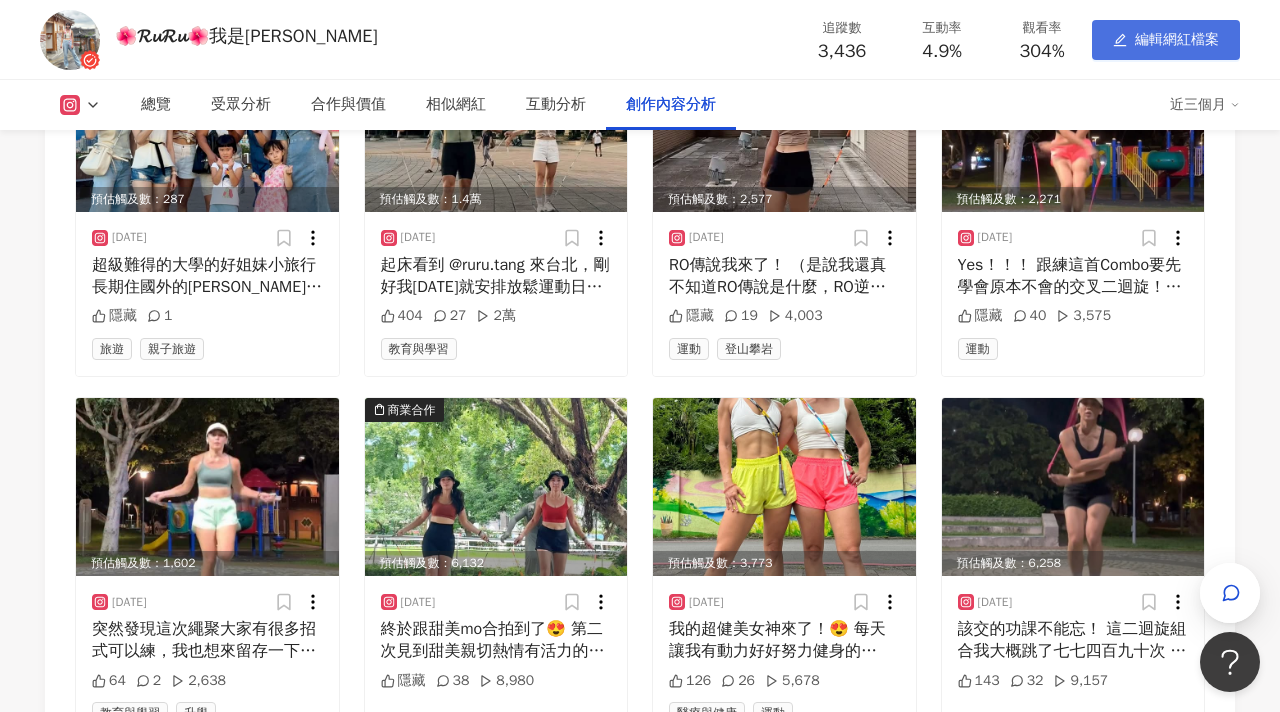 click on "編輯網紅檔案" at bounding box center [1166, 40] 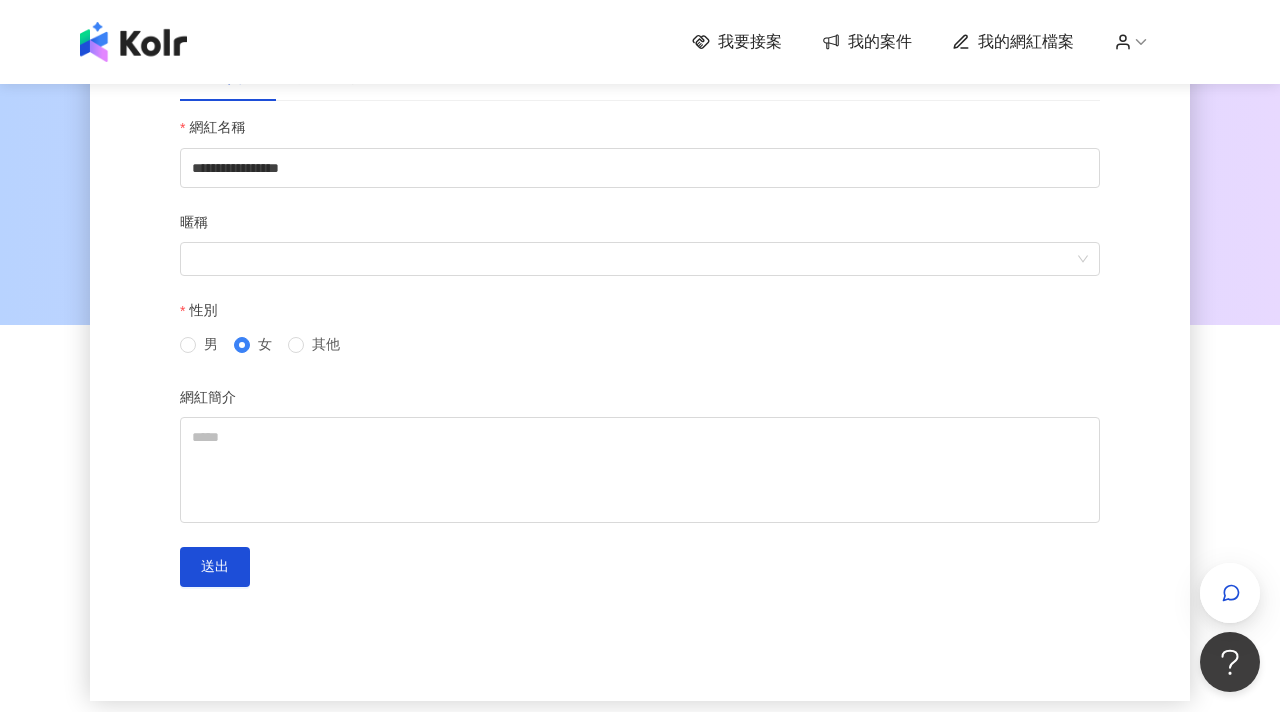 scroll, scrollTop: 294, scrollLeft: 0, axis: vertical 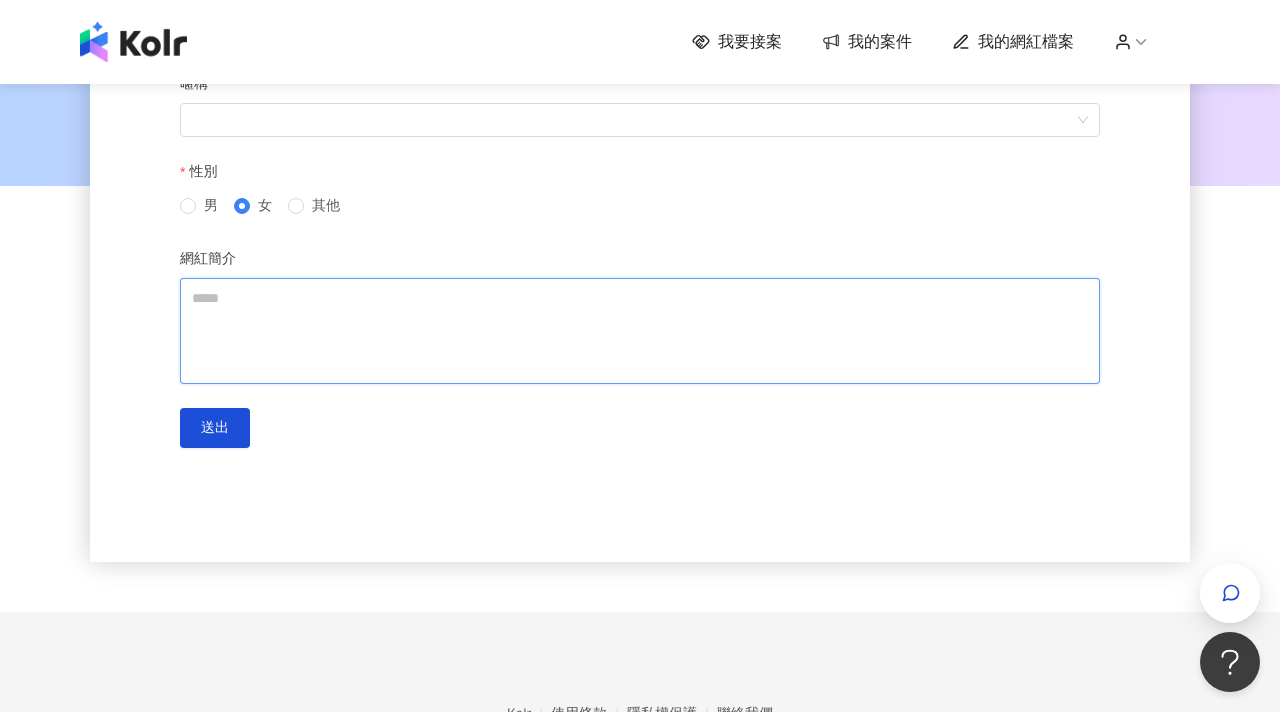 click on "網紅簡介" at bounding box center (640, 331) 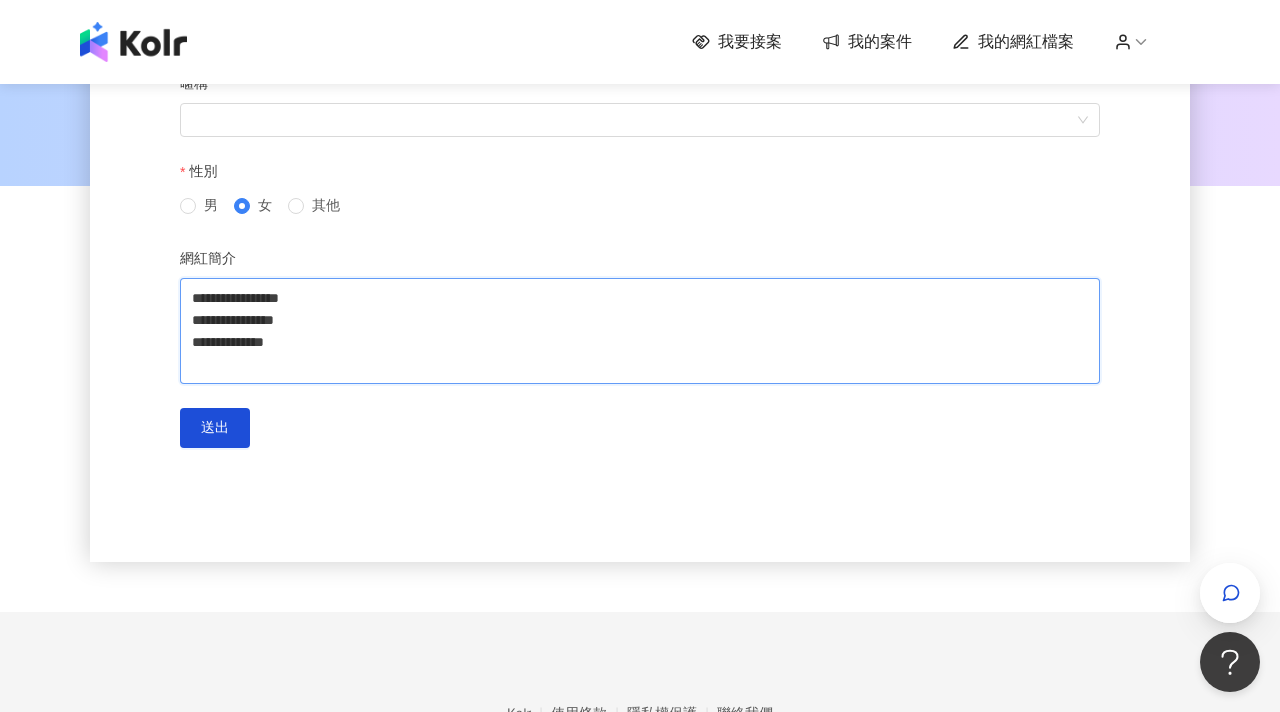 type on "**********" 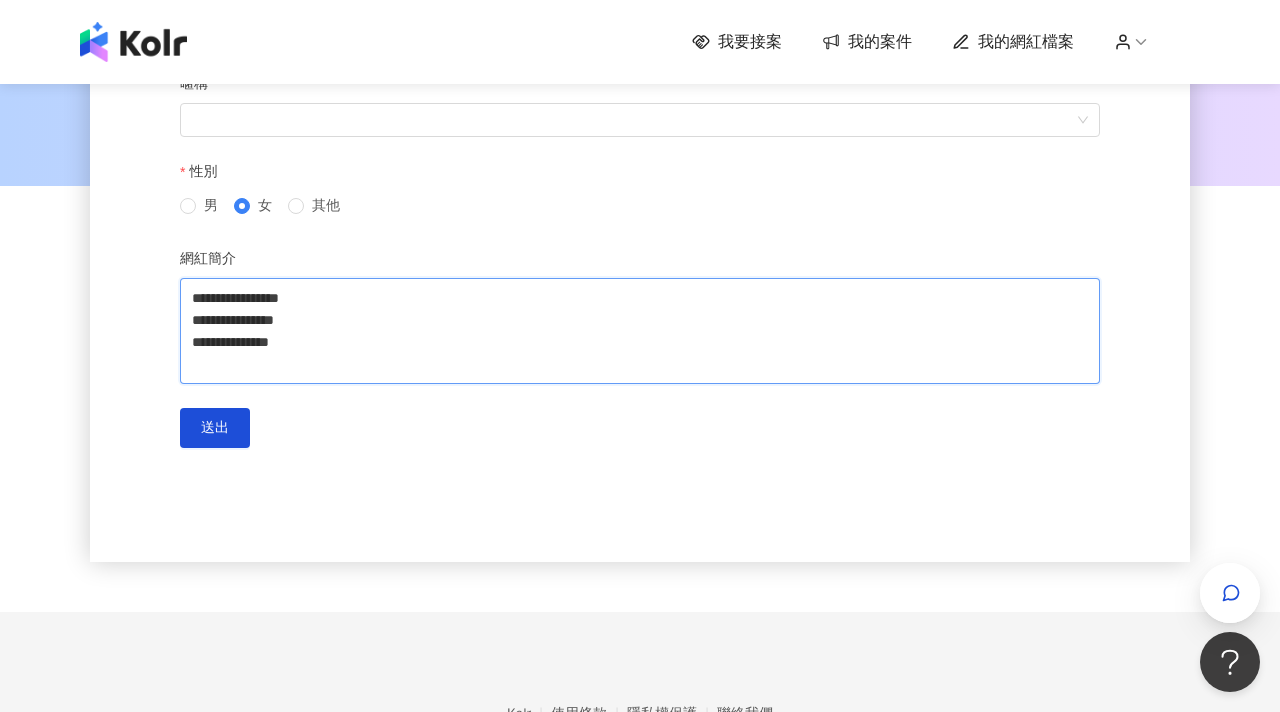 type 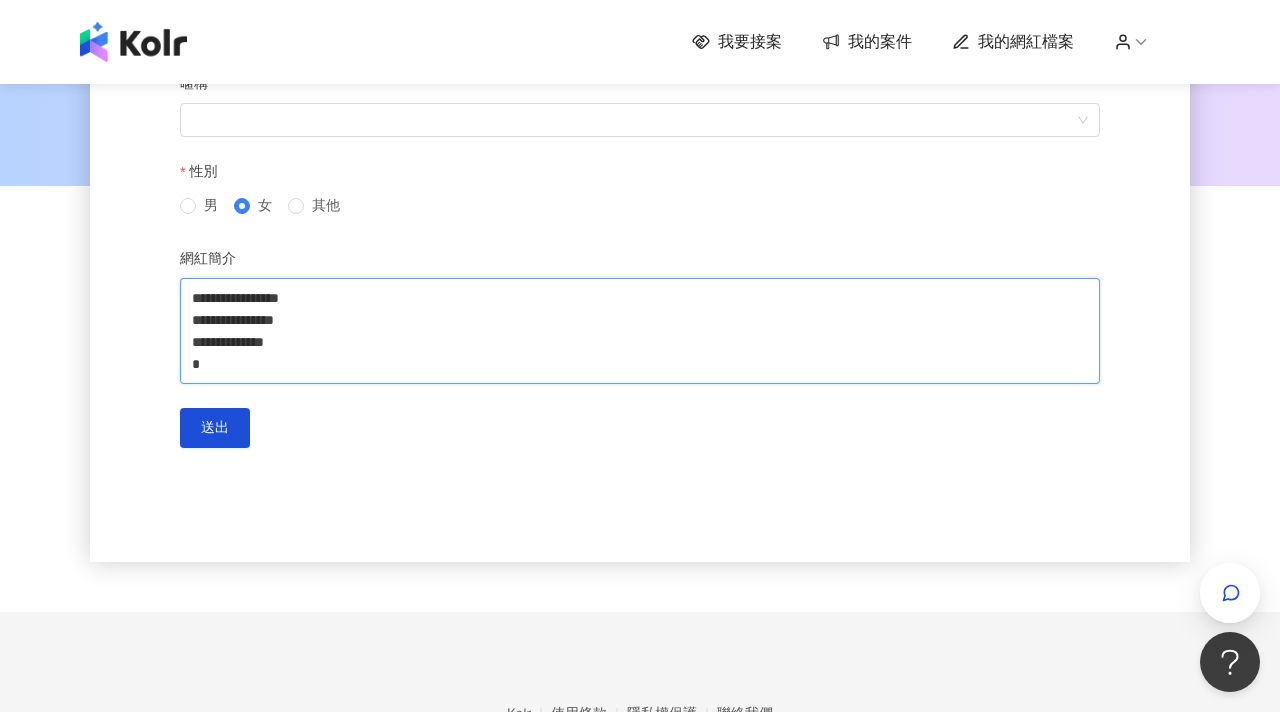 type 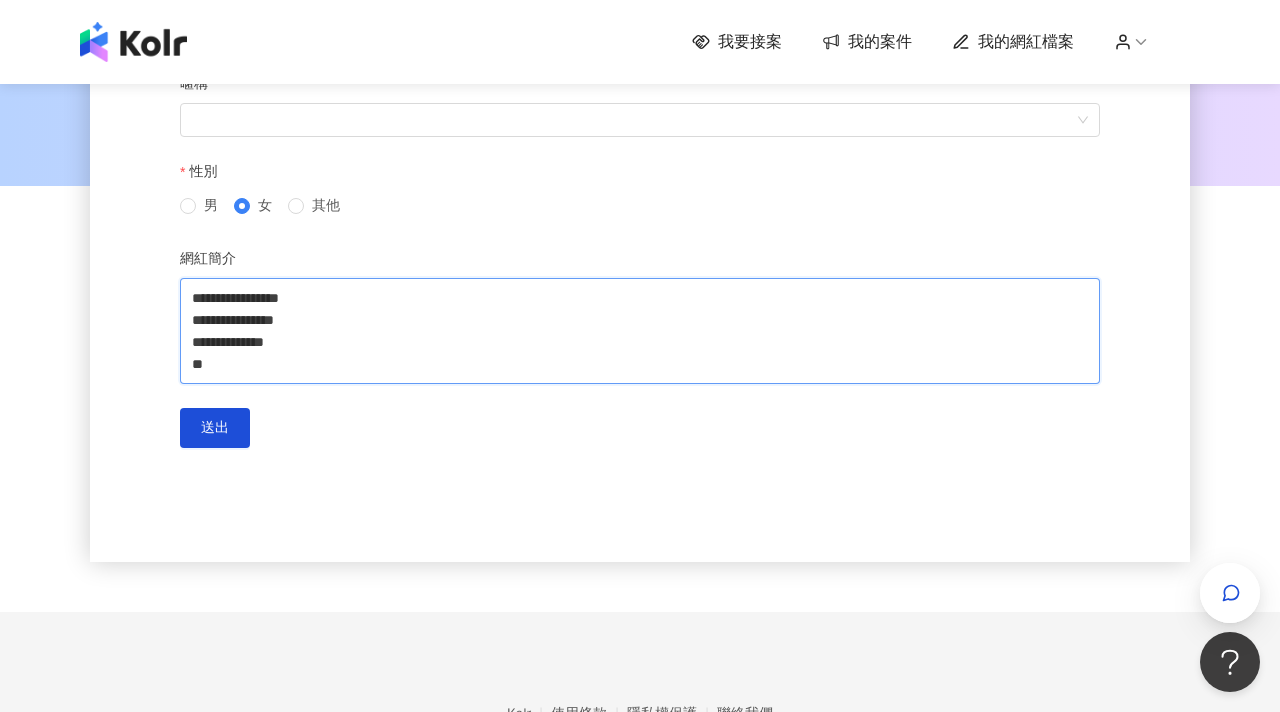 type 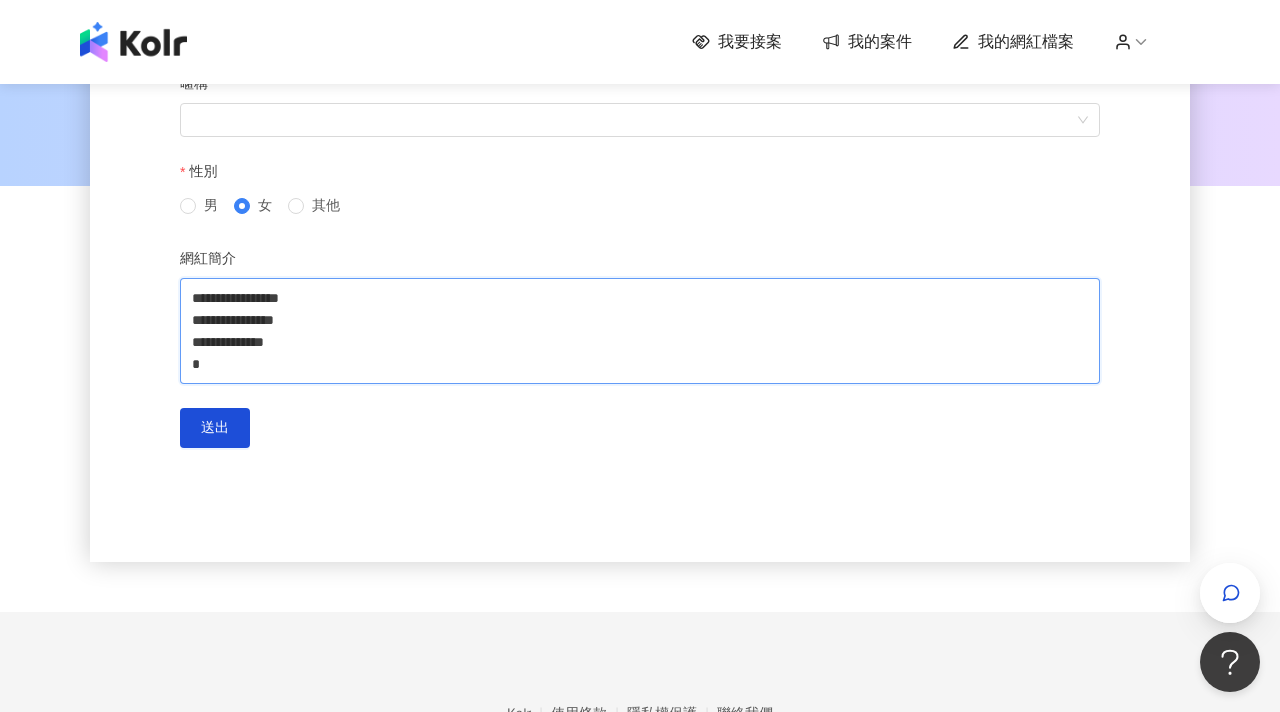 type 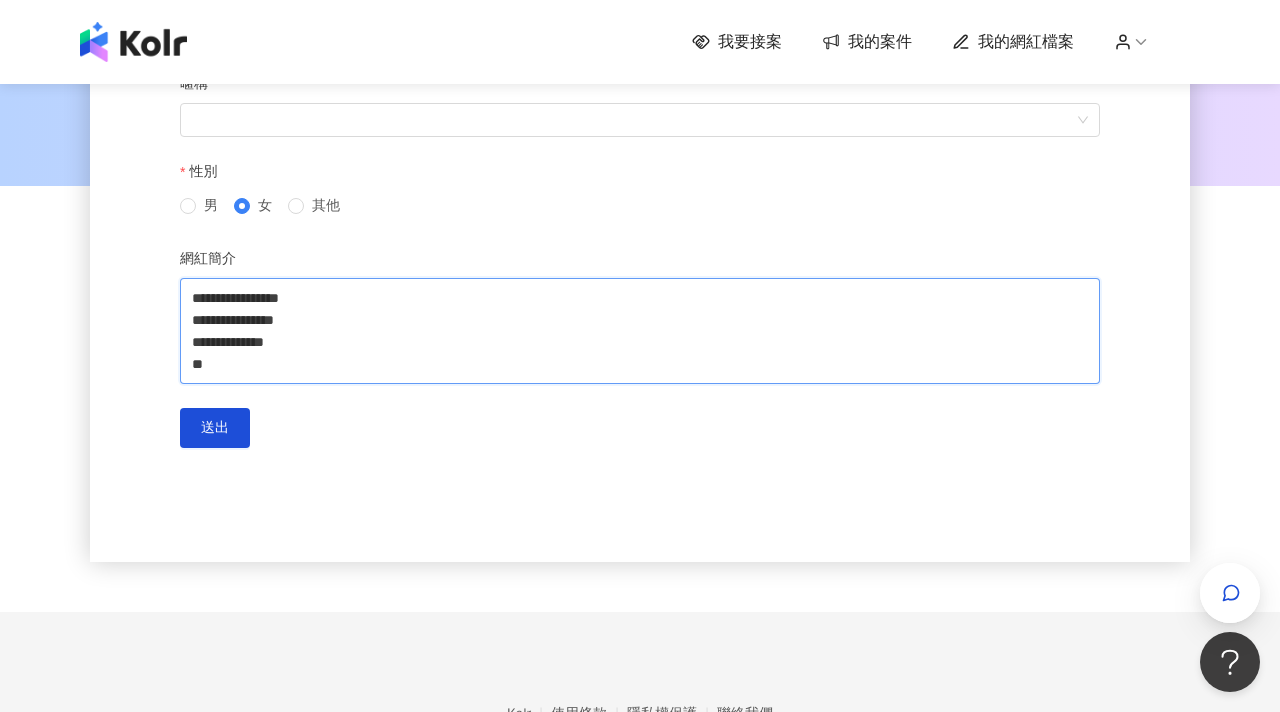 type 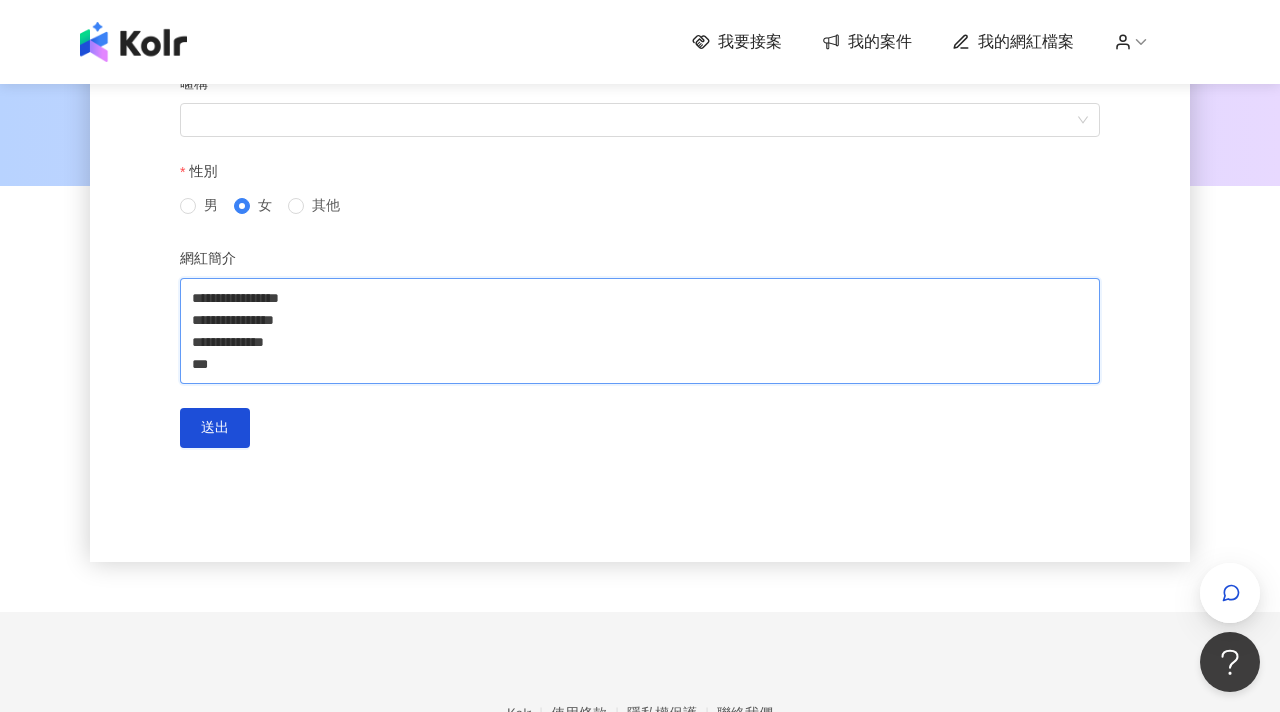 type on "**********" 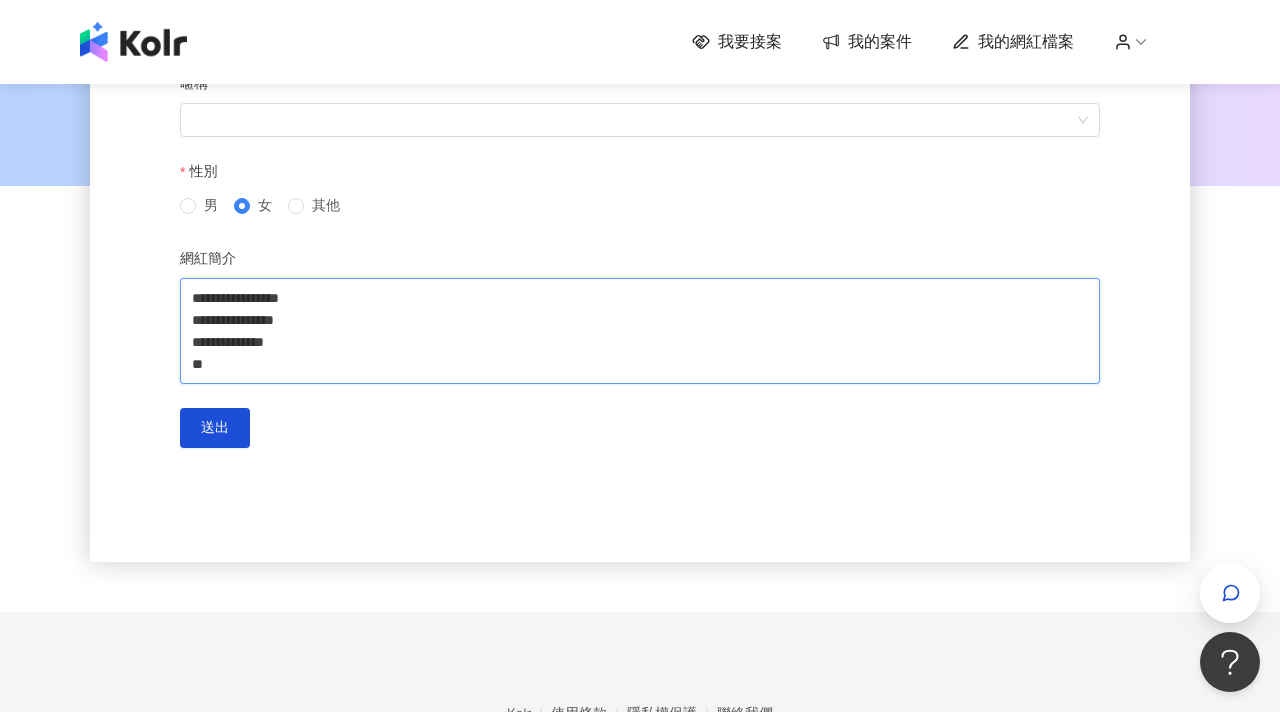 paste on "**********" 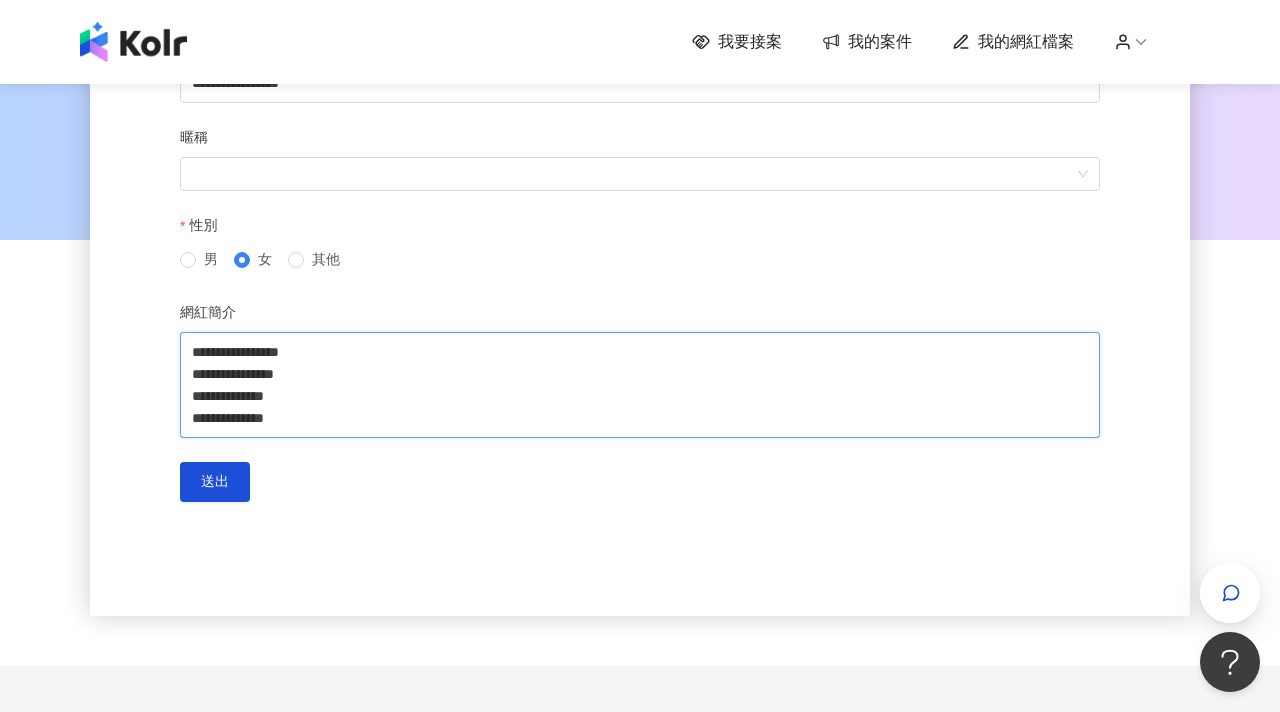scroll, scrollTop: 234, scrollLeft: 0, axis: vertical 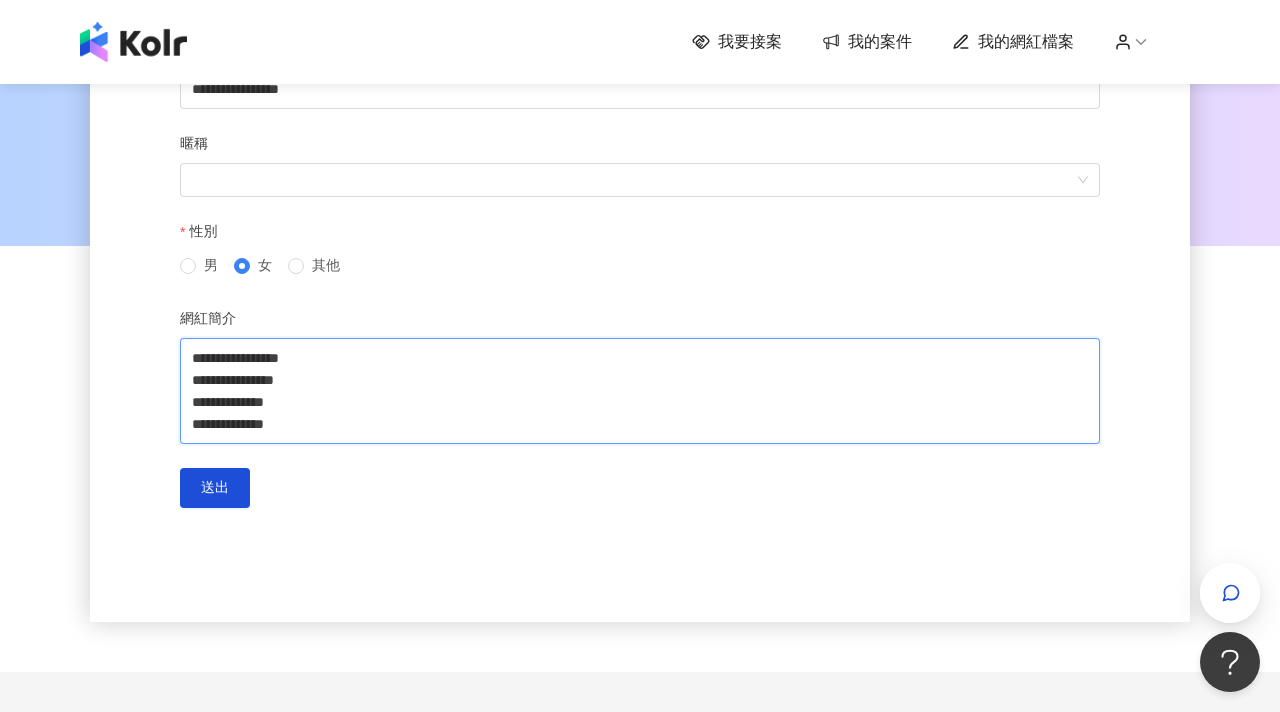 drag, startPoint x: 396, startPoint y: 426, endPoint x: 182, endPoint y: 428, distance: 214.00934 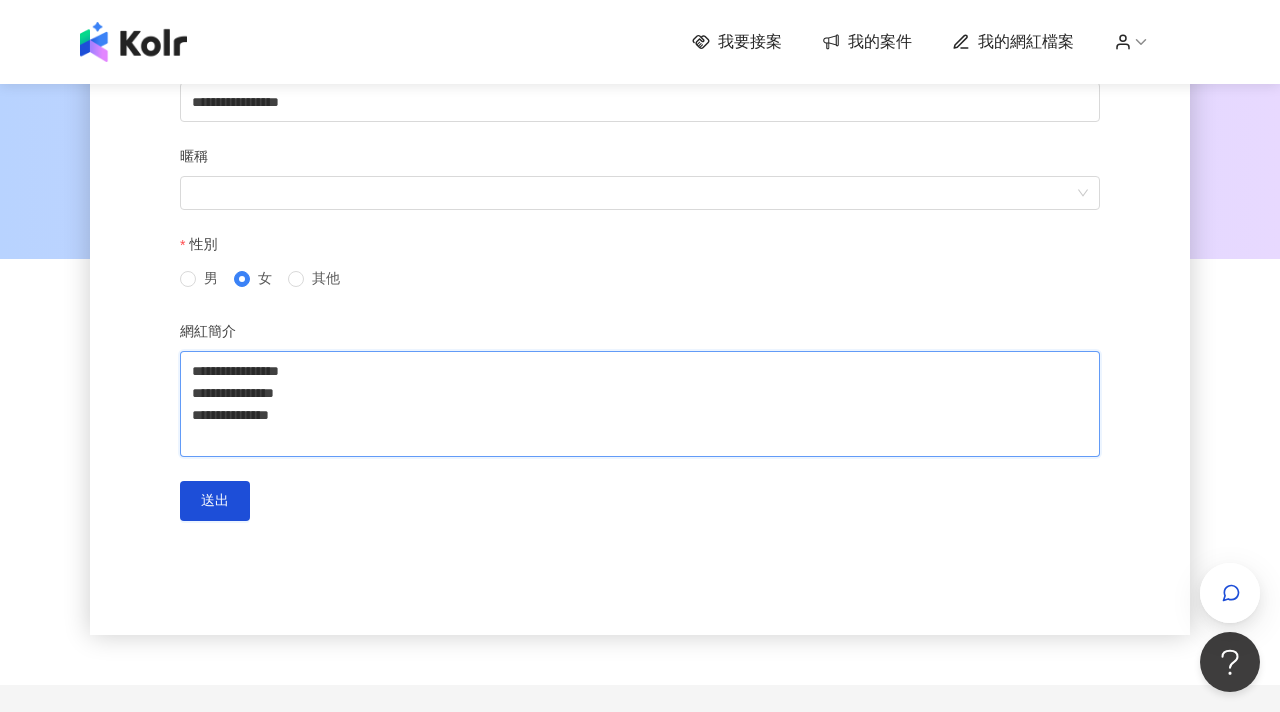scroll, scrollTop: 219, scrollLeft: 0, axis: vertical 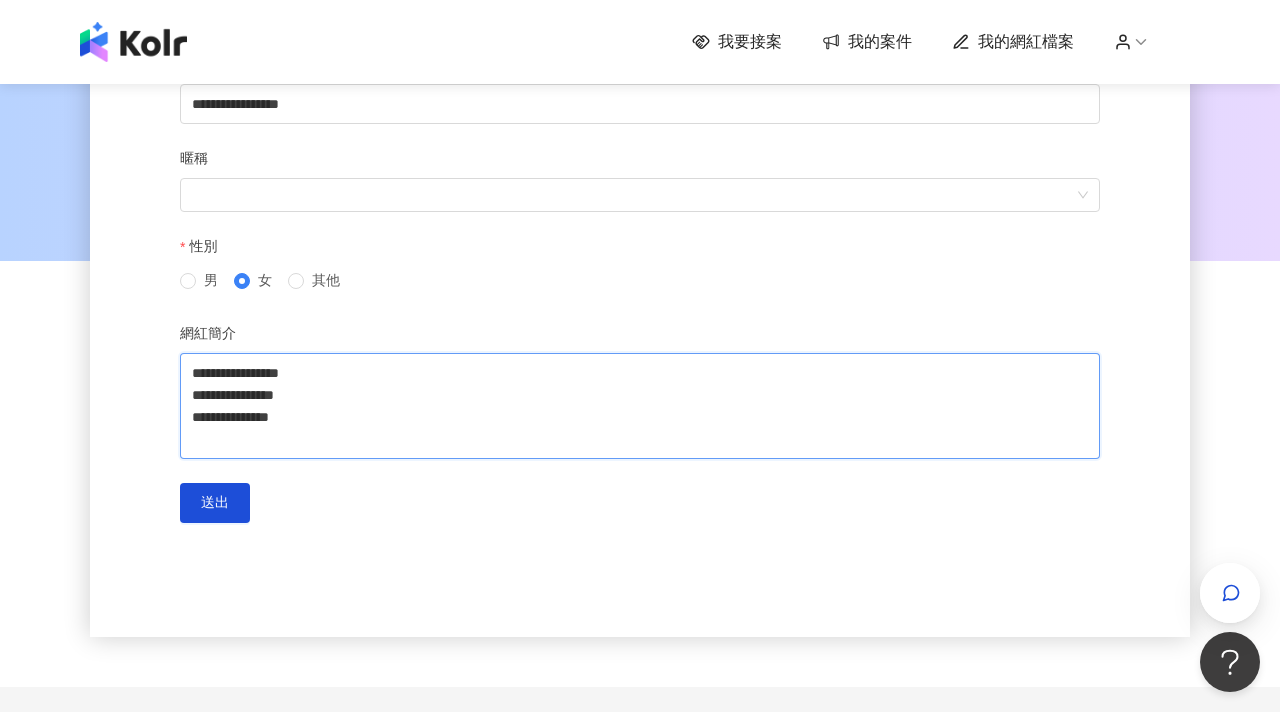 click on "**********" at bounding box center (640, 406) 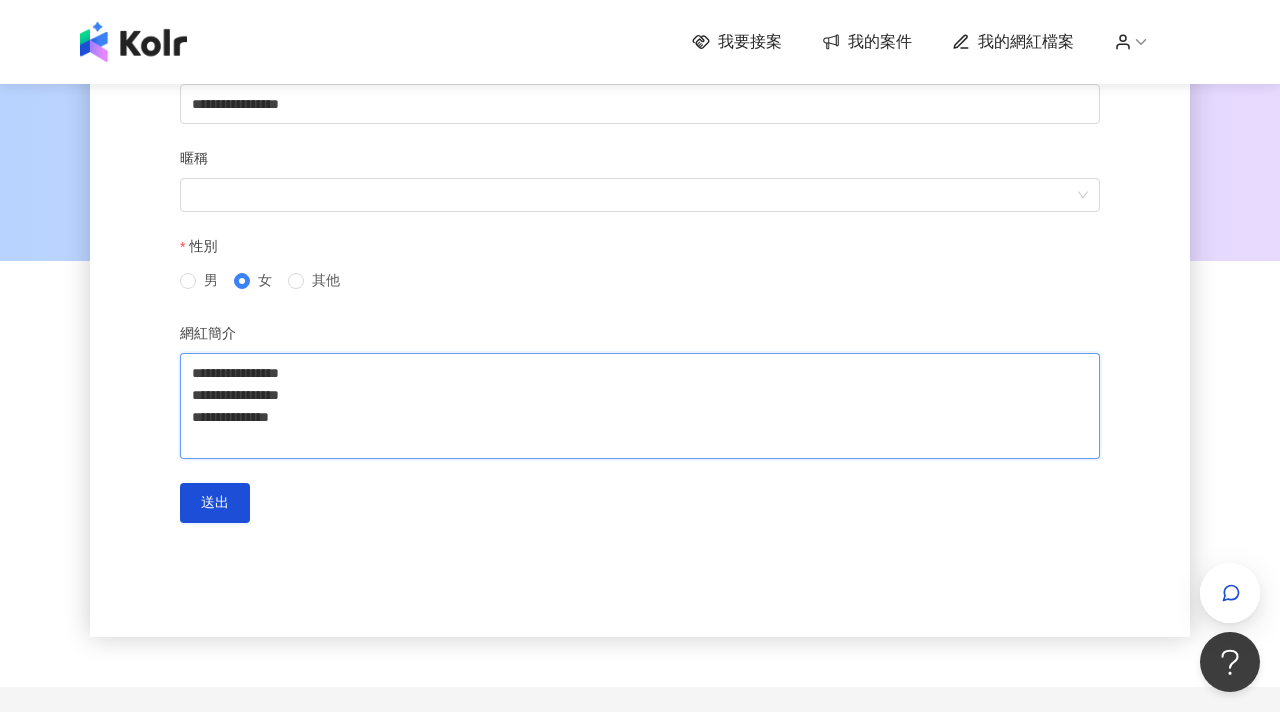 type 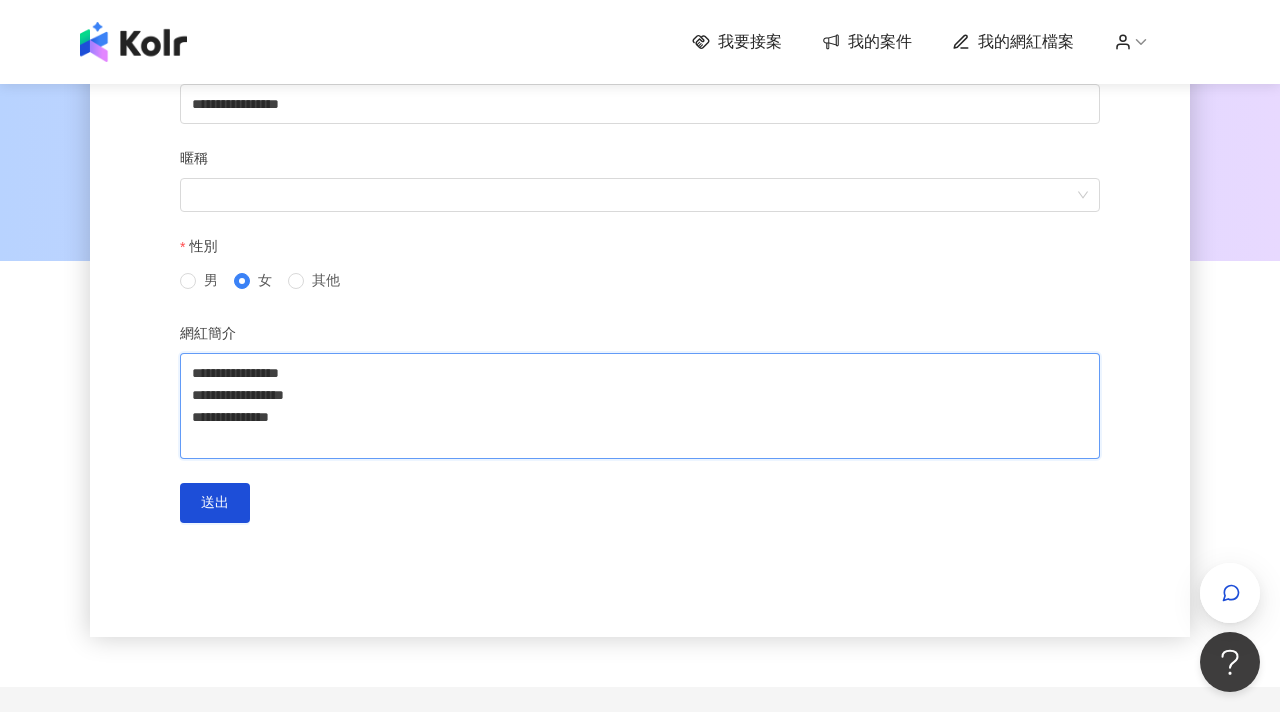 type 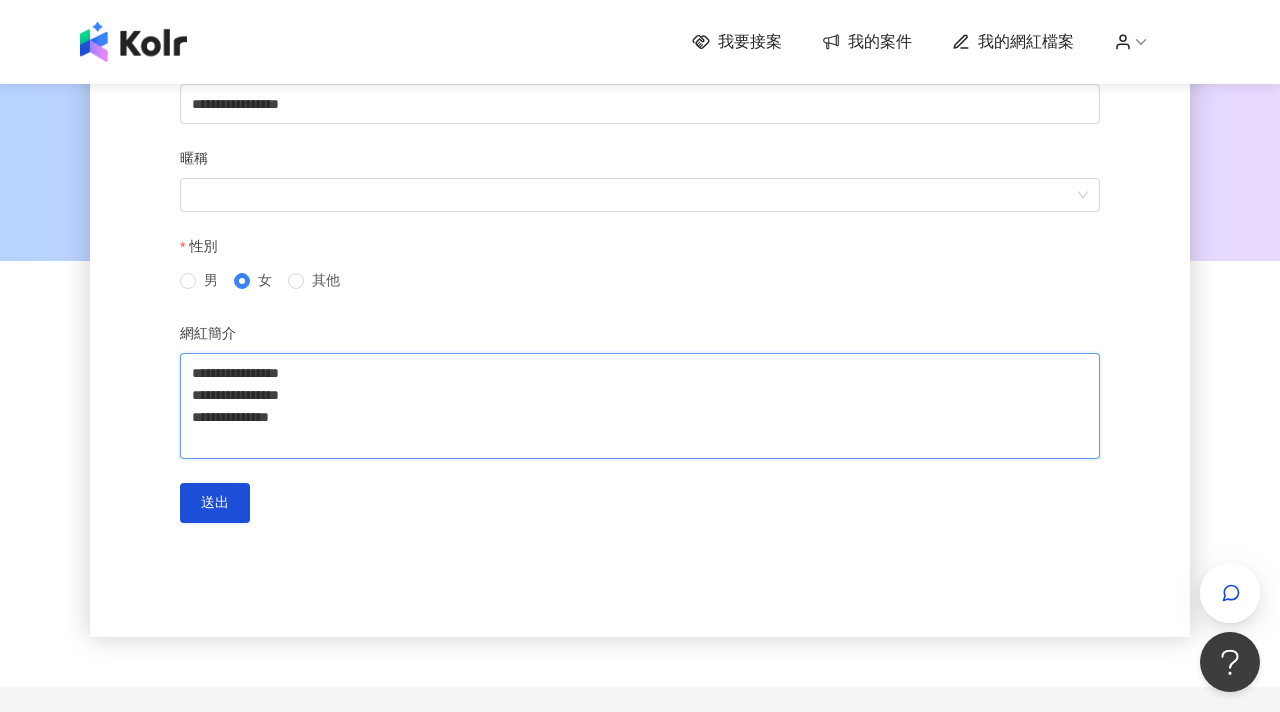 type 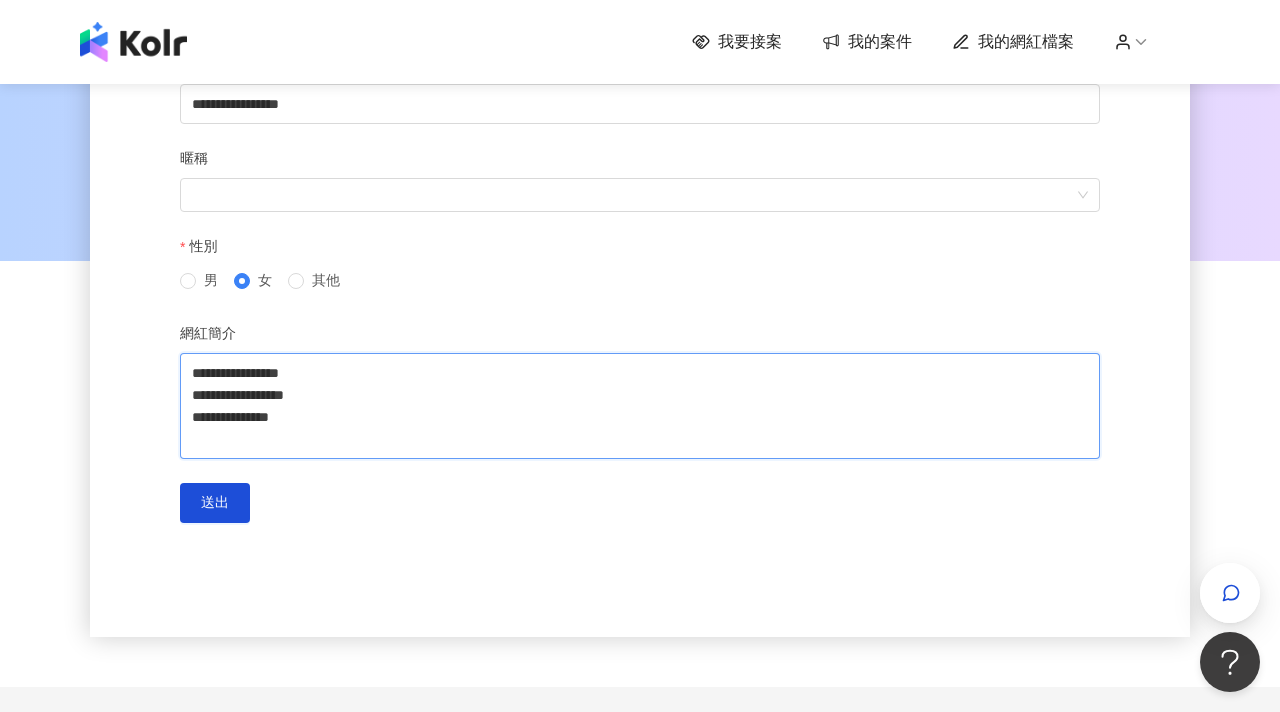 type 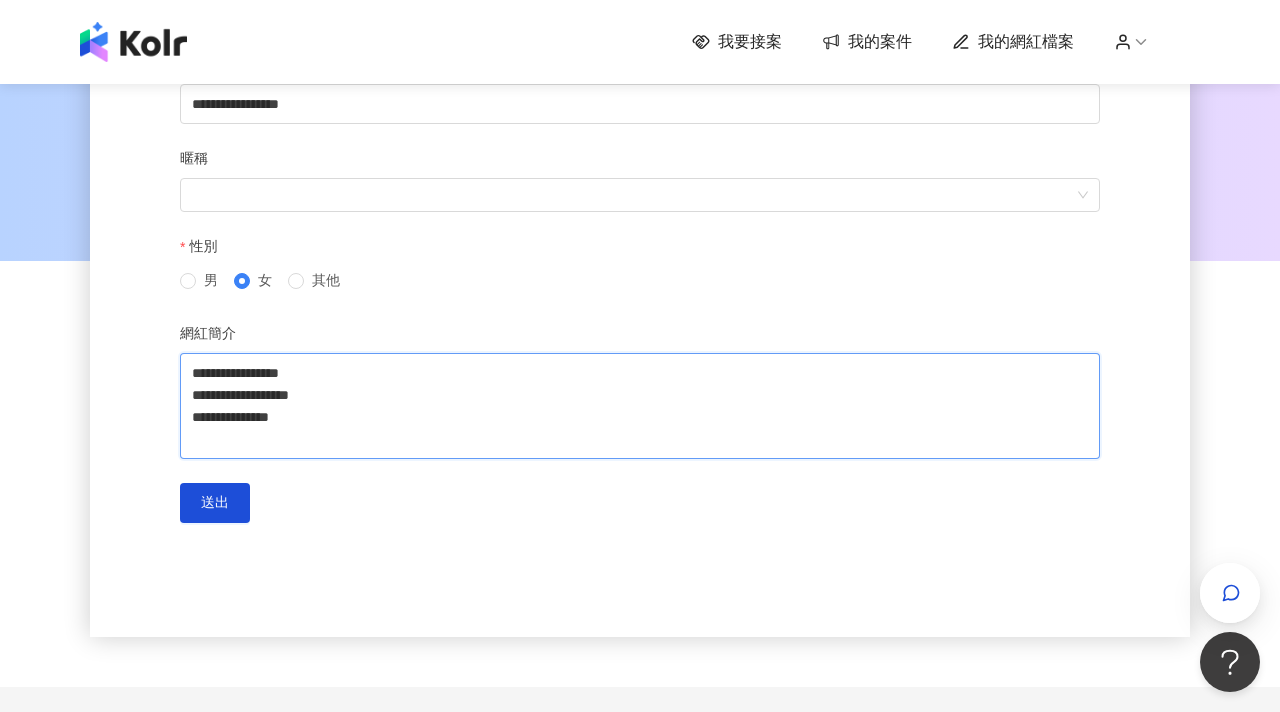 type 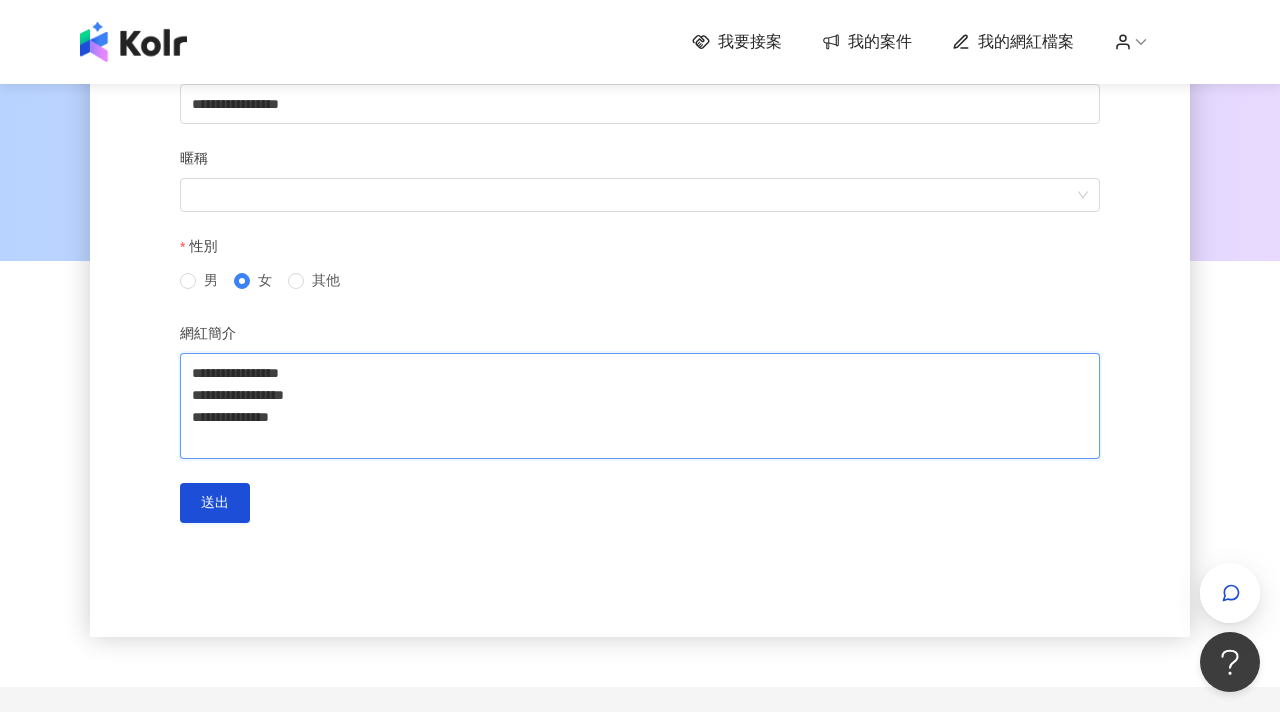 click on "**********" at bounding box center (640, 406) 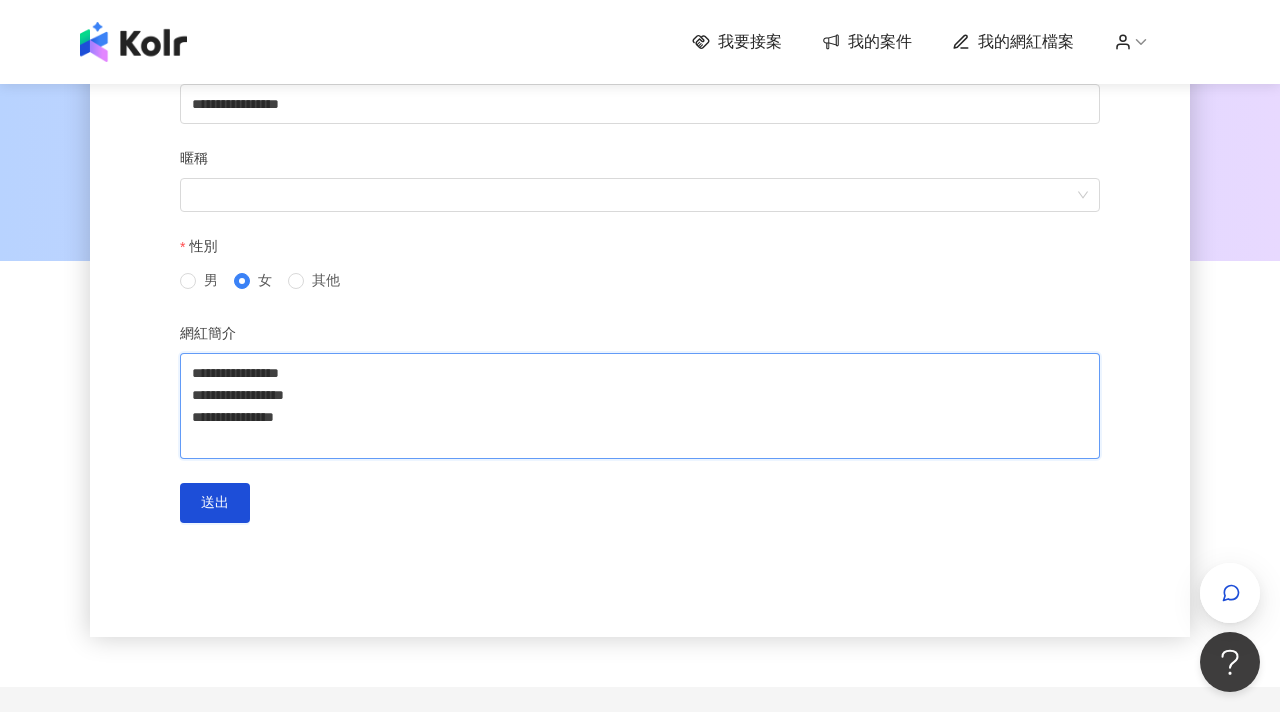 type 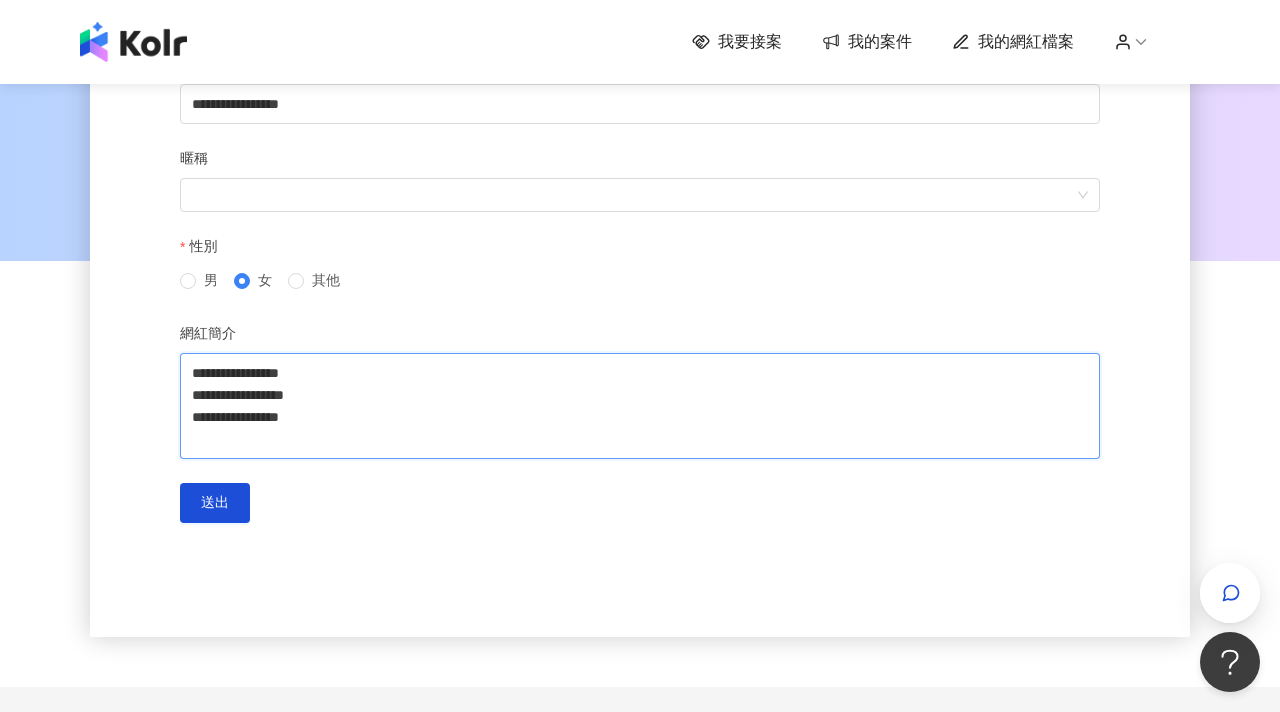 type 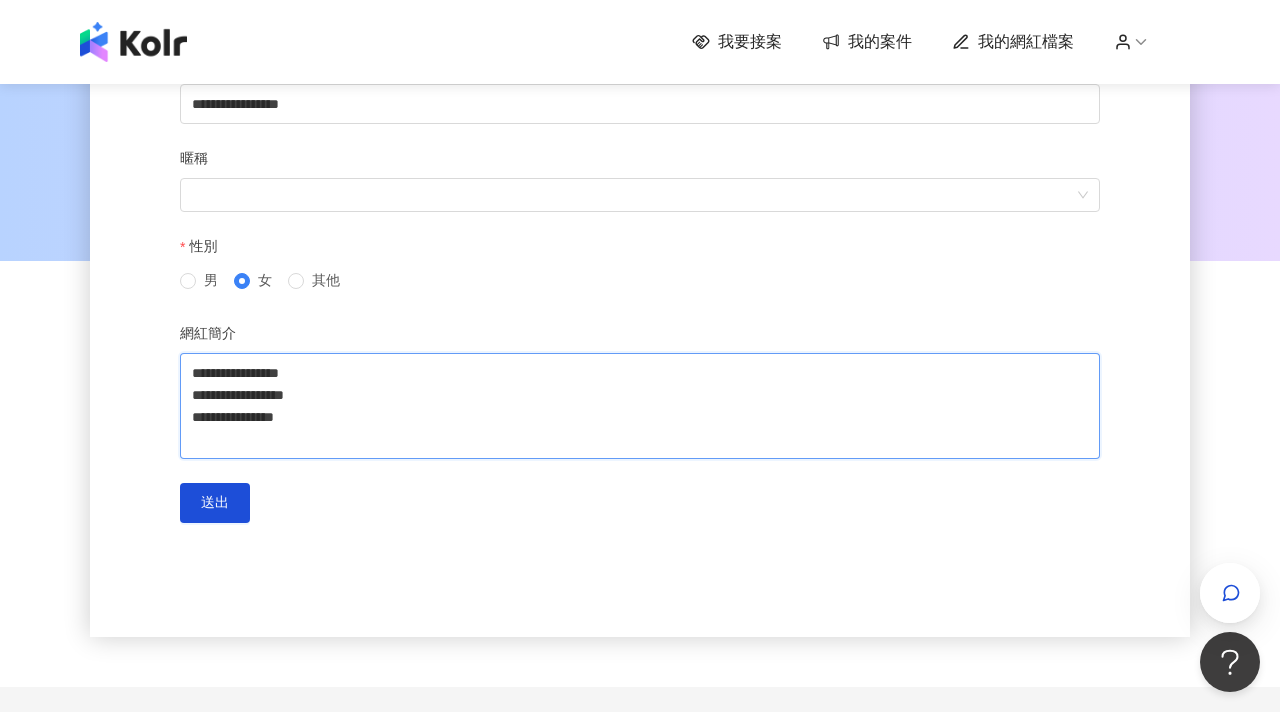 type 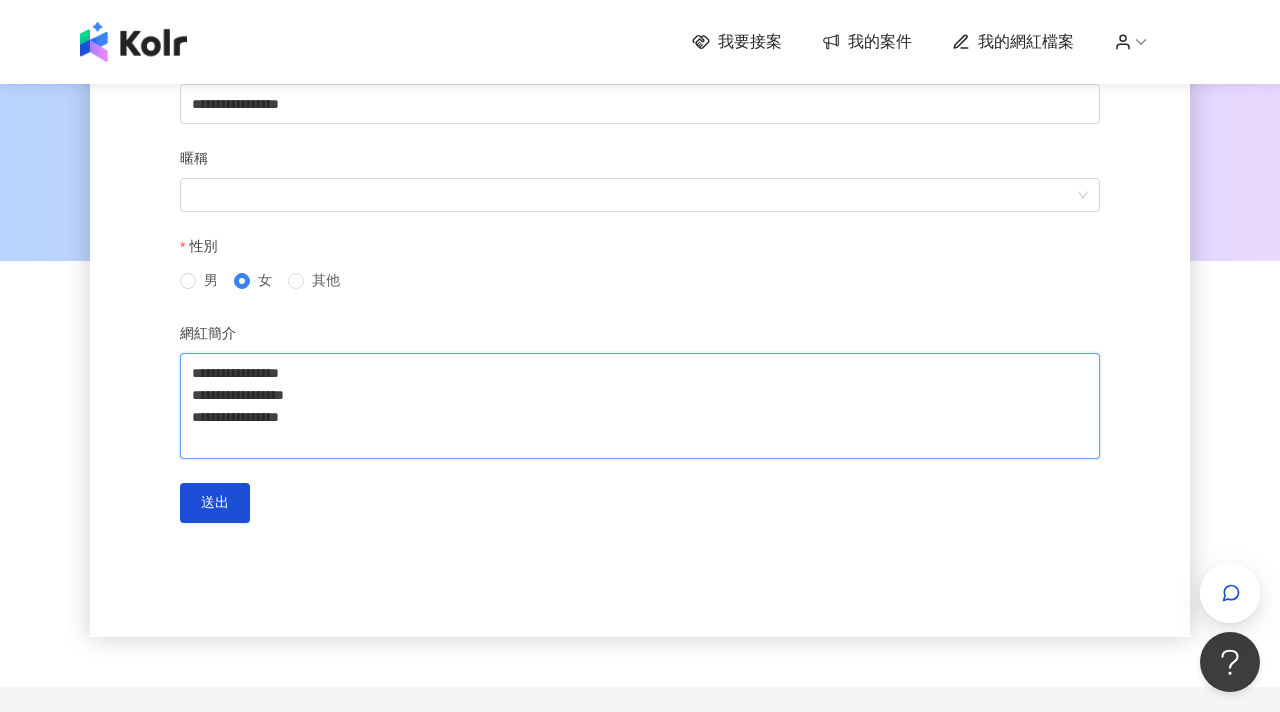 type 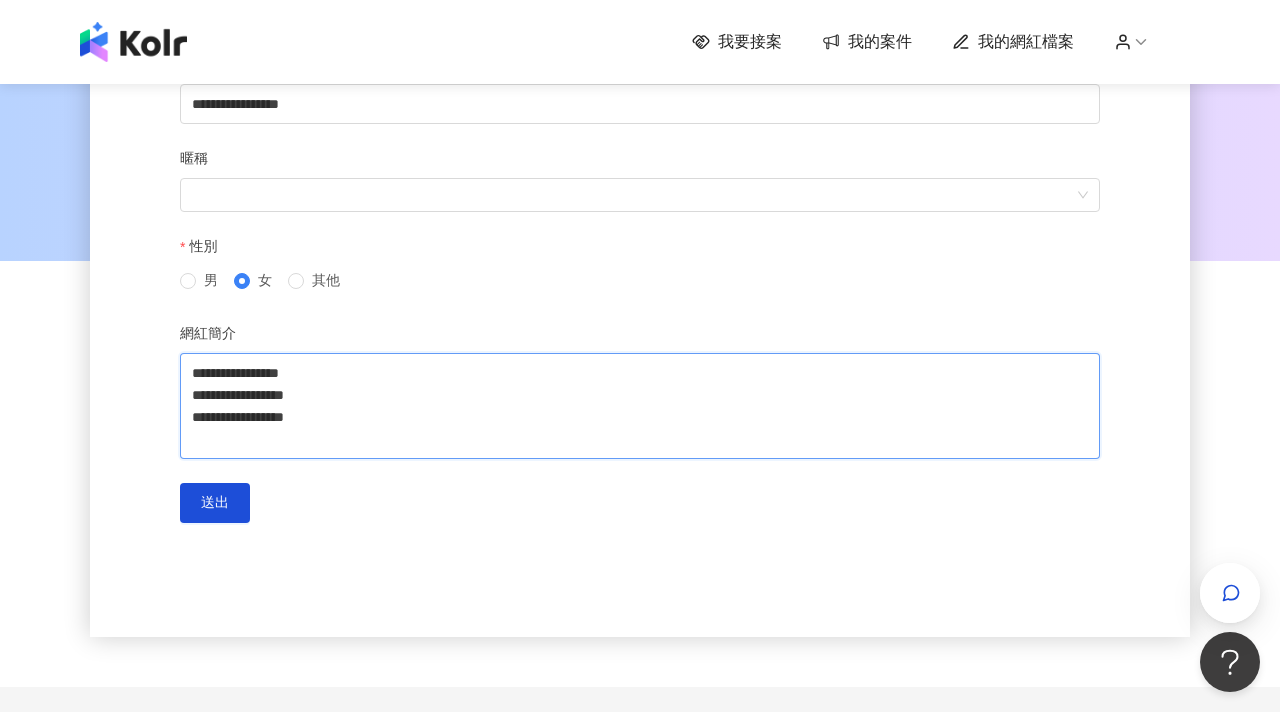 type 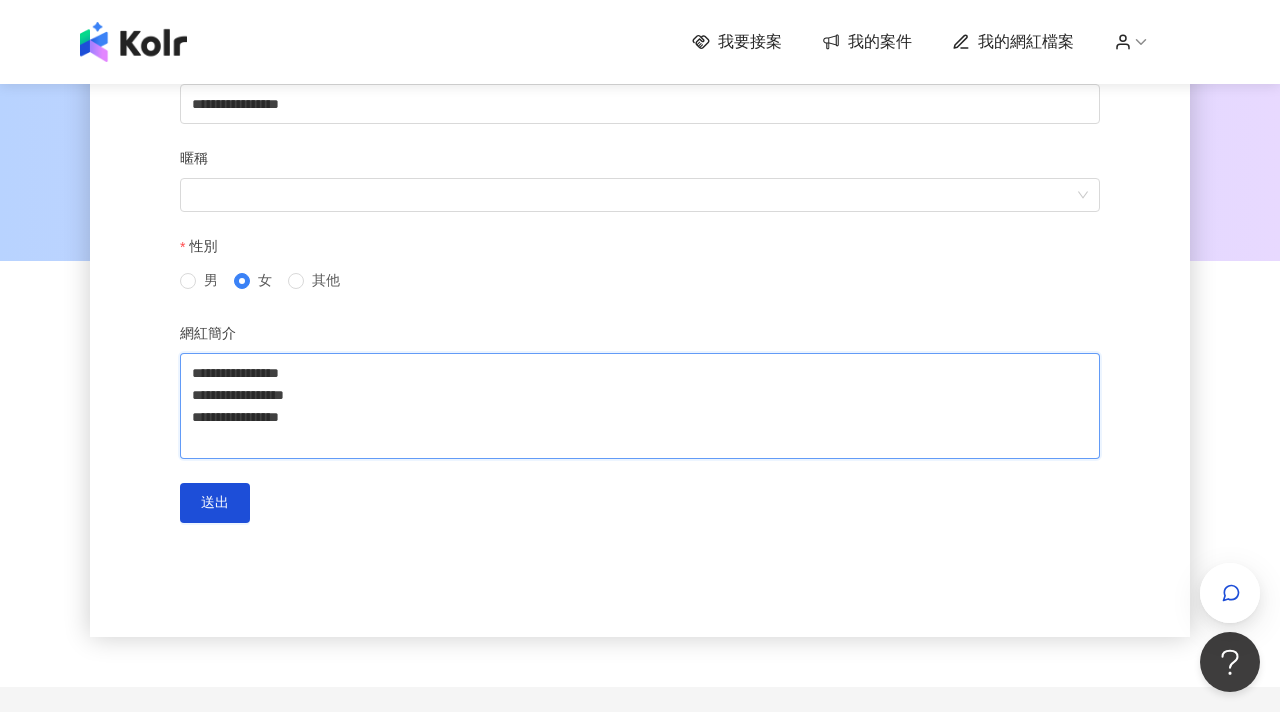 click on "**********" at bounding box center (640, 406) 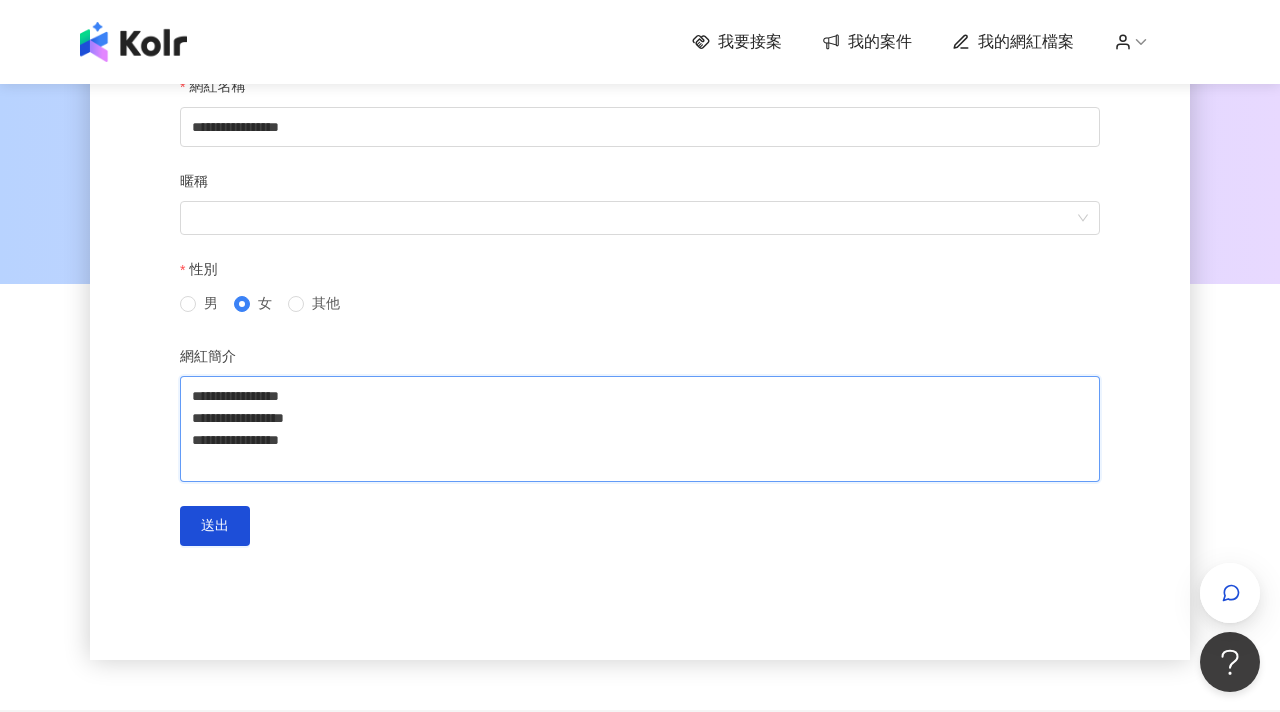 scroll, scrollTop: 215, scrollLeft: 0, axis: vertical 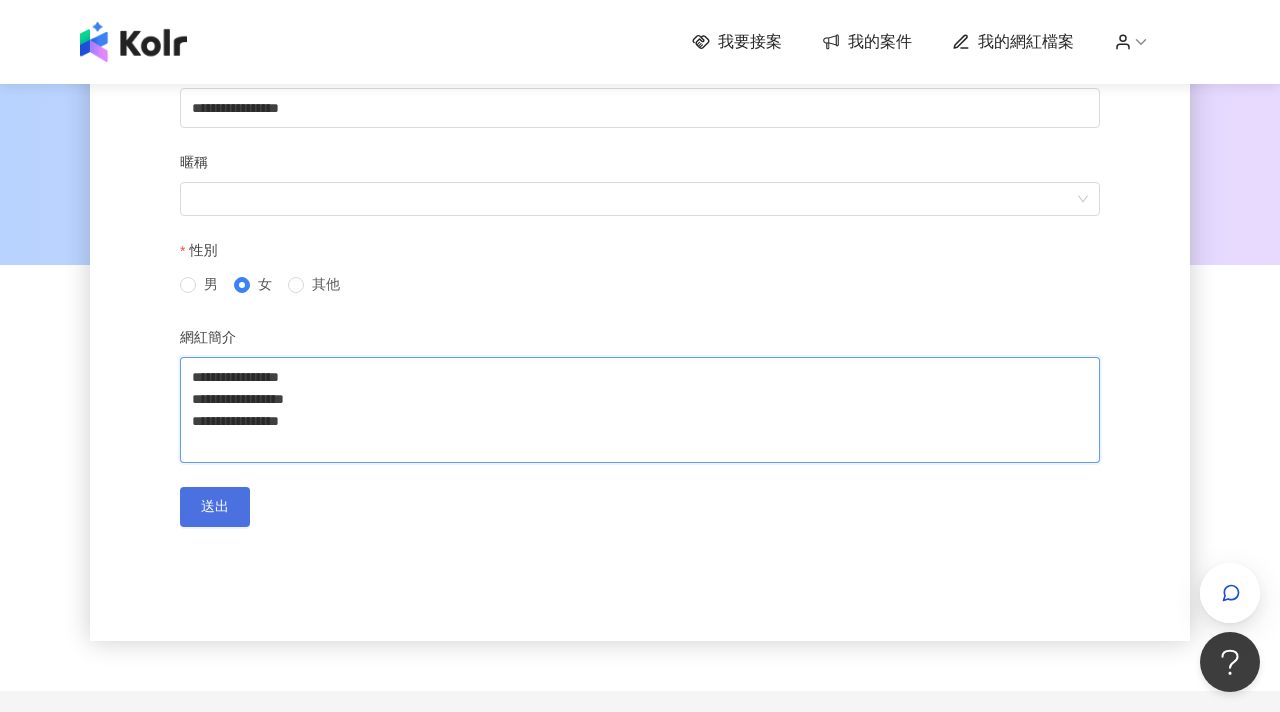 type on "**********" 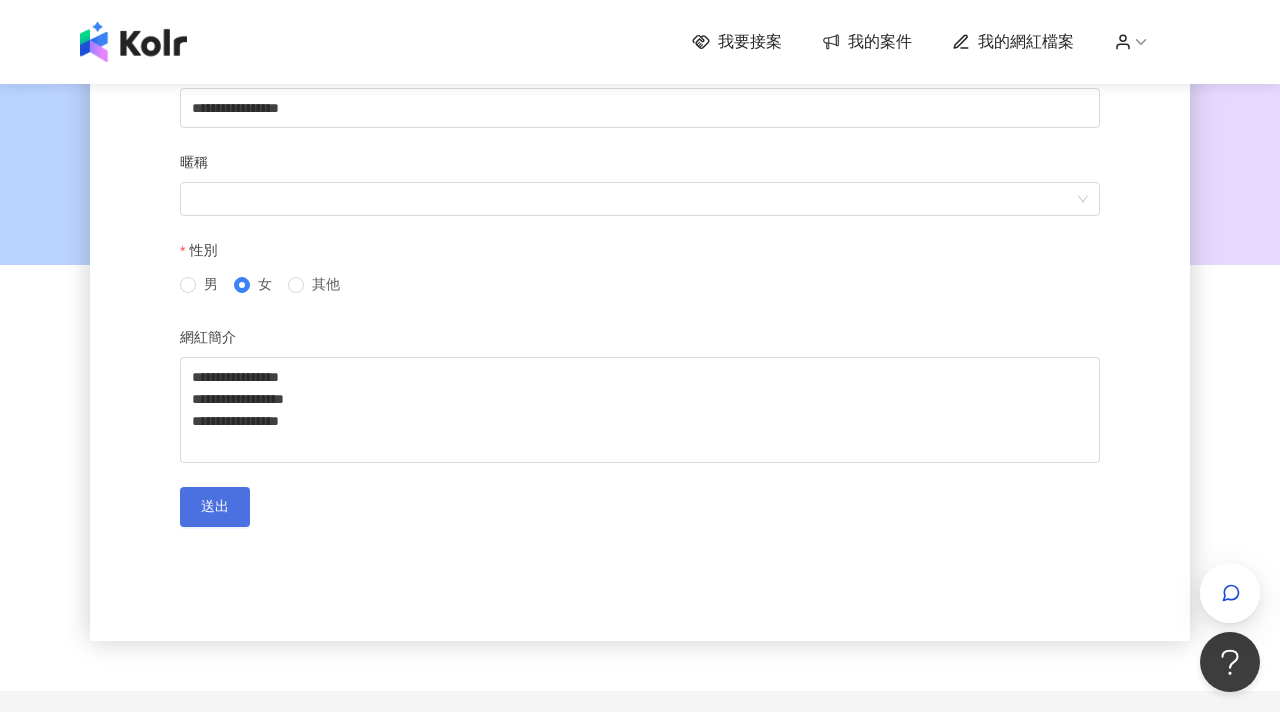 click on "送出" at bounding box center [215, 507] 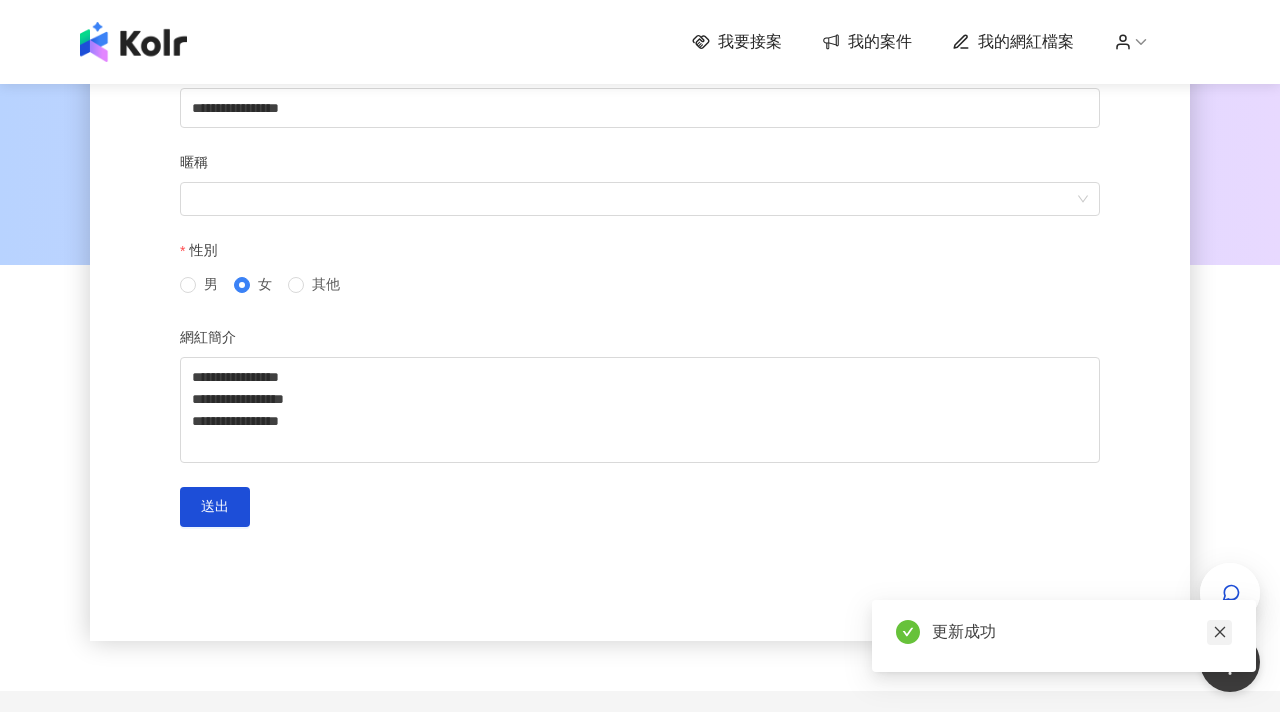 click 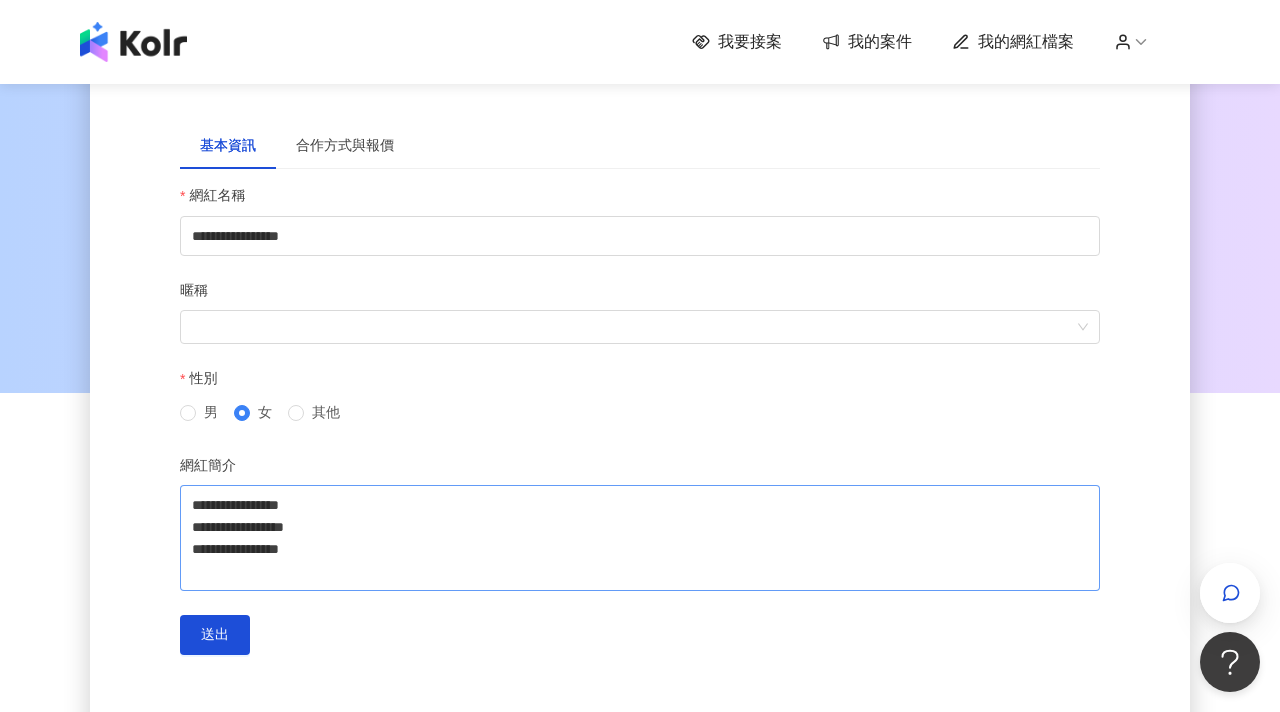 scroll, scrollTop: 0, scrollLeft: 0, axis: both 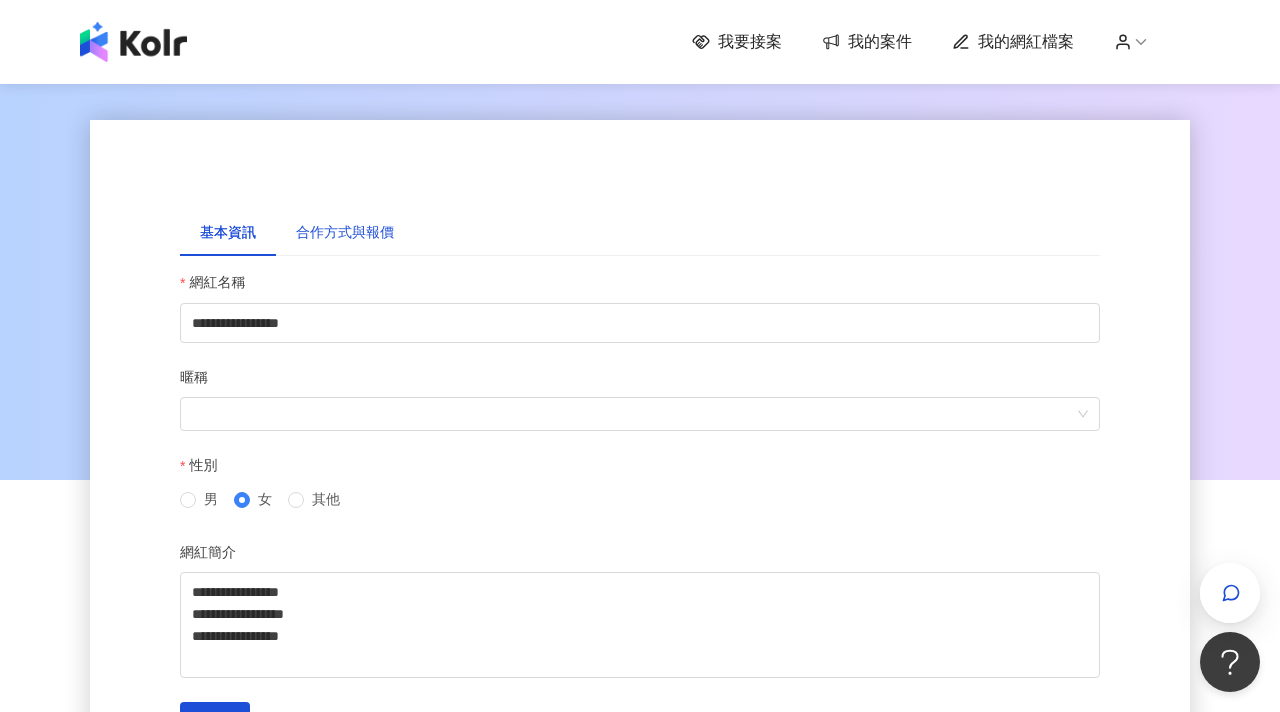 click on "合作方式與報價" at bounding box center (345, 233) 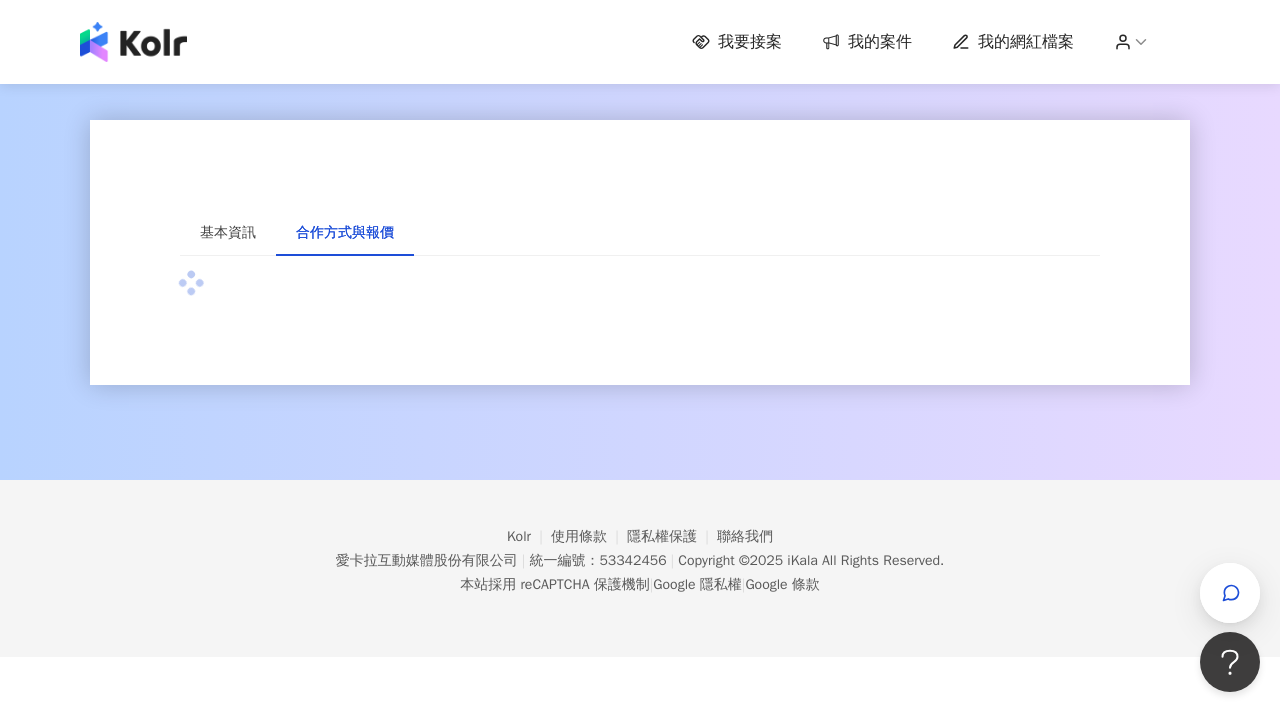 type 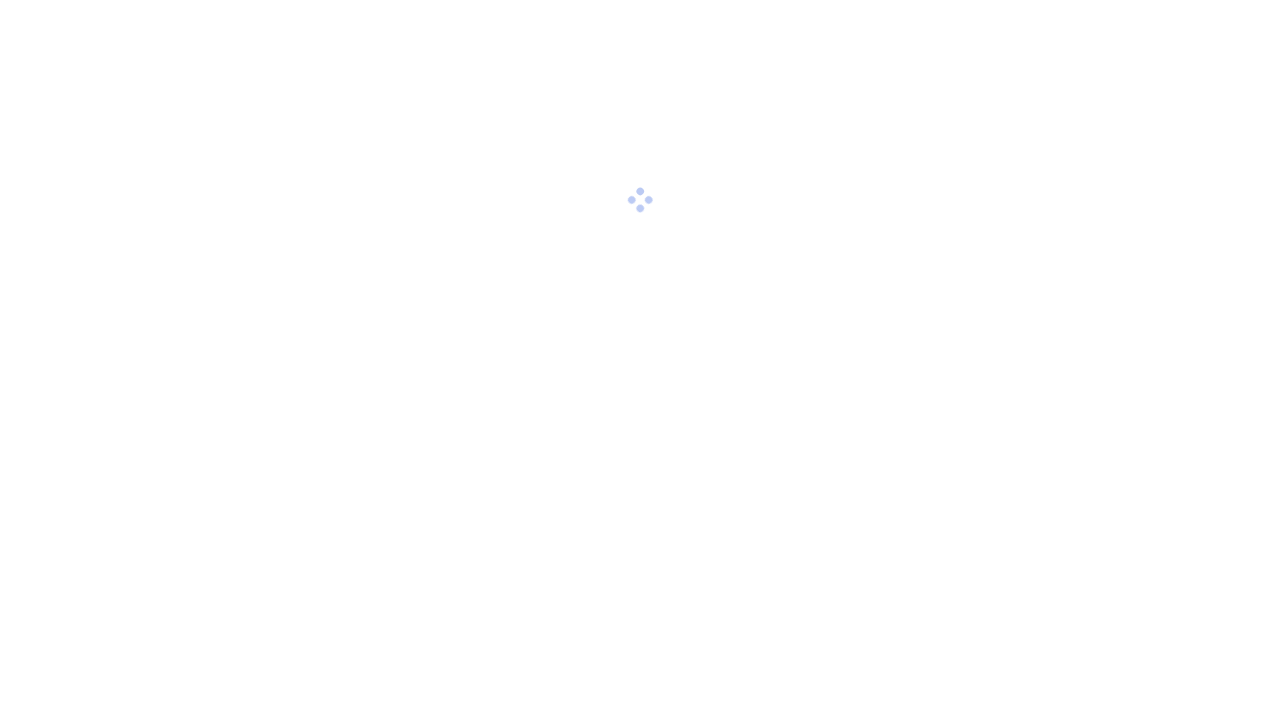 scroll, scrollTop: 0, scrollLeft: 0, axis: both 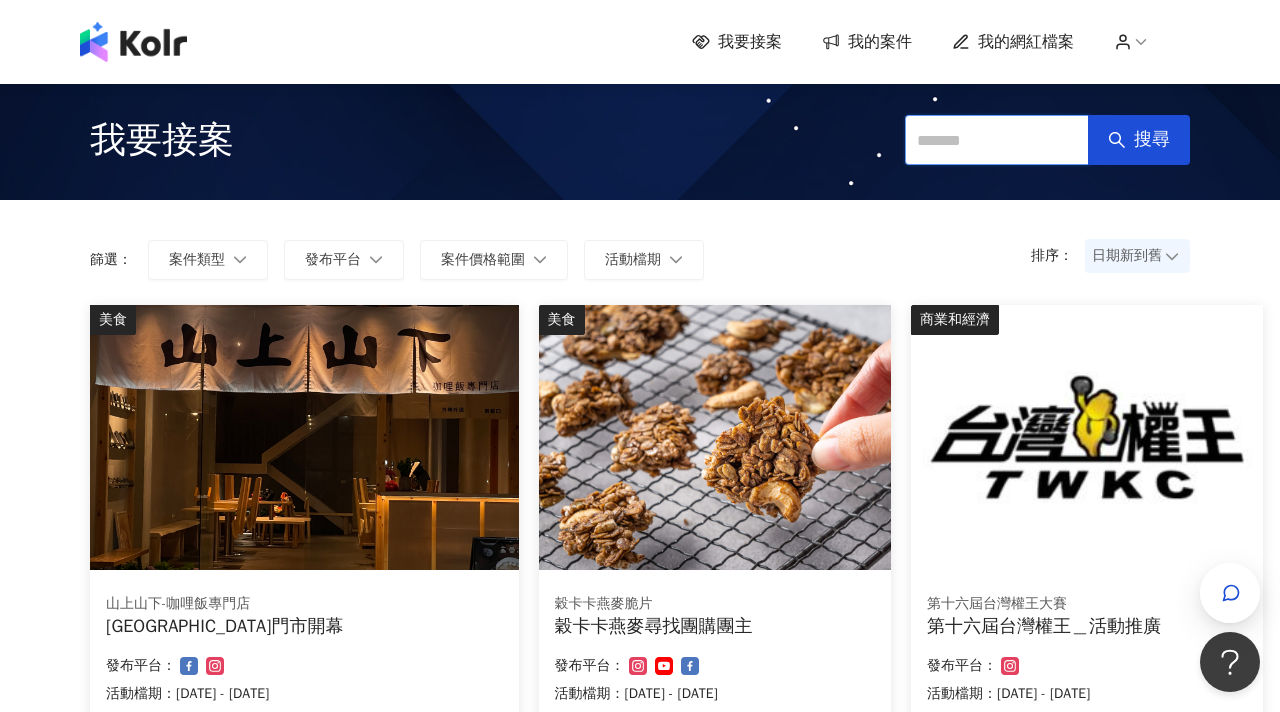 click at bounding box center [997, 140] 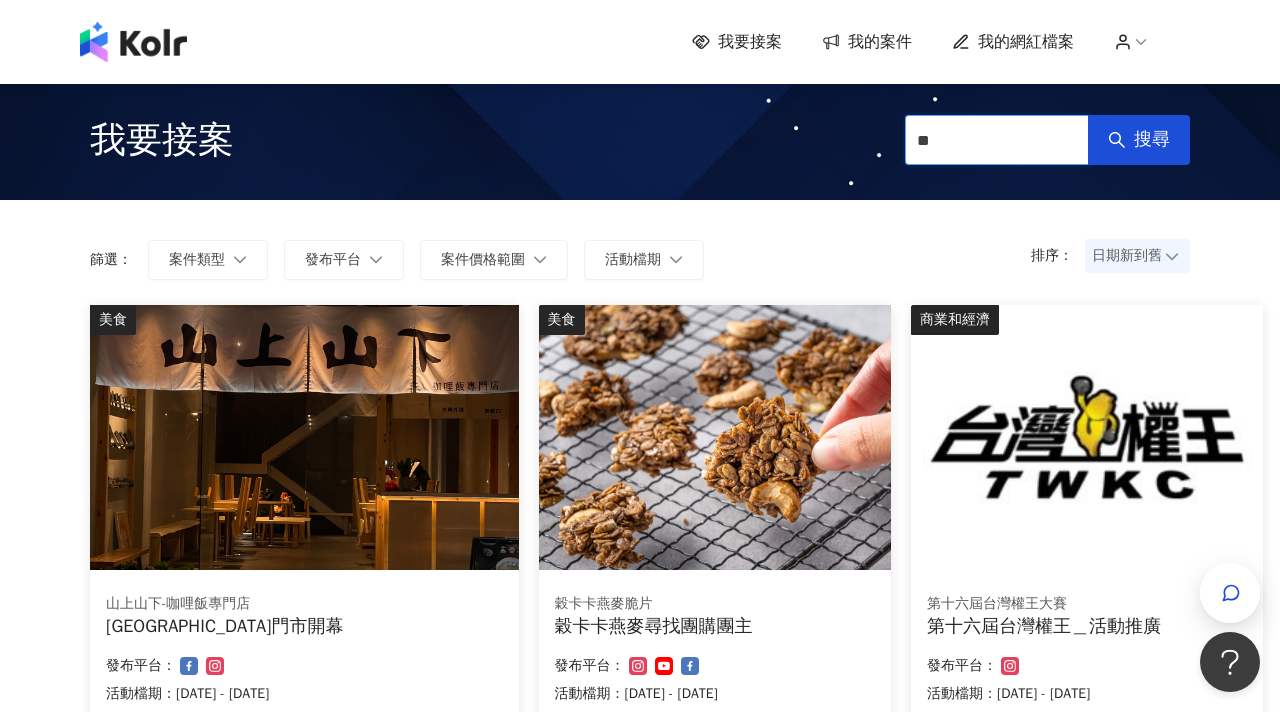 type on "*" 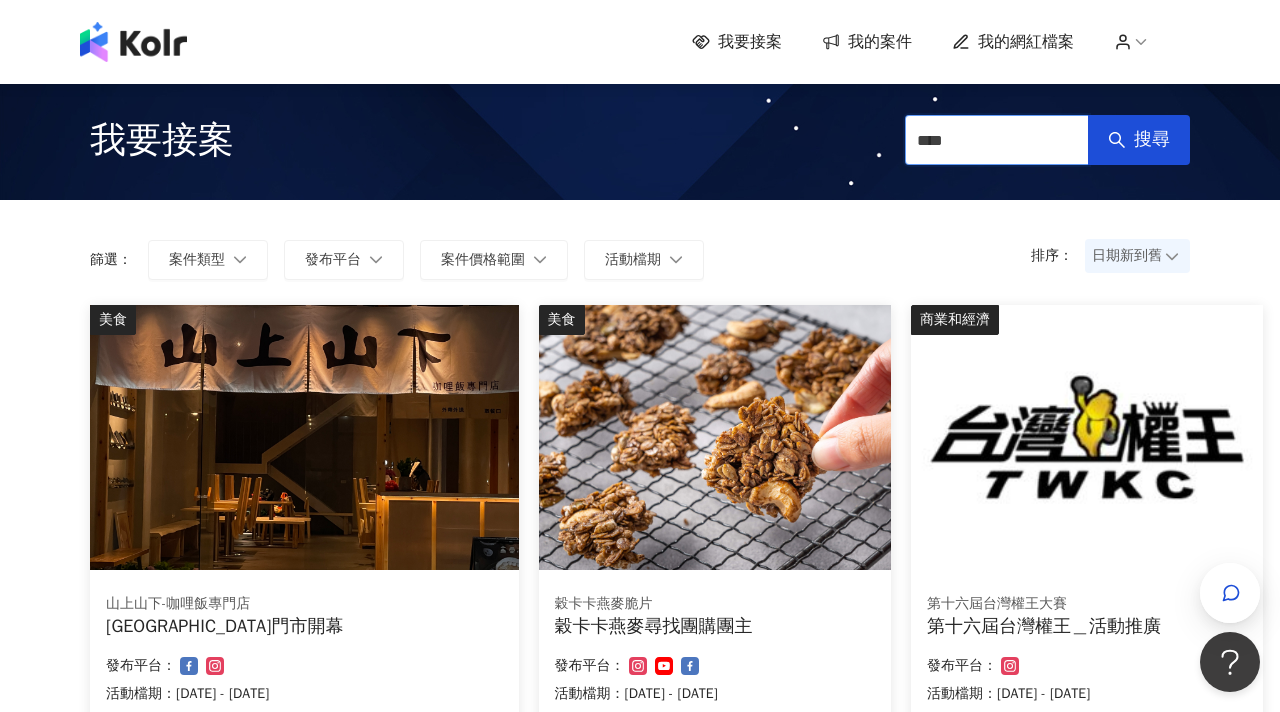 type on "***" 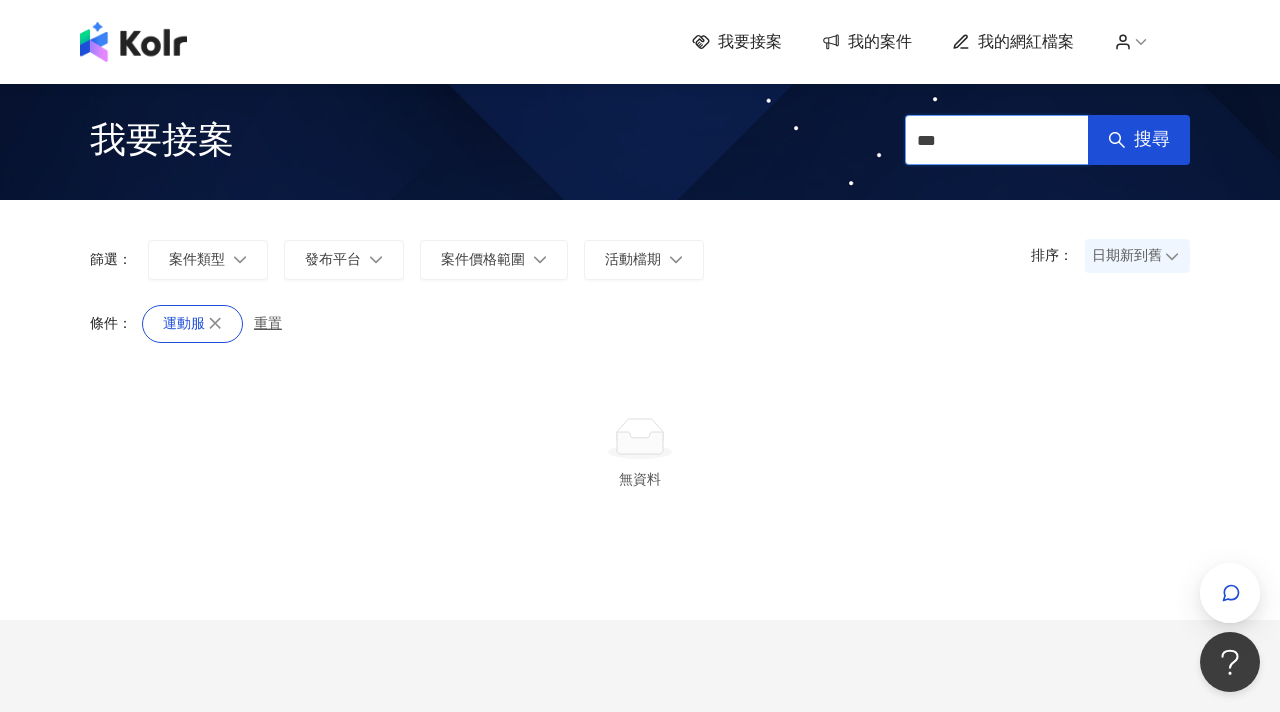 click on "***" at bounding box center [997, 140] 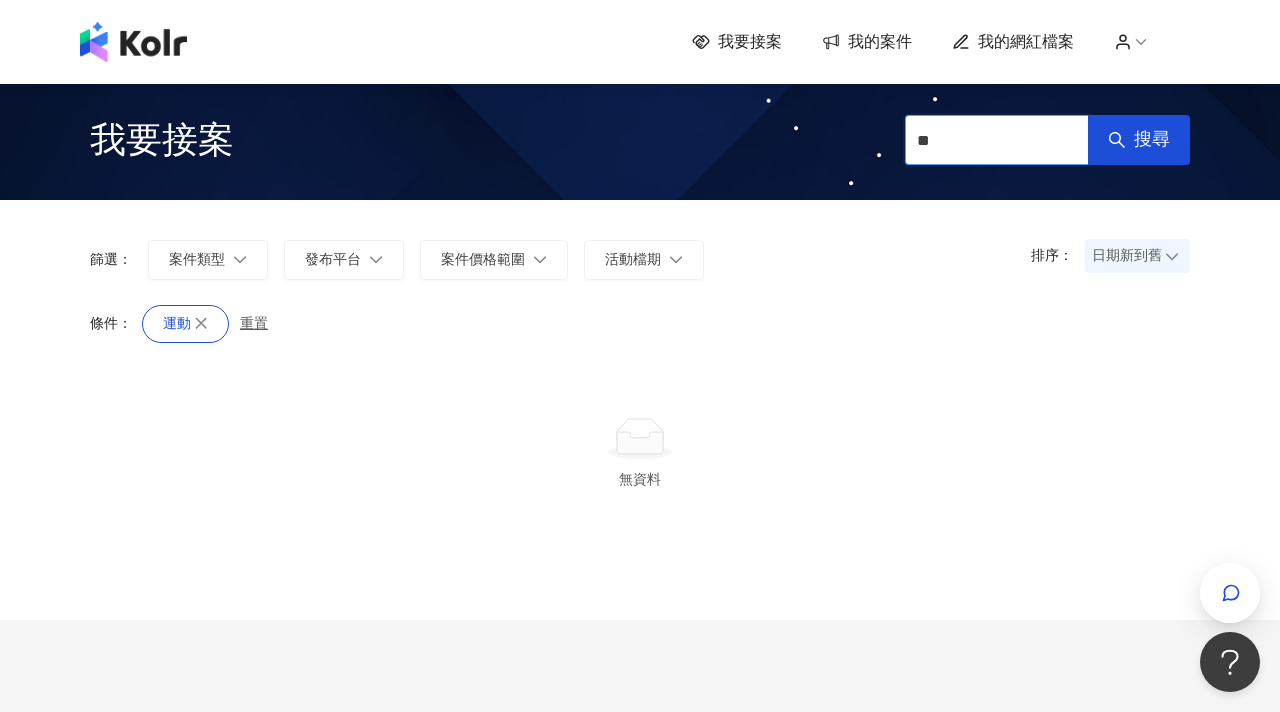 click on "**" at bounding box center [997, 140] 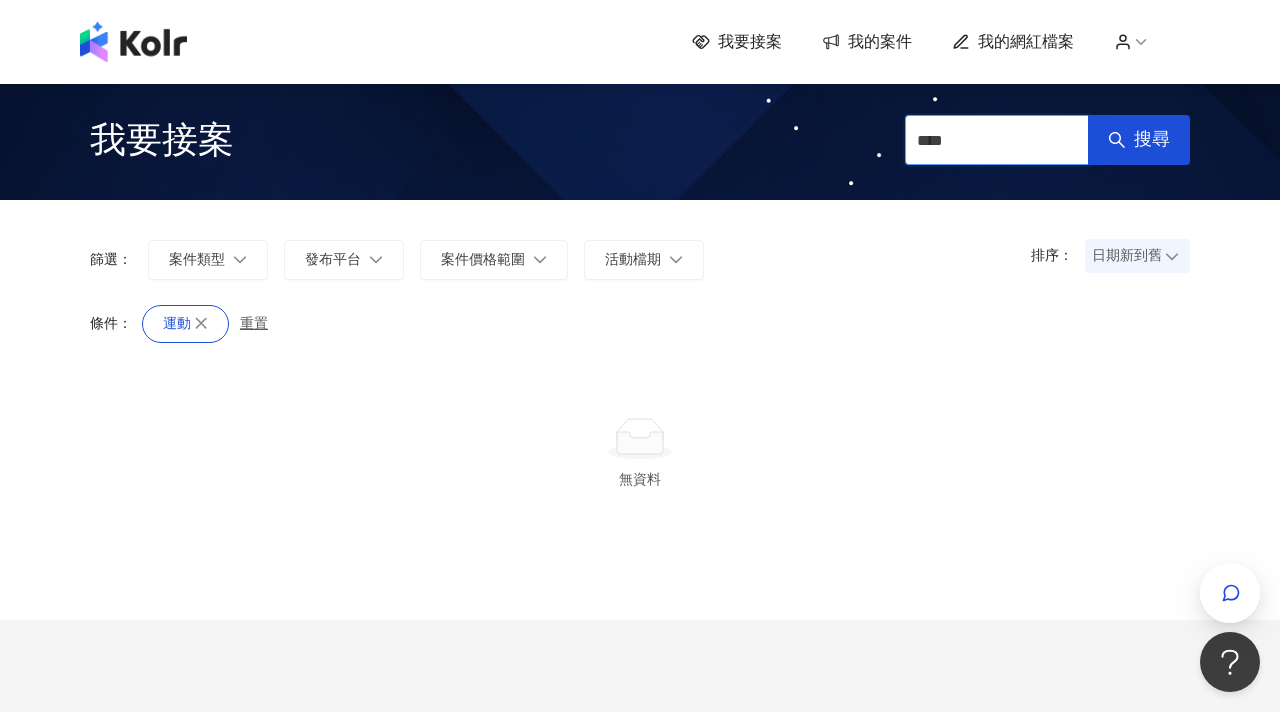 type on "****" 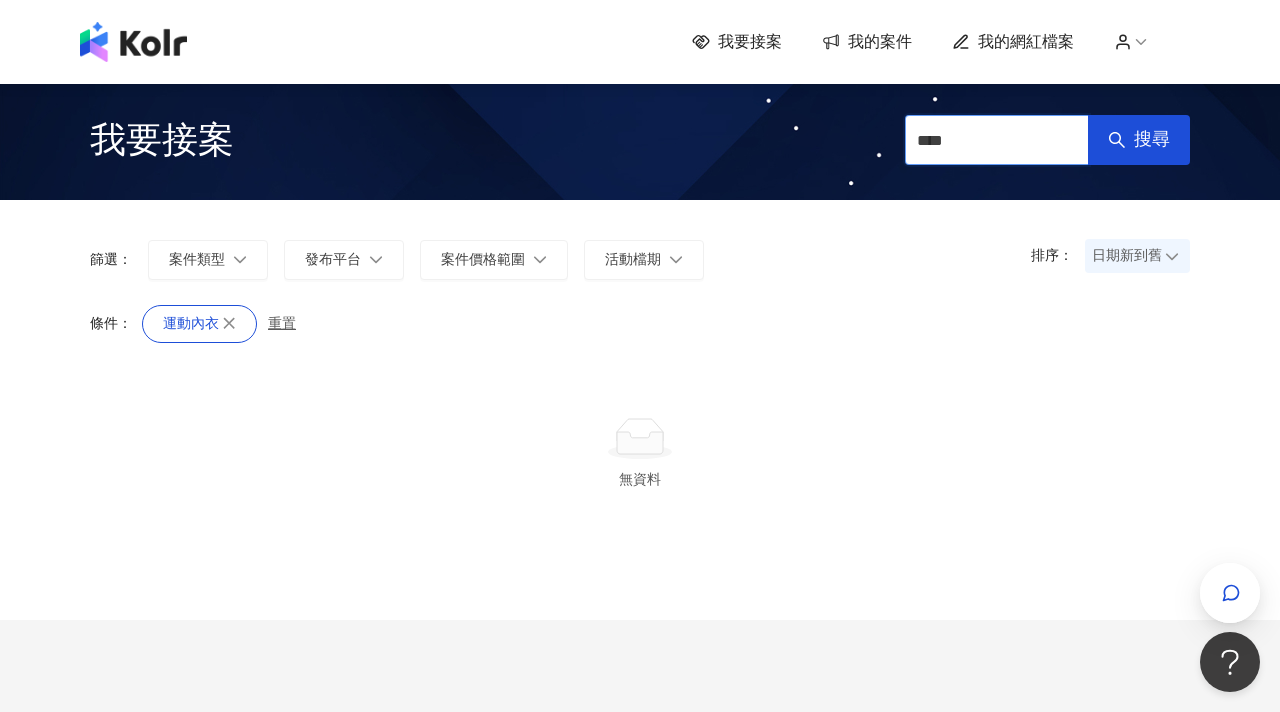 click on "****" at bounding box center [997, 140] 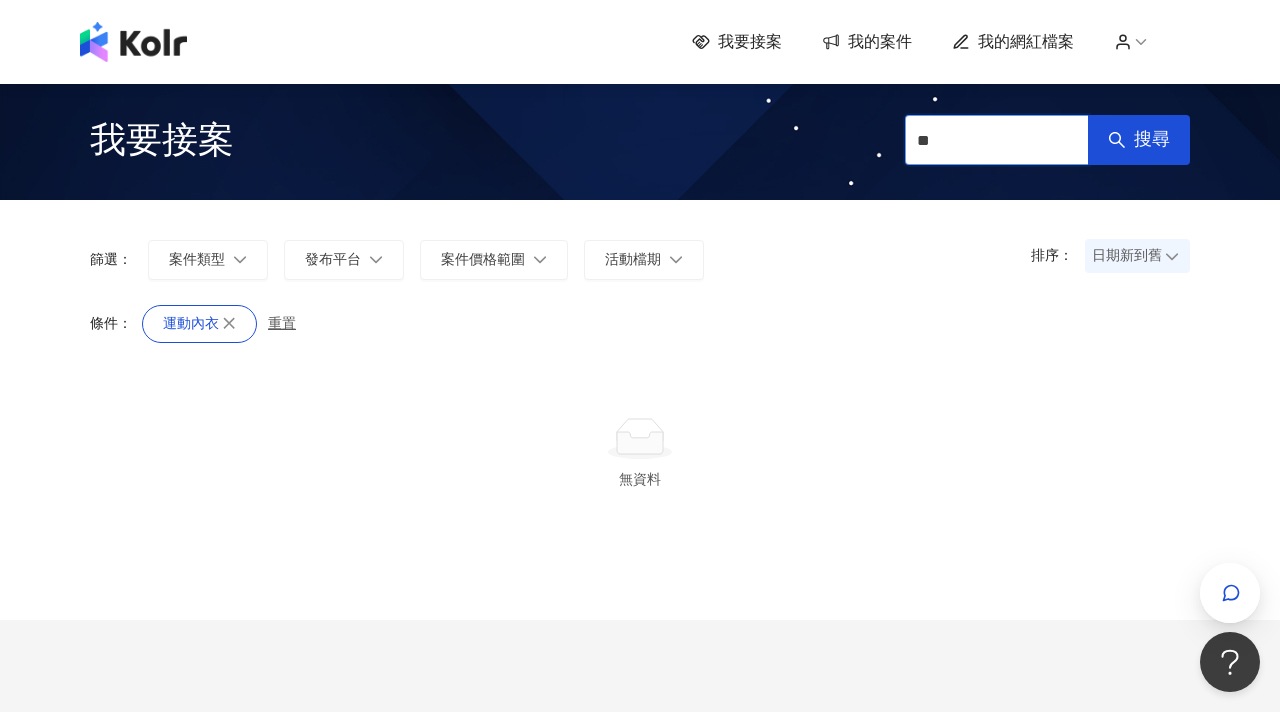 type on "*" 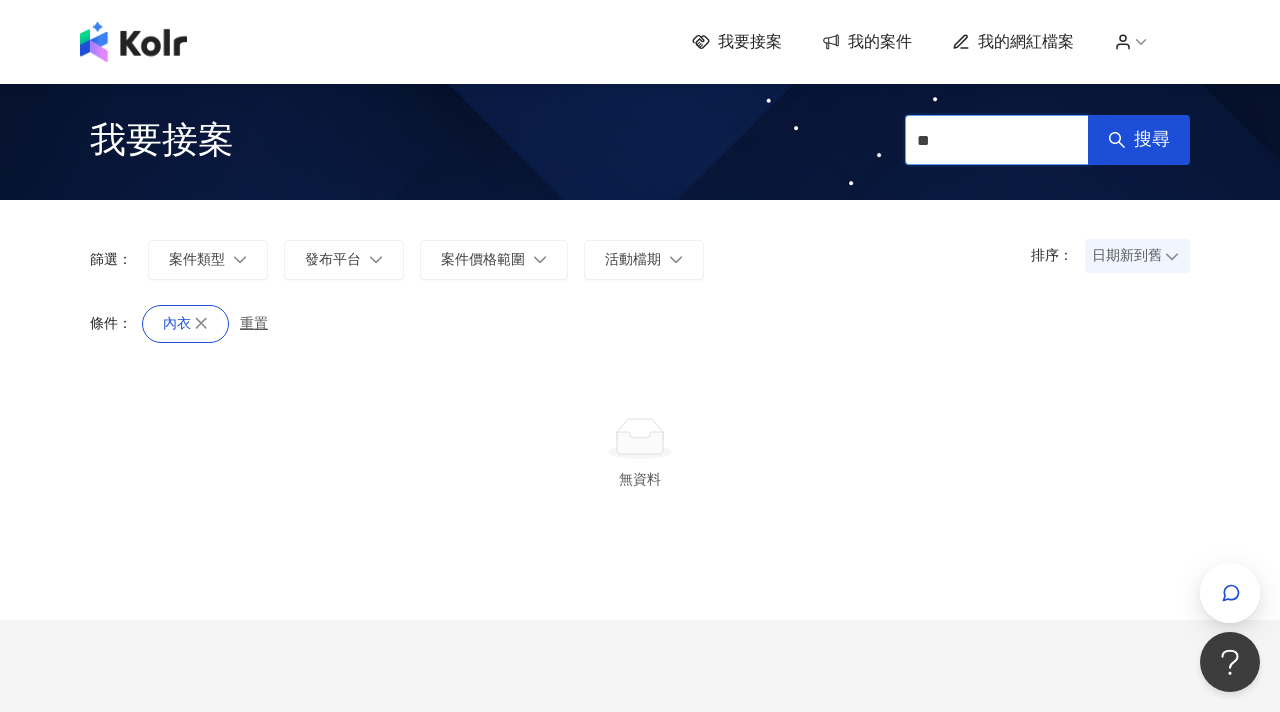 click on "**" at bounding box center [997, 140] 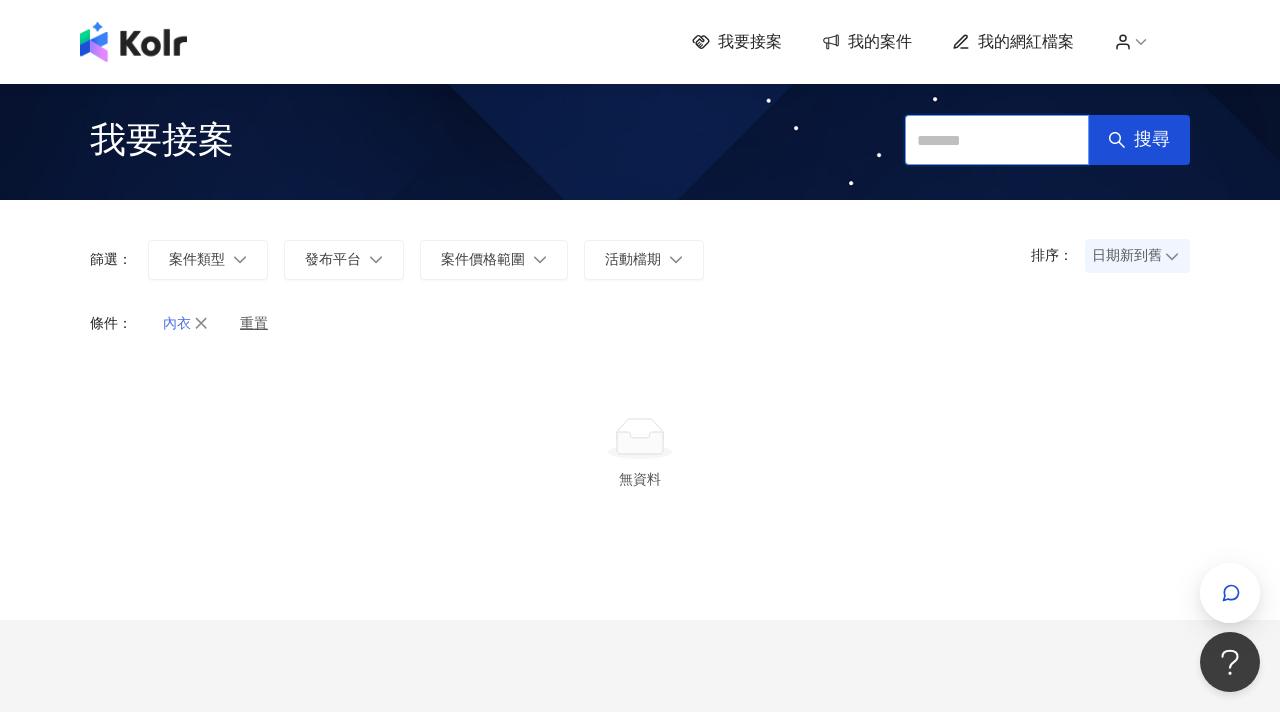 type 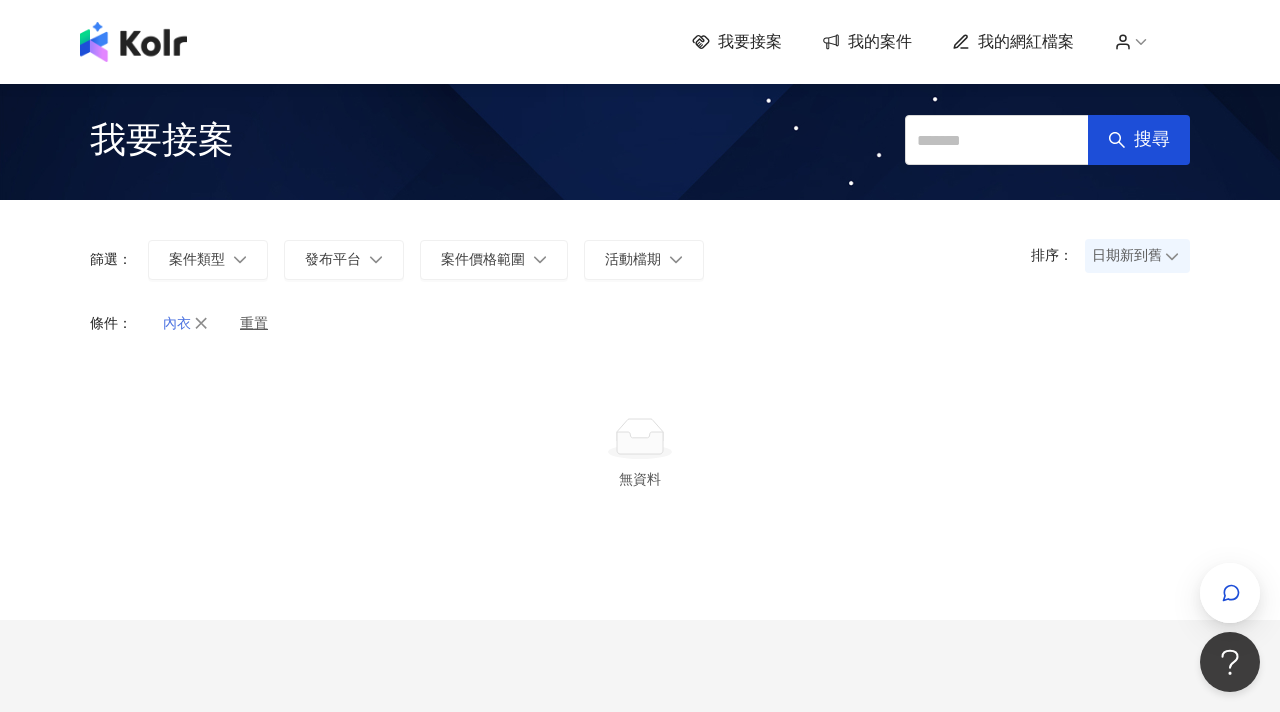 click on "內衣" at bounding box center (185, 324) 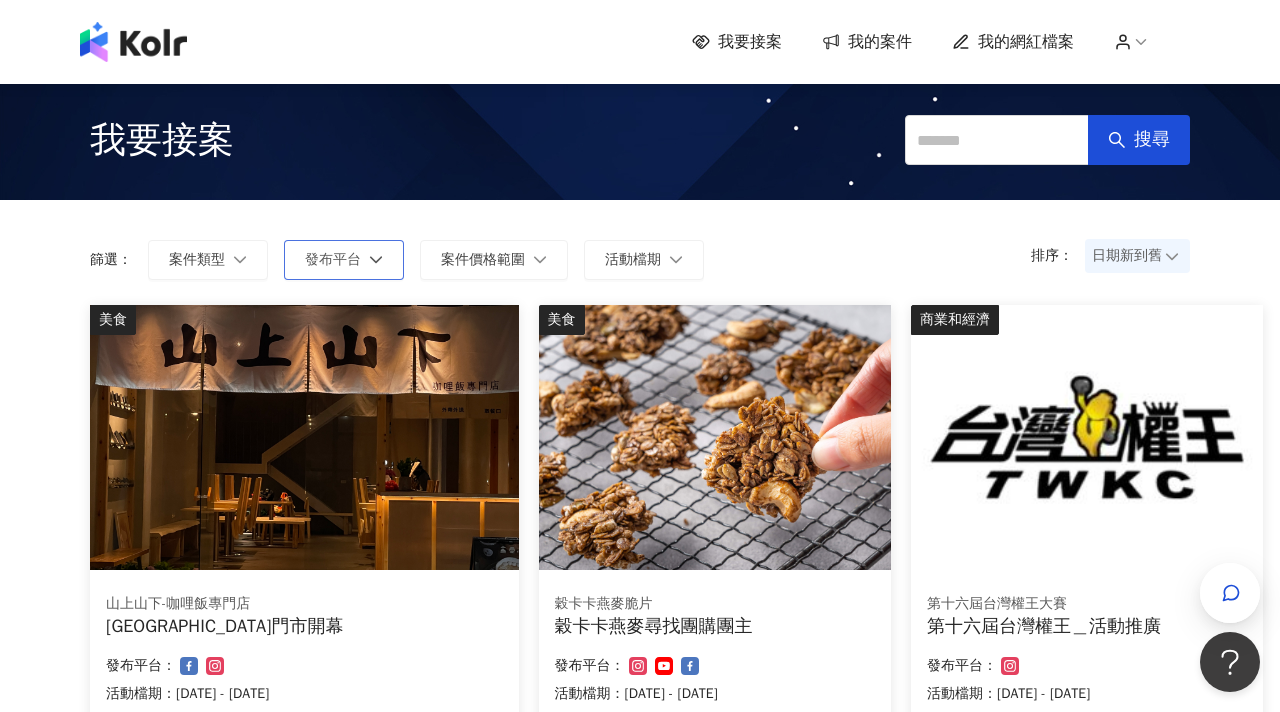 click on "發布平台" at bounding box center [333, 260] 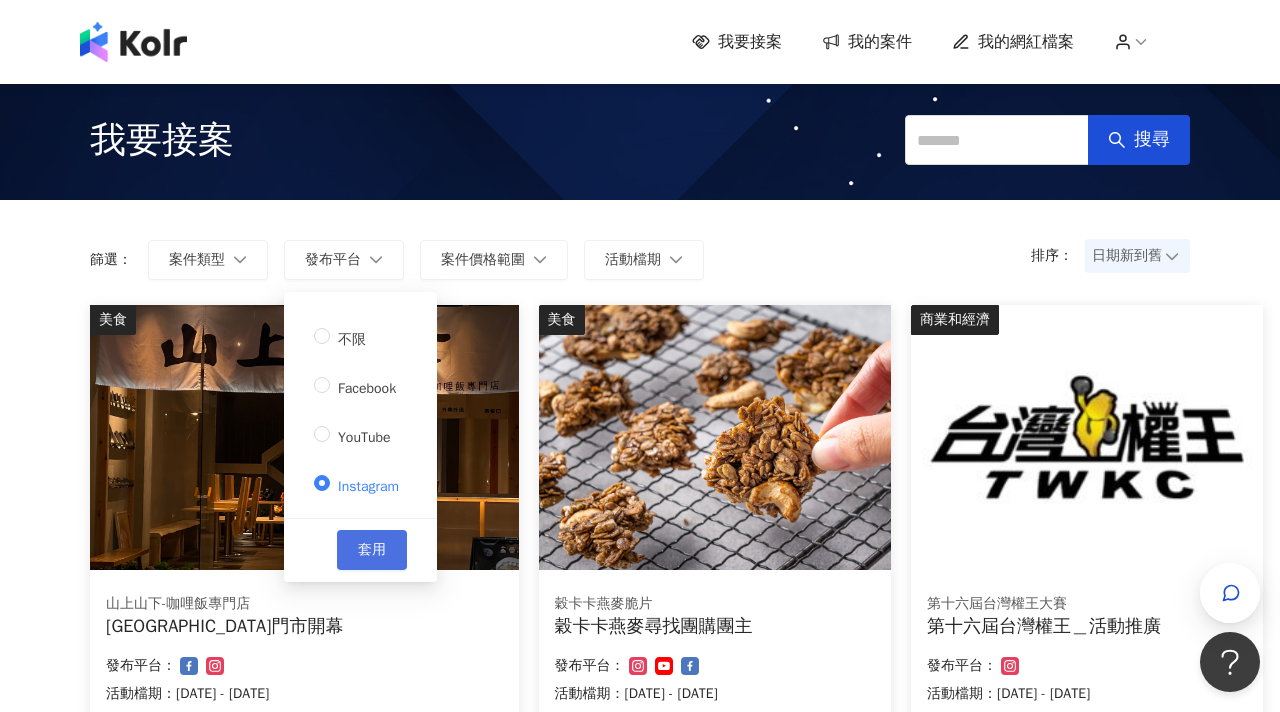 click on "套用" at bounding box center [372, 550] 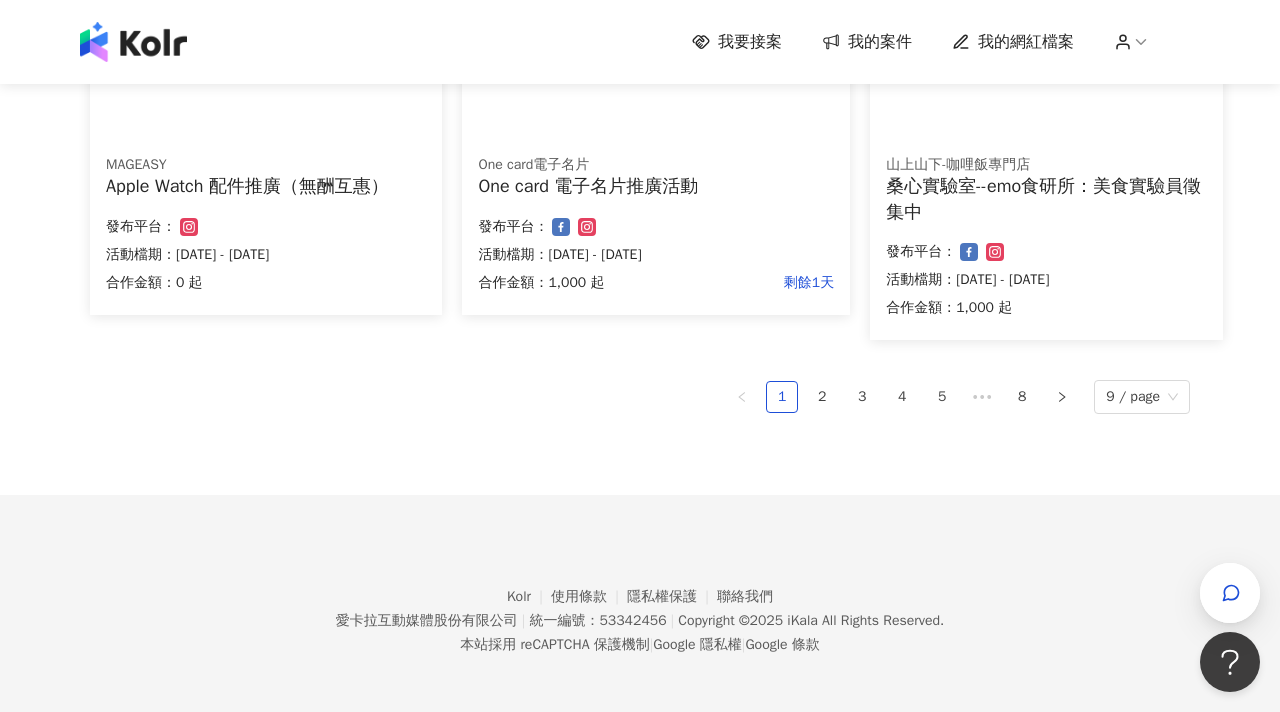 scroll, scrollTop: 1481, scrollLeft: 0, axis: vertical 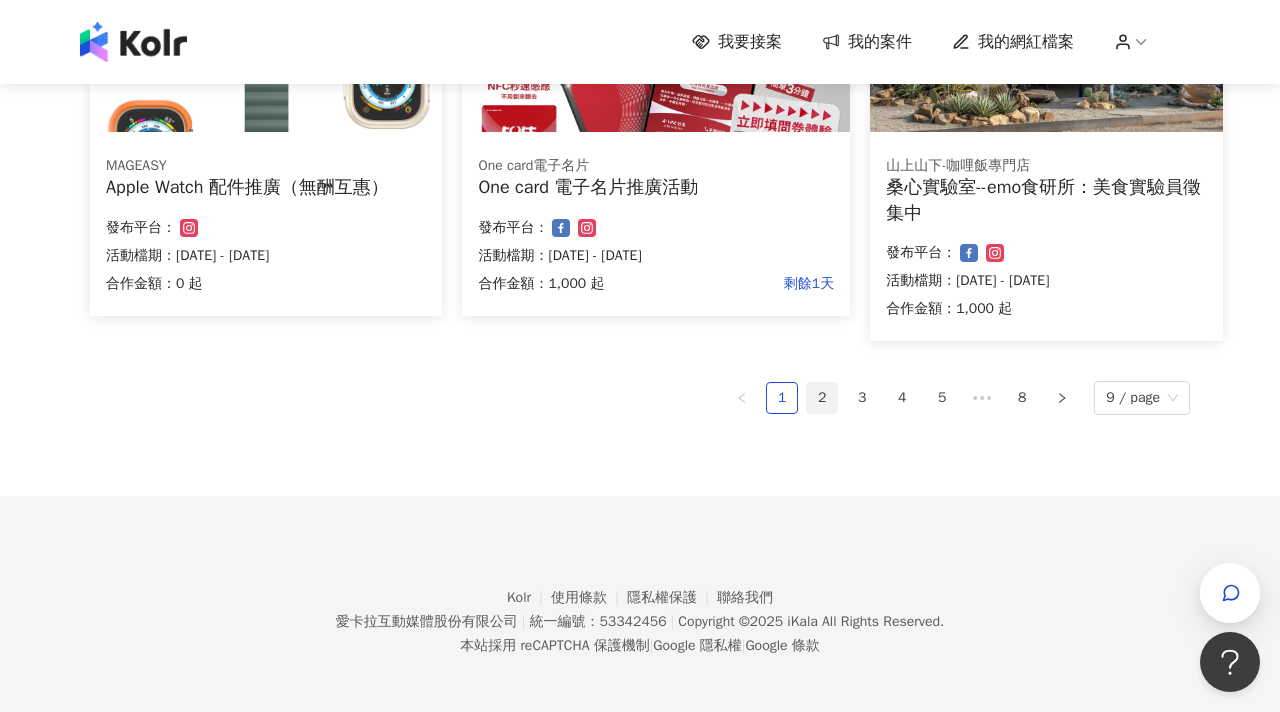 click on "2" at bounding box center (822, 398) 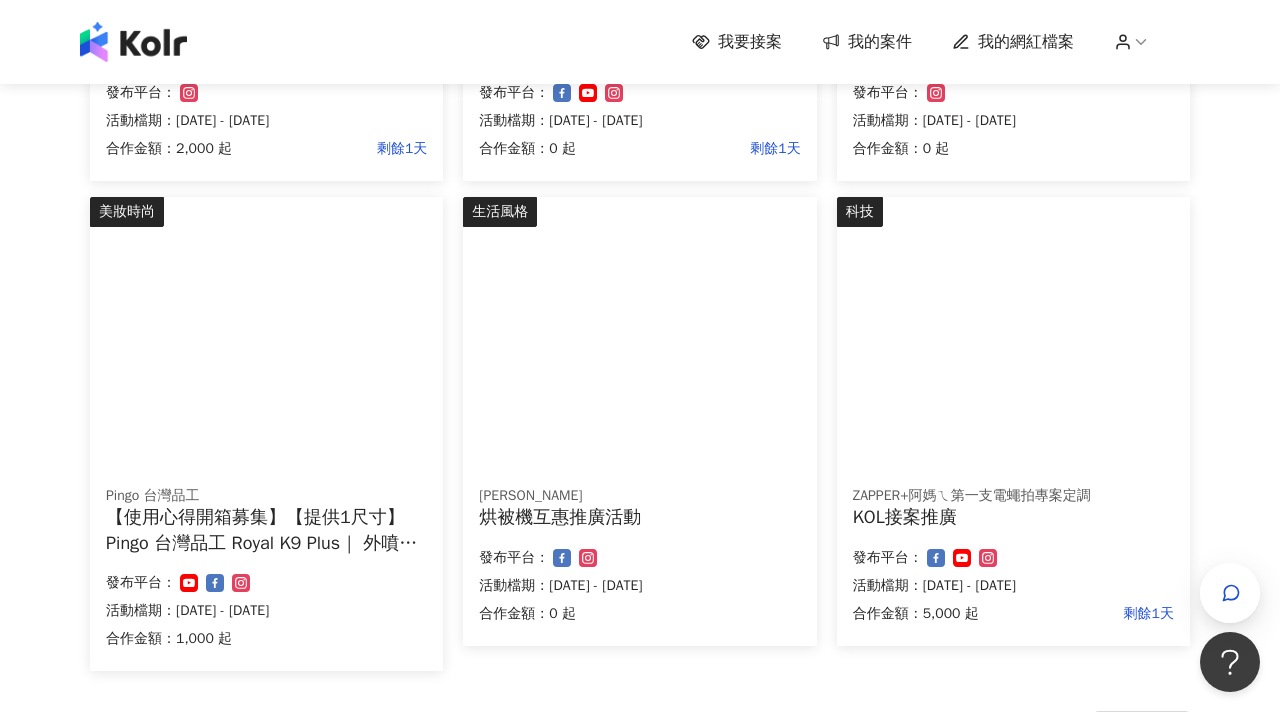 scroll, scrollTop: 1486, scrollLeft: 0, axis: vertical 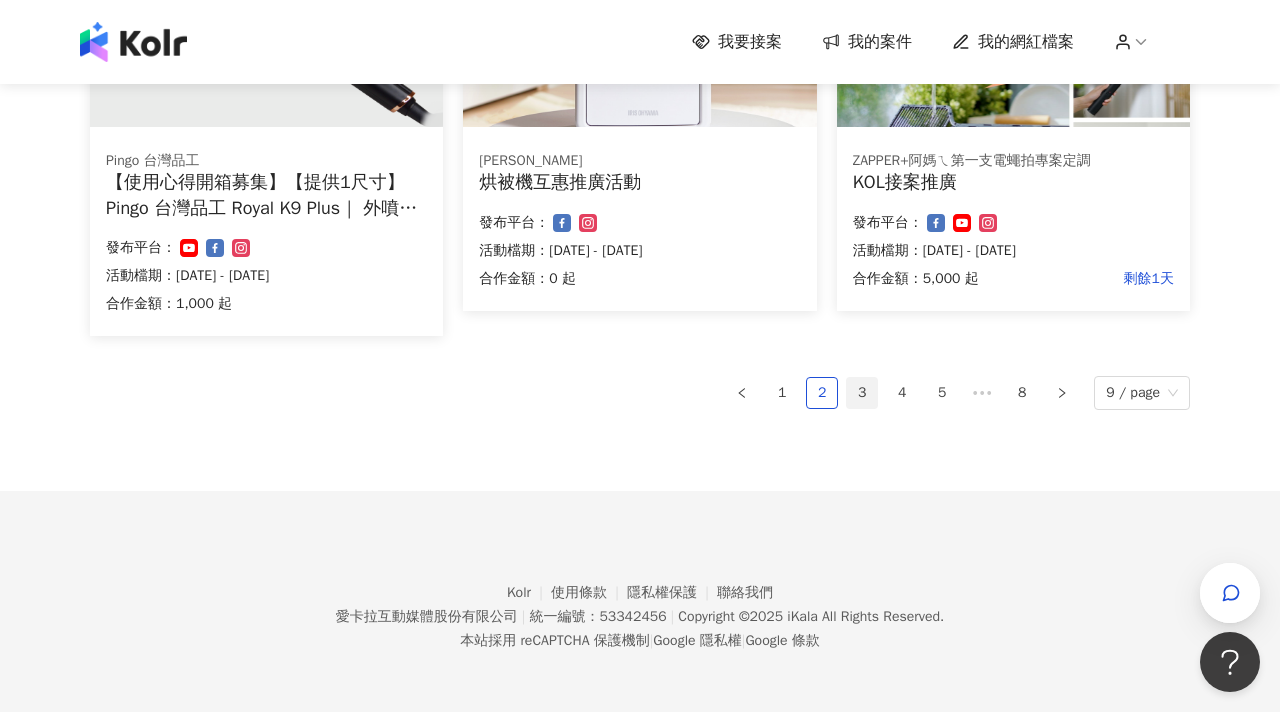 click on "3" at bounding box center (862, 393) 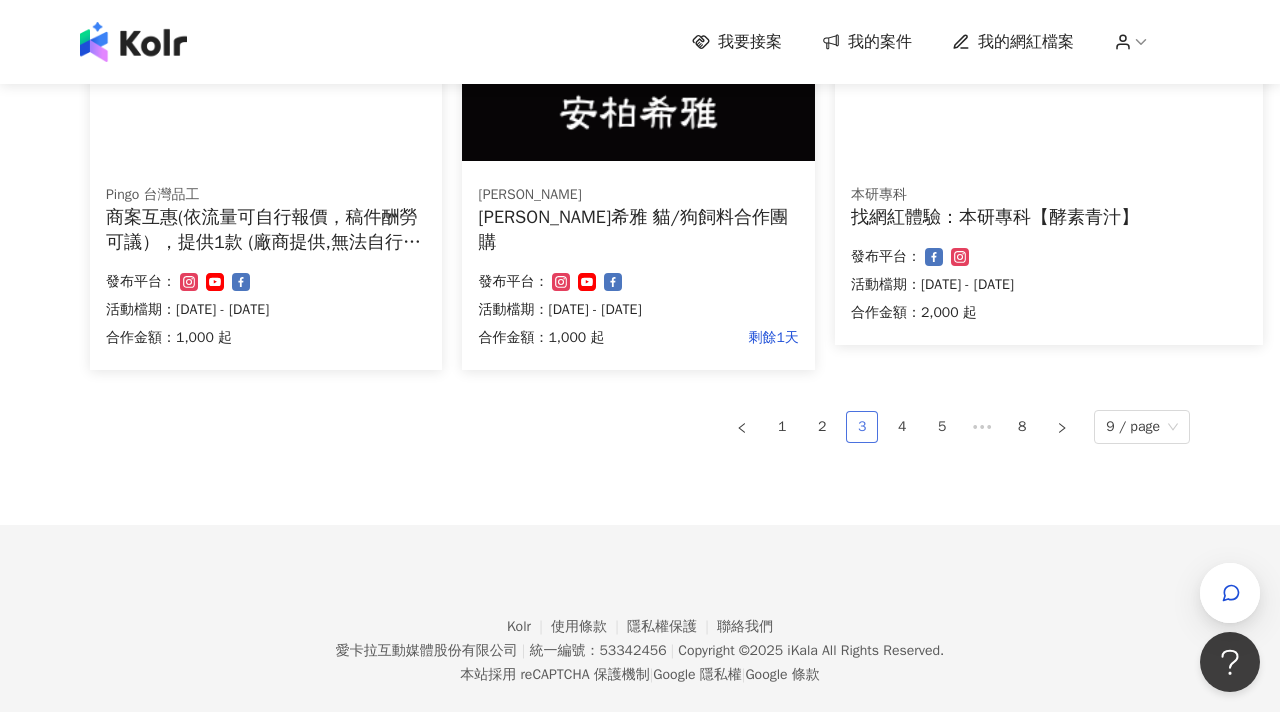 scroll, scrollTop: 1537, scrollLeft: 0, axis: vertical 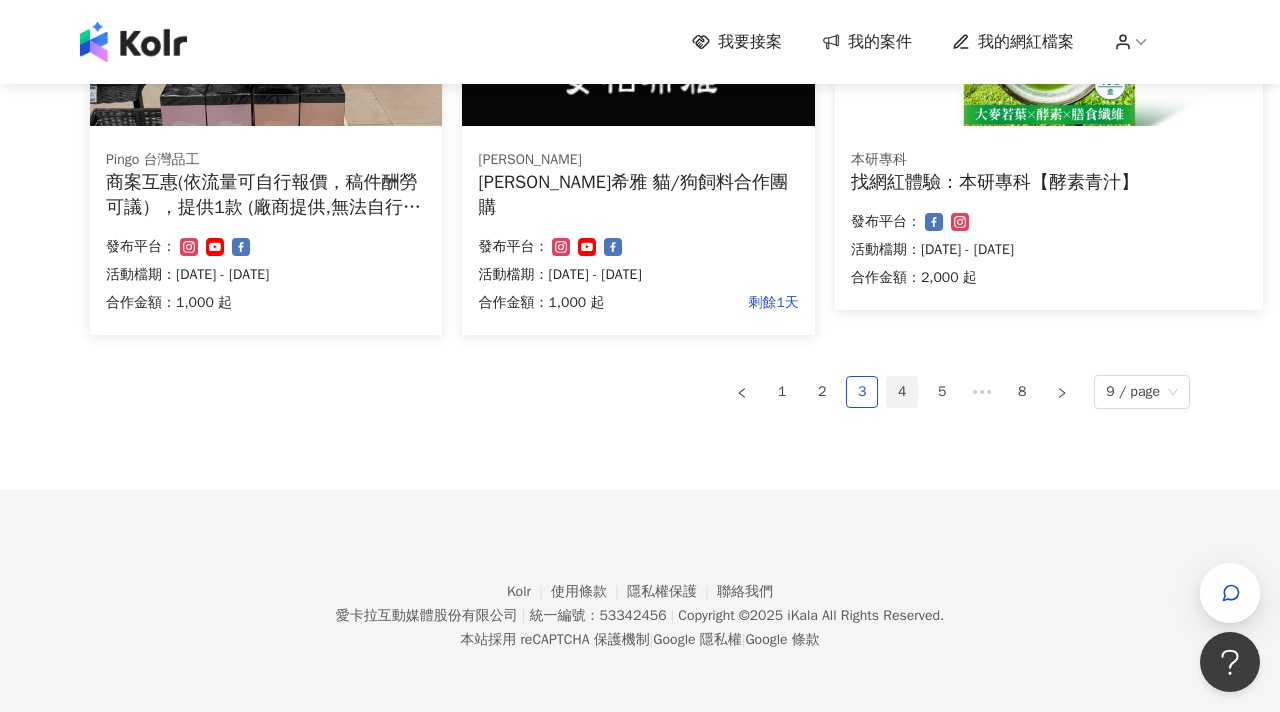 click on "4" at bounding box center (902, 392) 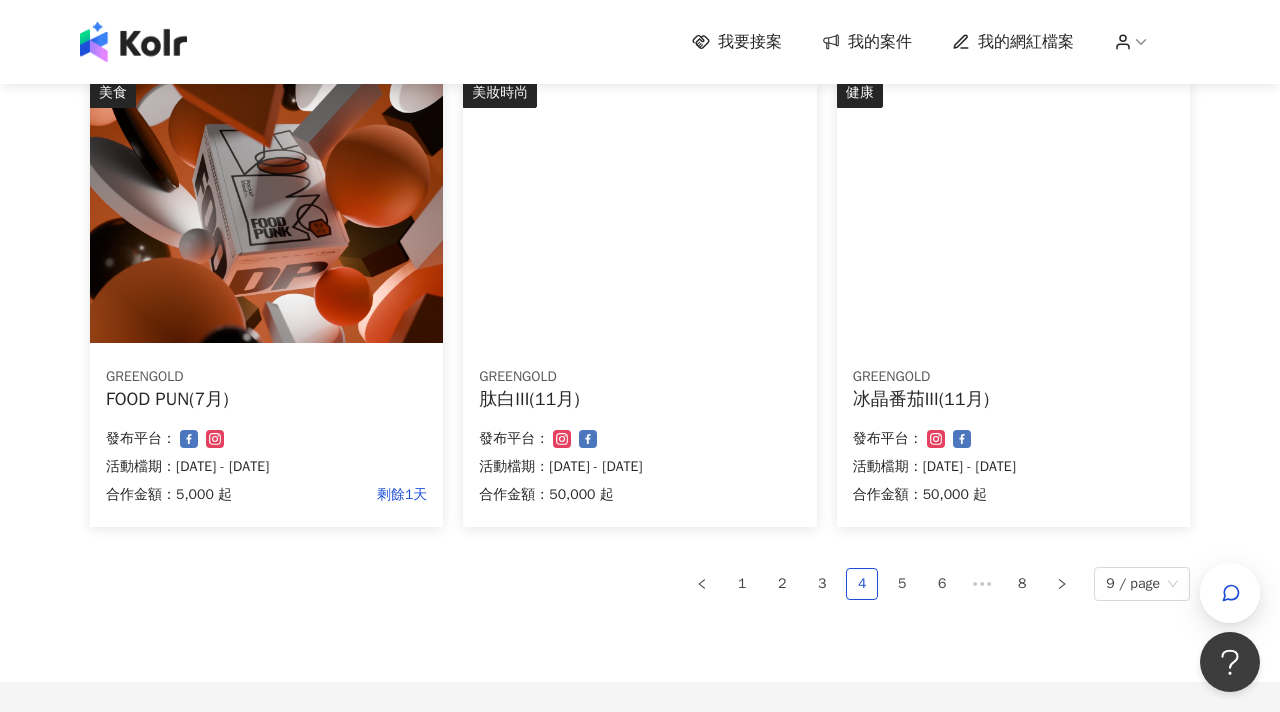 scroll, scrollTop: 1486, scrollLeft: 0, axis: vertical 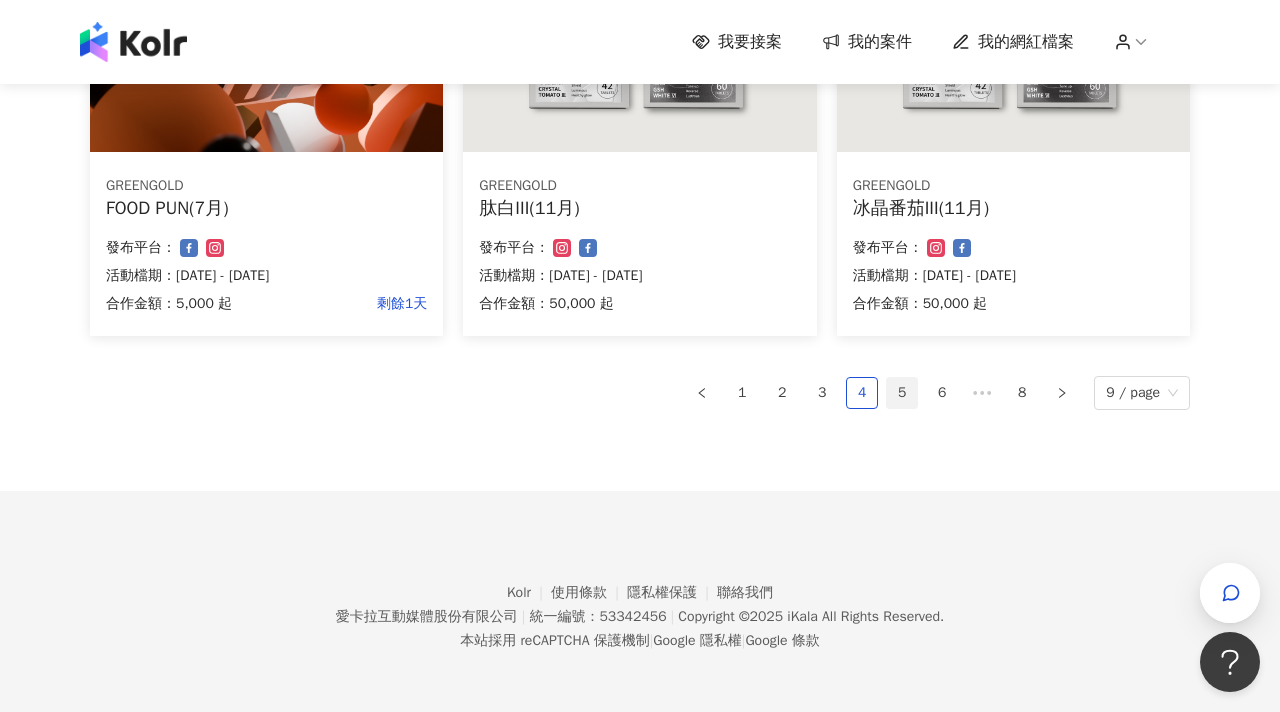 click on "5" at bounding box center (902, 393) 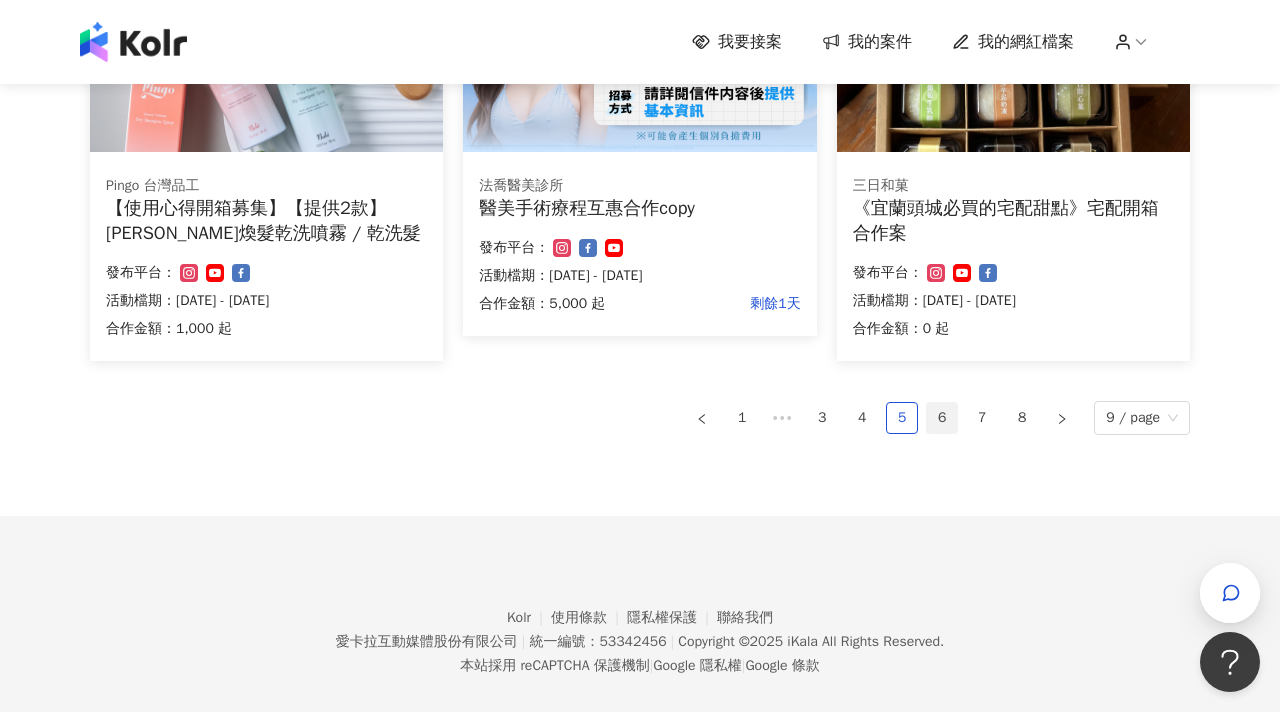 click on "6" at bounding box center (942, 418) 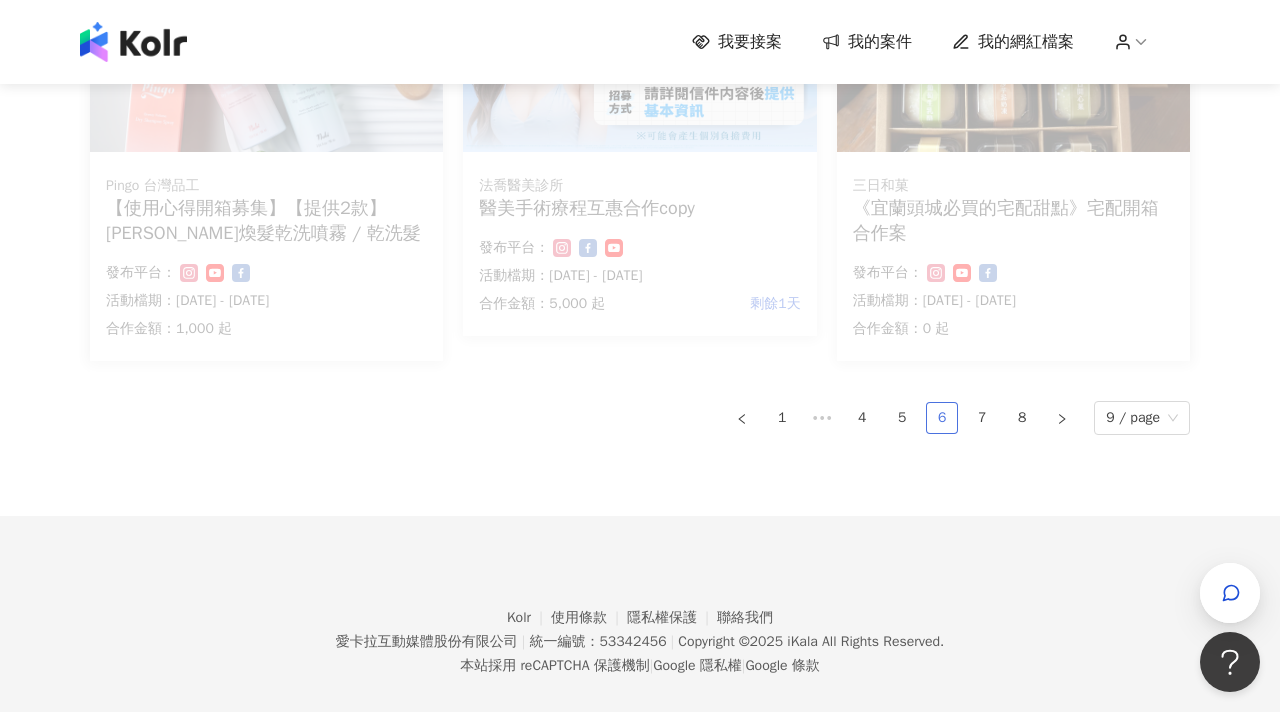 click on "6" at bounding box center (942, 418) 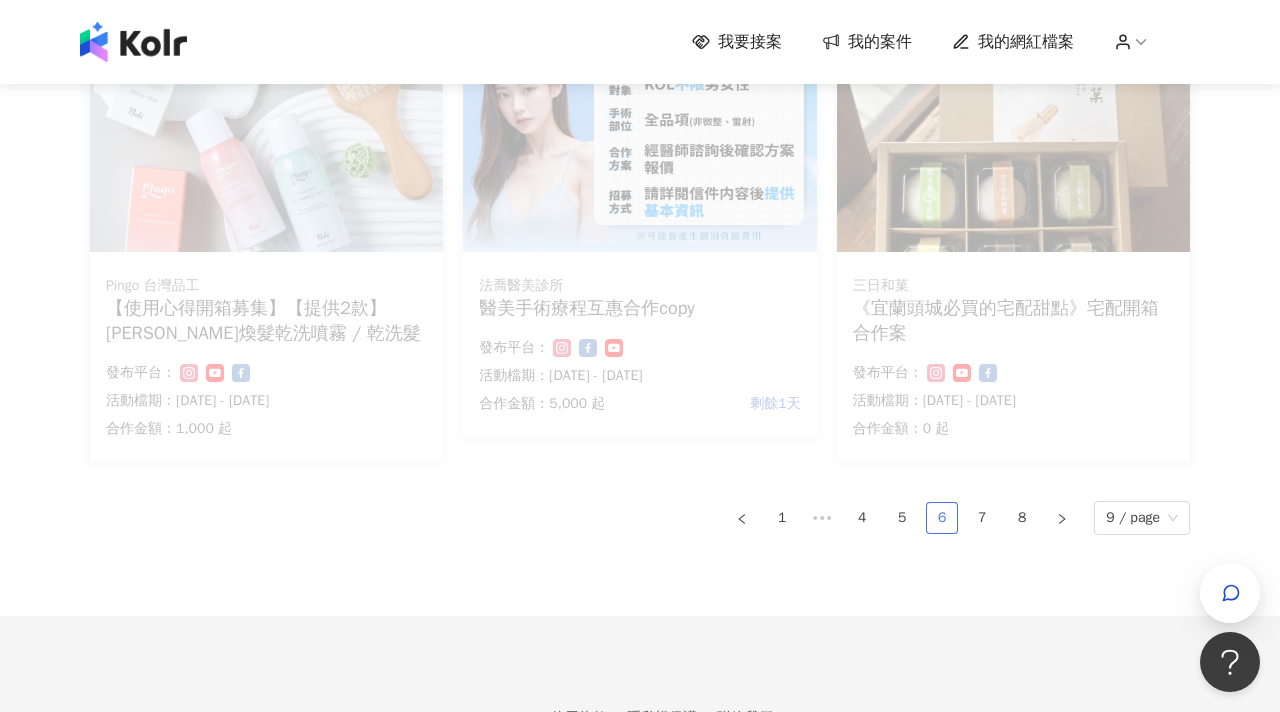 scroll, scrollTop: 1448, scrollLeft: 0, axis: vertical 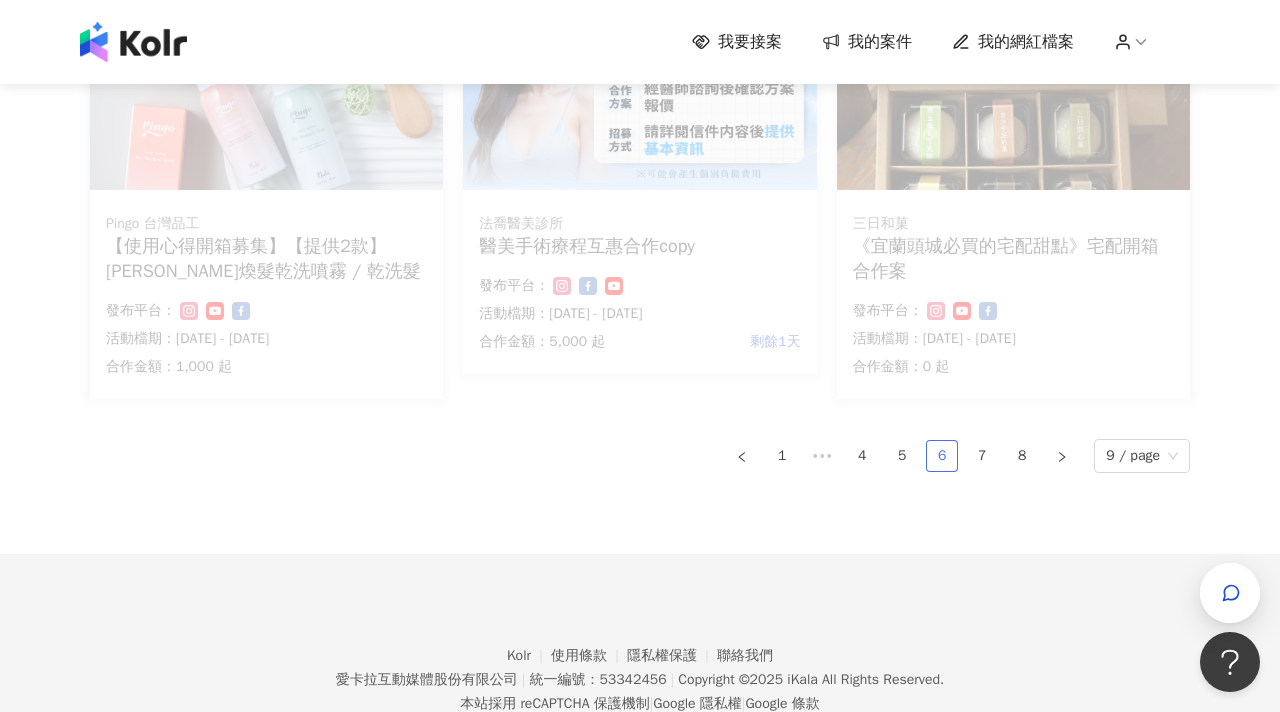 click on "健康 GREENGOLD 薑黃PLUS(11月) 合作金額： 50,000 起 發布平台： 活動檔期：2025/11/1 - 2025/12/31 健康 GREENGOLD 葛花纖(11月) 合作金額： 50,000 起 發布平台： 活動檔期：2025/11/1 - 2025/12/31 健康 黑松生技H+ 黑松生技H+【青汁酵素益生菌】 合作金額： 2,000 起 發布平台： 活動檔期：2025/6/16 - 2025/12/31 美食 喜年來股份有限公司 【 喜年來爽辣V餅乾-青花椒口味（一箱24入）】開箱合作（無酬互惠） 合作金額： 0 起 發布平台： 活動檔期：2025/6/10 - 2025/8/31 健康 台丞優選 益生菌濾掛咖啡 合作金額： 0 起 發布平台： 活動檔期：2025/6/5 - 2025/8/31 美妝時尚 Amara愛瑪拉極緻塑身系列 amara愛瑪拉塑身褲互惠分享copy 合作金額： 1,800 起 剩餘1天 發布平台： 活動檔期：2025/6/5 - 2025/7/31 美妝時尚 Pingo 台灣品工 【使用心得開箱募集】【提供2款】Pingo Nabi 清香煥髮乾洗噴霧 / 乾洗髮  合作金額： 1,000 起 1" at bounding box center [640, -238] 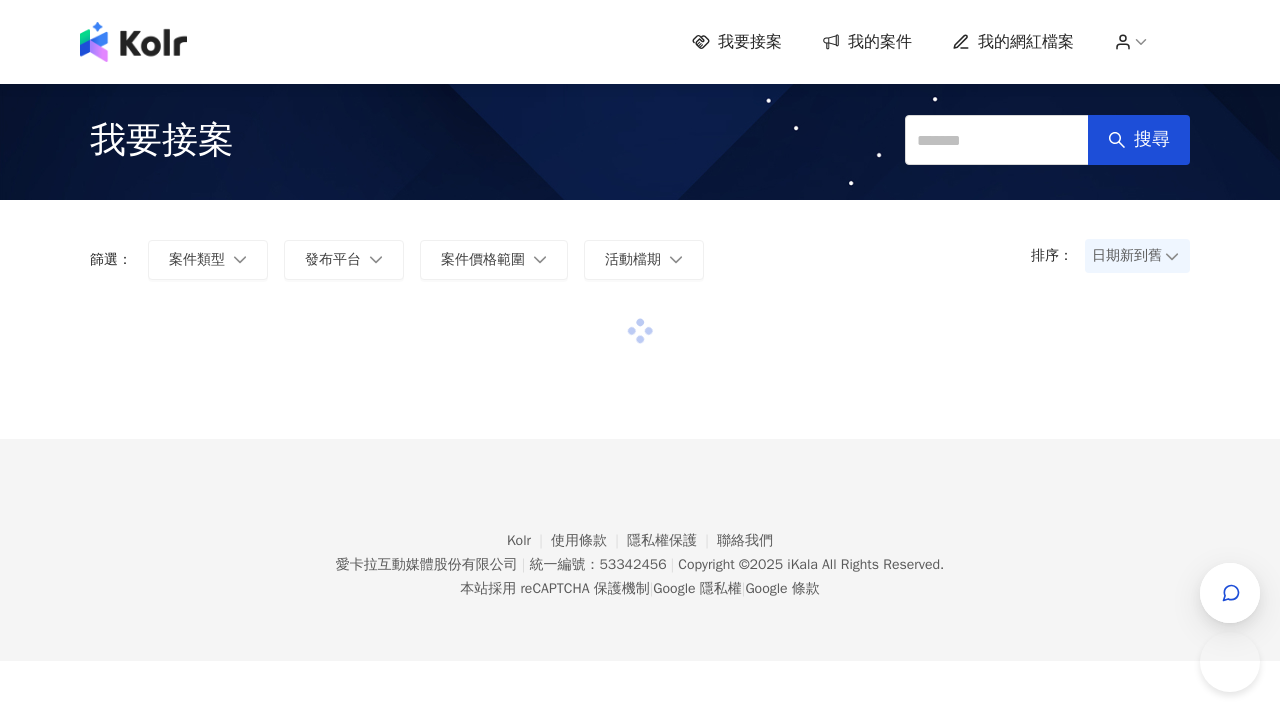 scroll, scrollTop: 0, scrollLeft: 0, axis: both 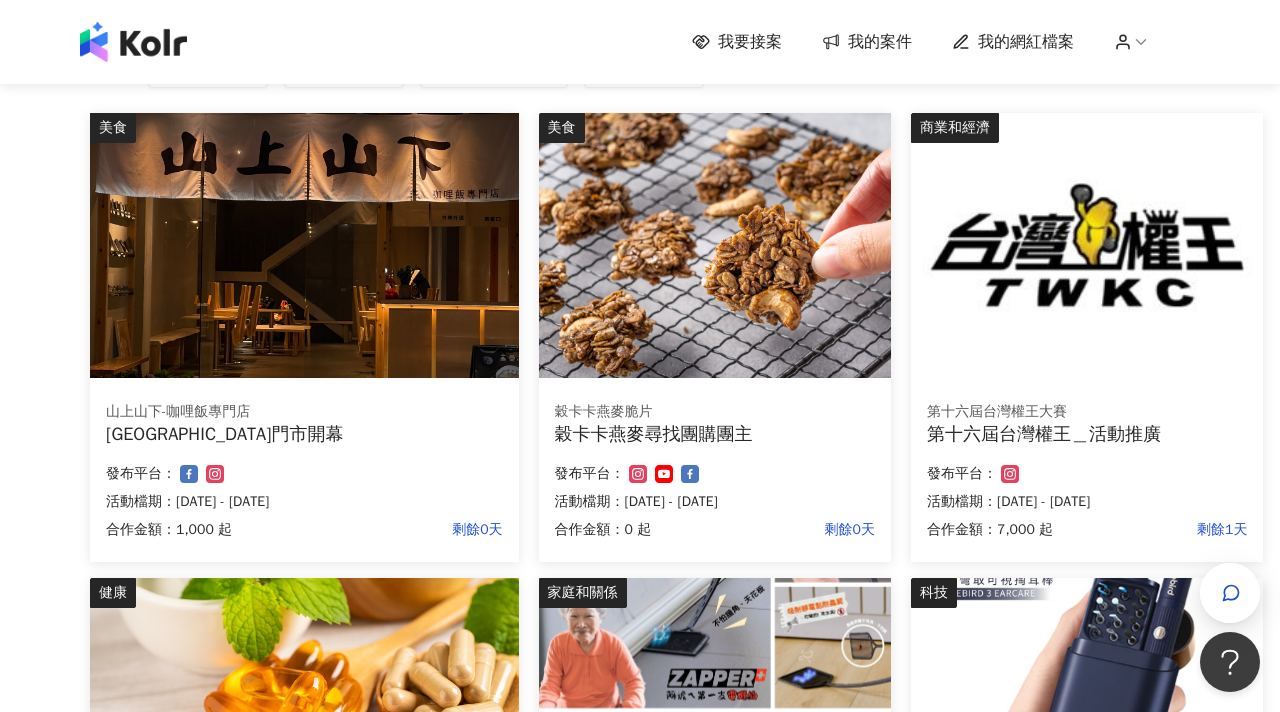 click on "穀卡卡燕麥尋找團購團主" at bounding box center [715, 434] 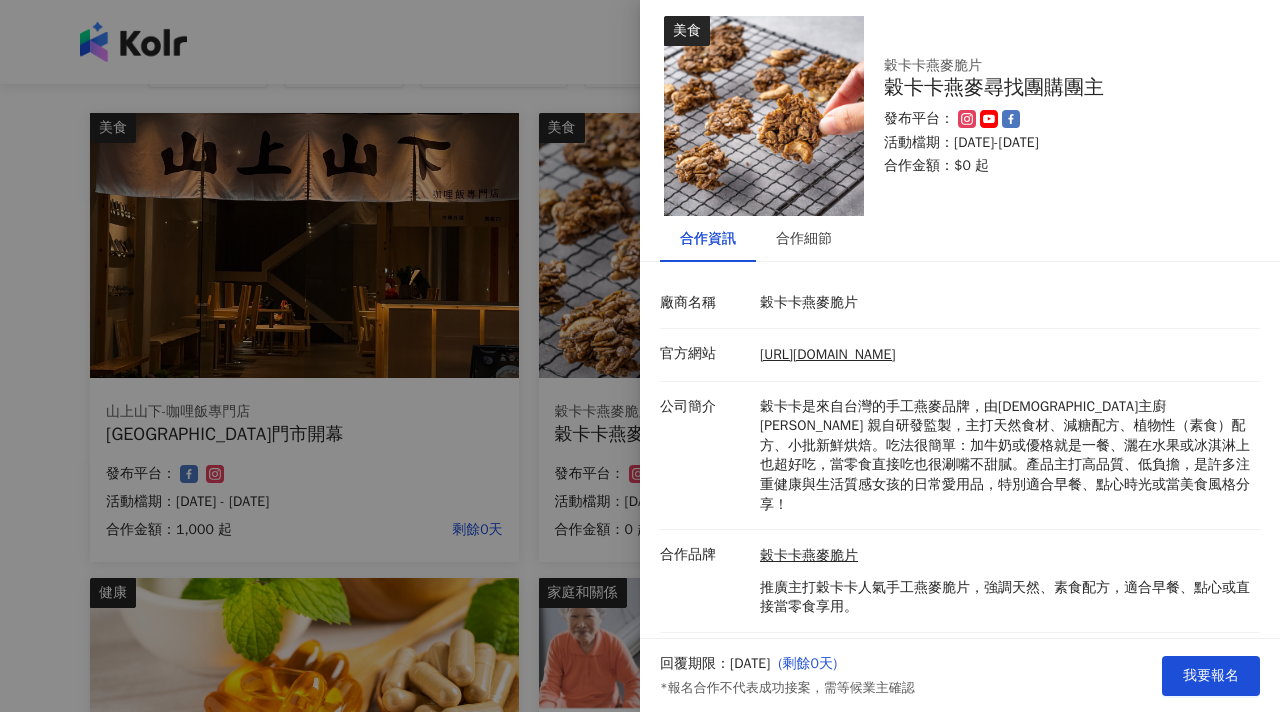 scroll, scrollTop: 0, scrollLeft: 0, axis: both 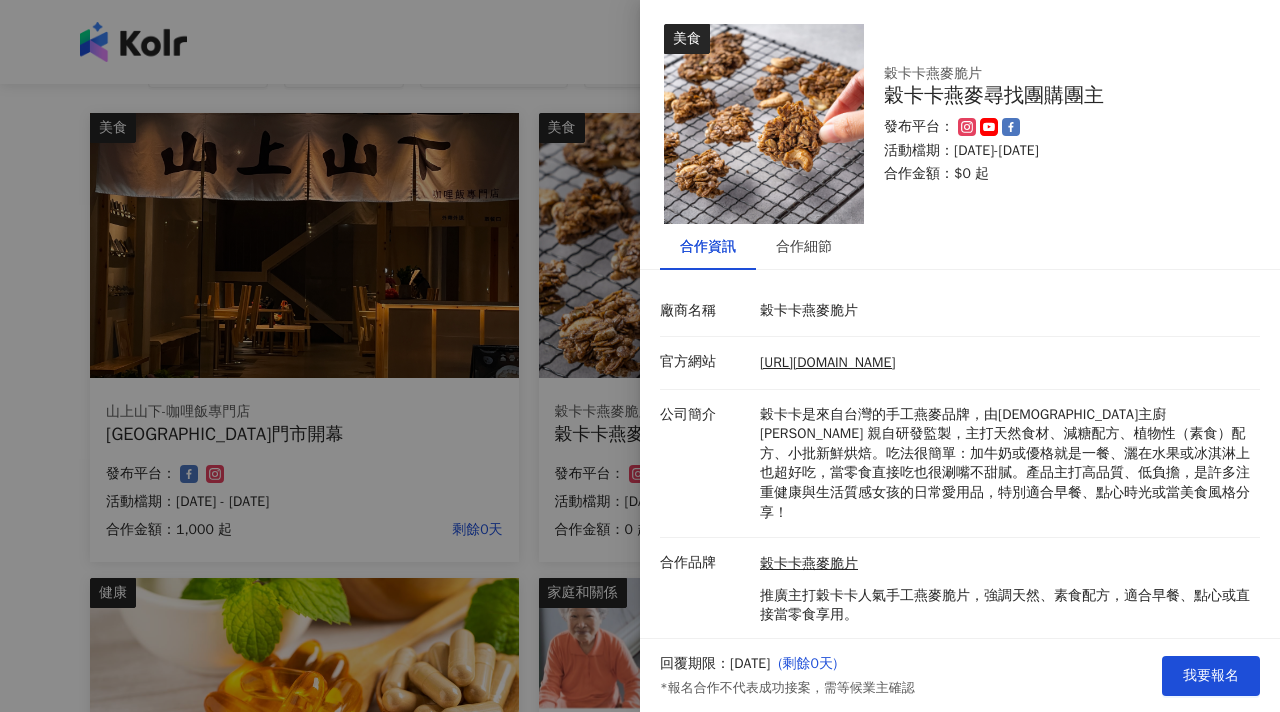 click at bounding box center (640, 356) 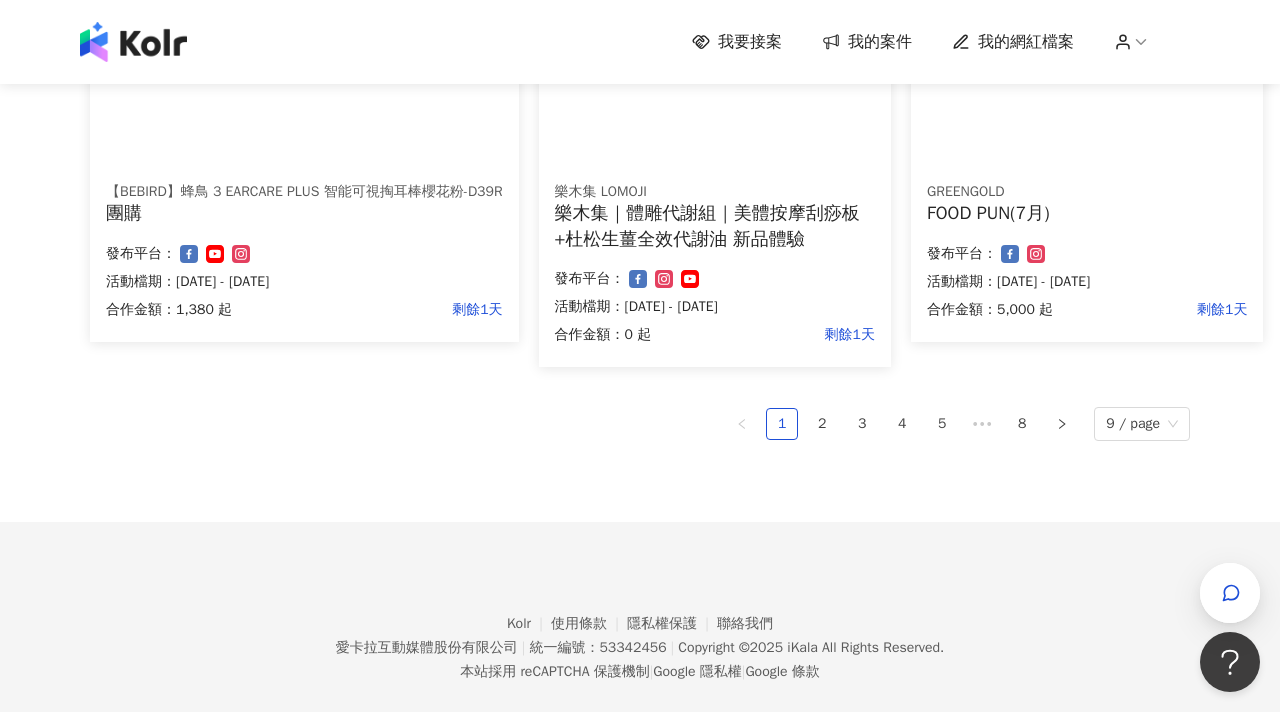 scroll, scrollTop: 1399, scrollLeft: 0, axis: vertical 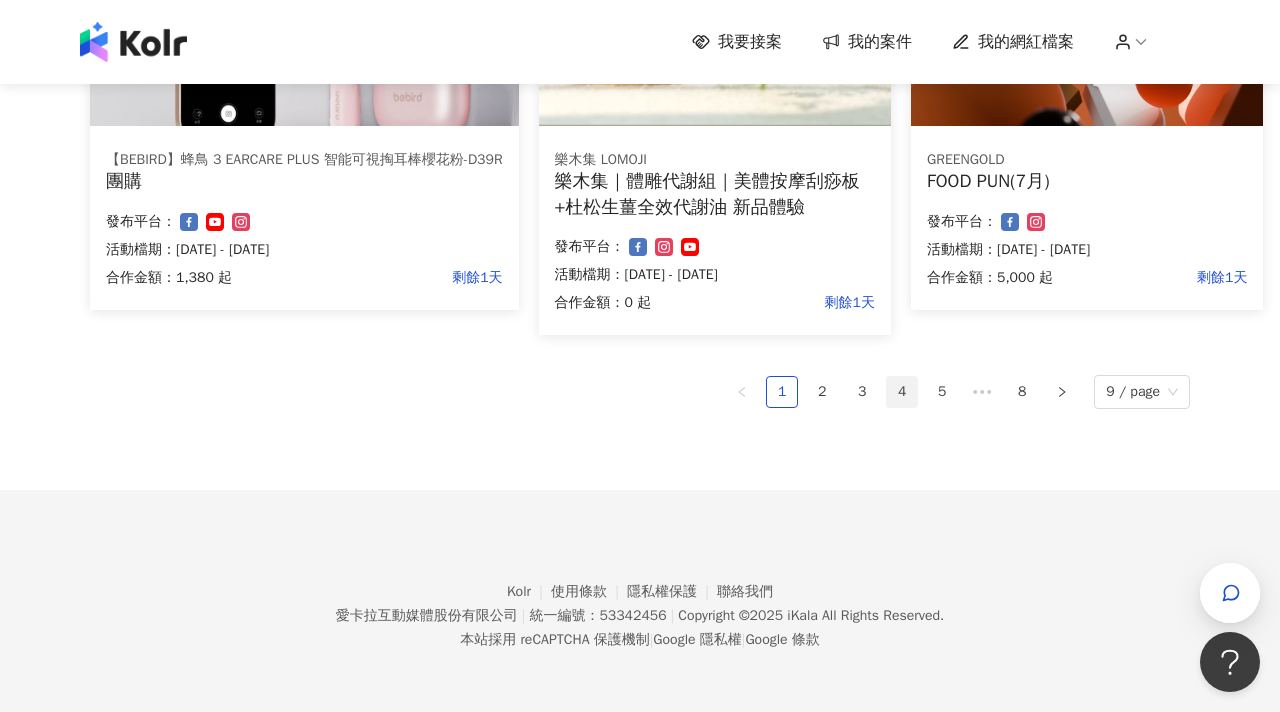 click on "4" at bounding box center [902, 392] 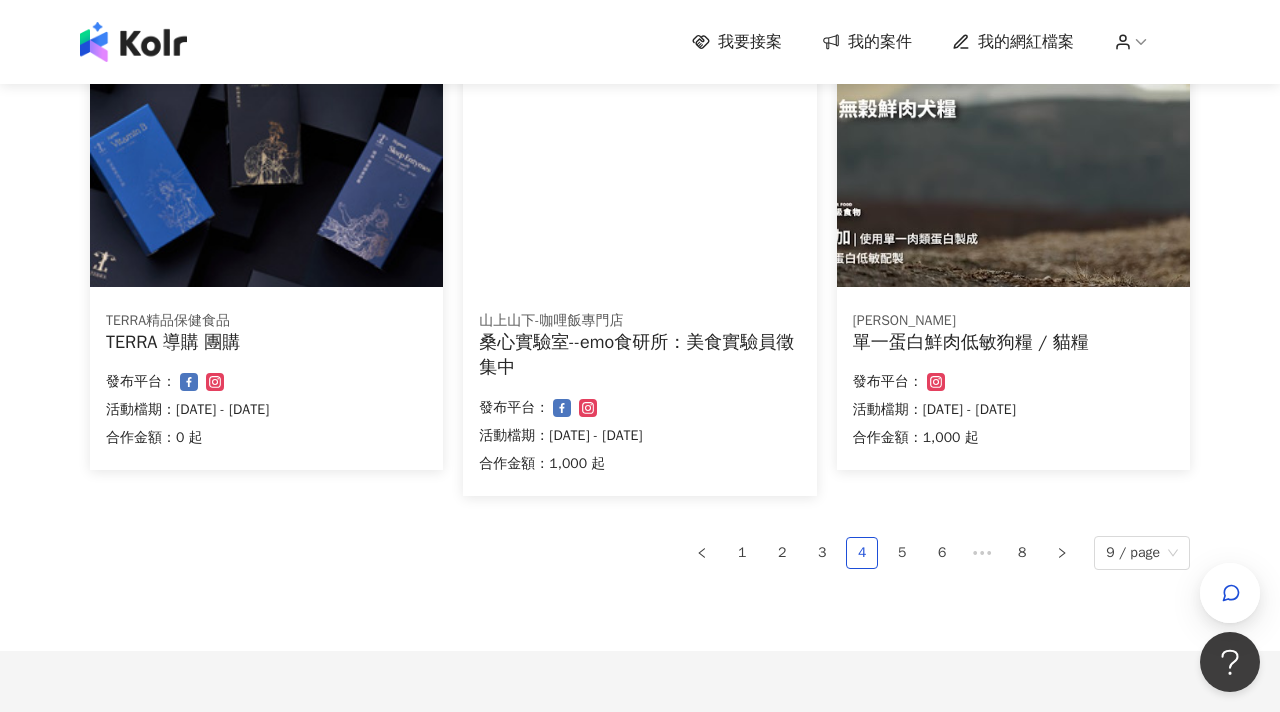 scroll, scrollTop: 1373, scrollLeft: 0, axis: vertical 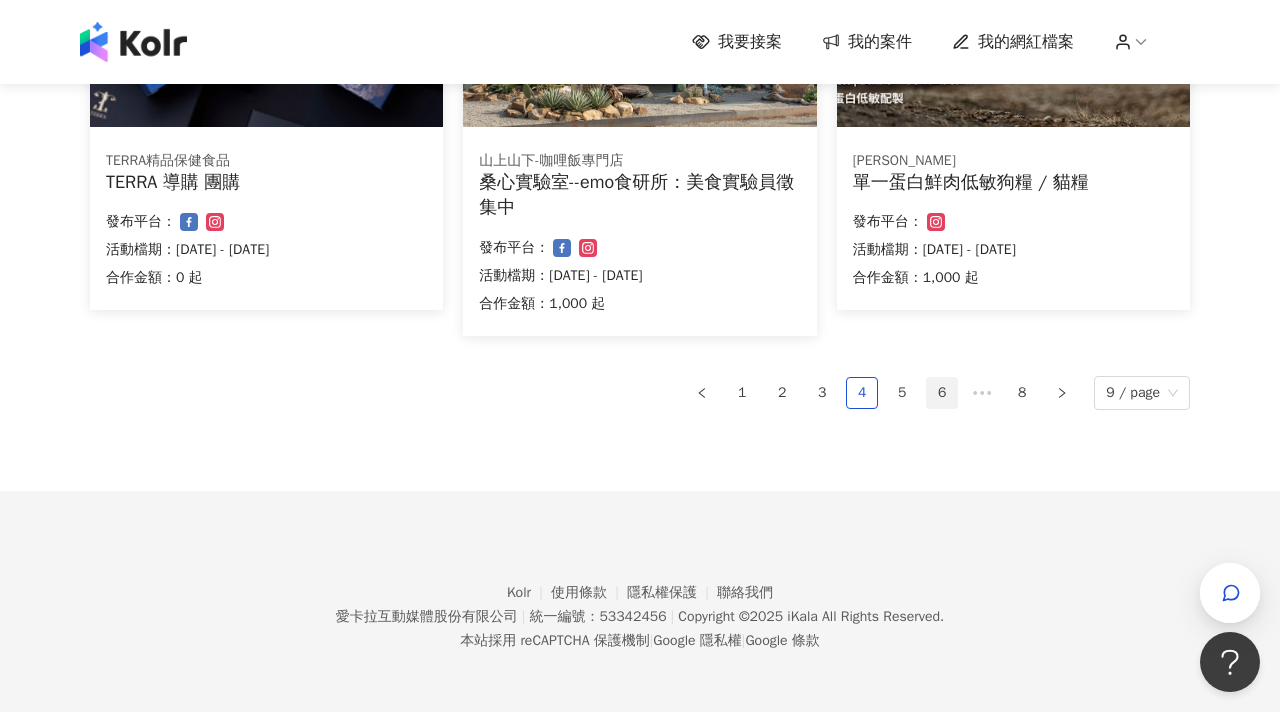click on "6" at bounding box center [942, 393] 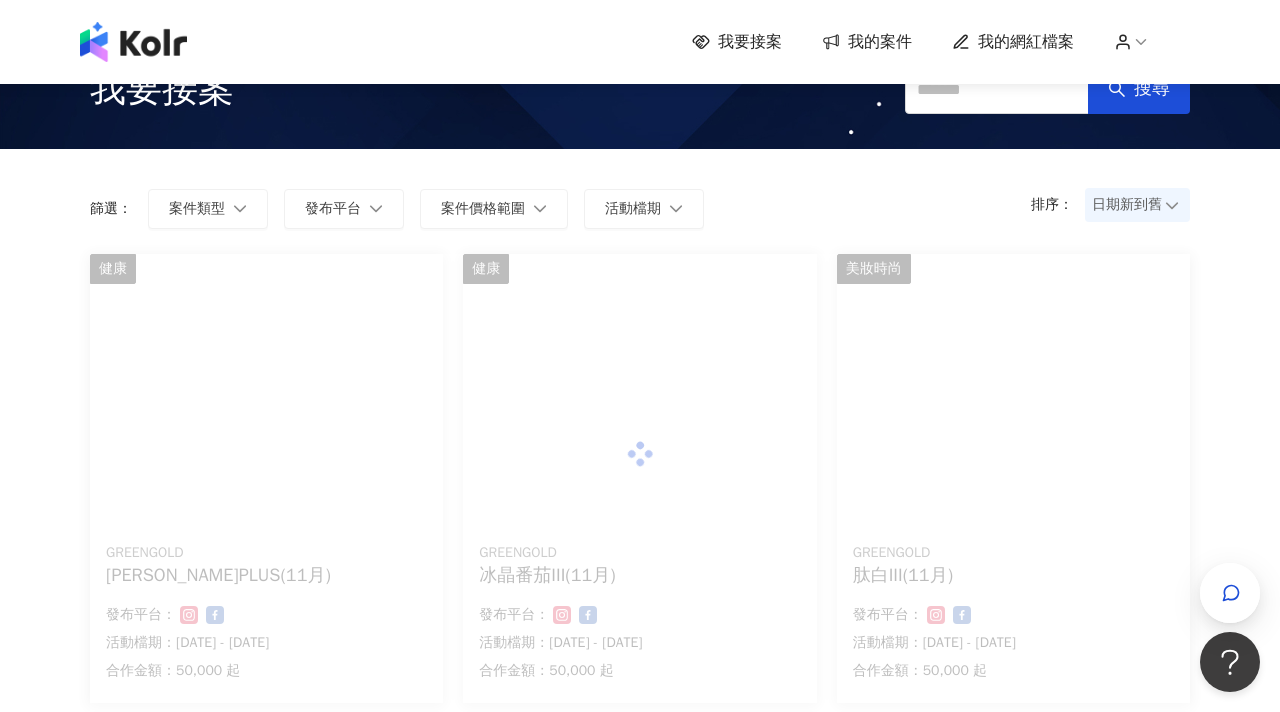 scroll, scrollTop: 0, scrollLeft: 0, axis: both 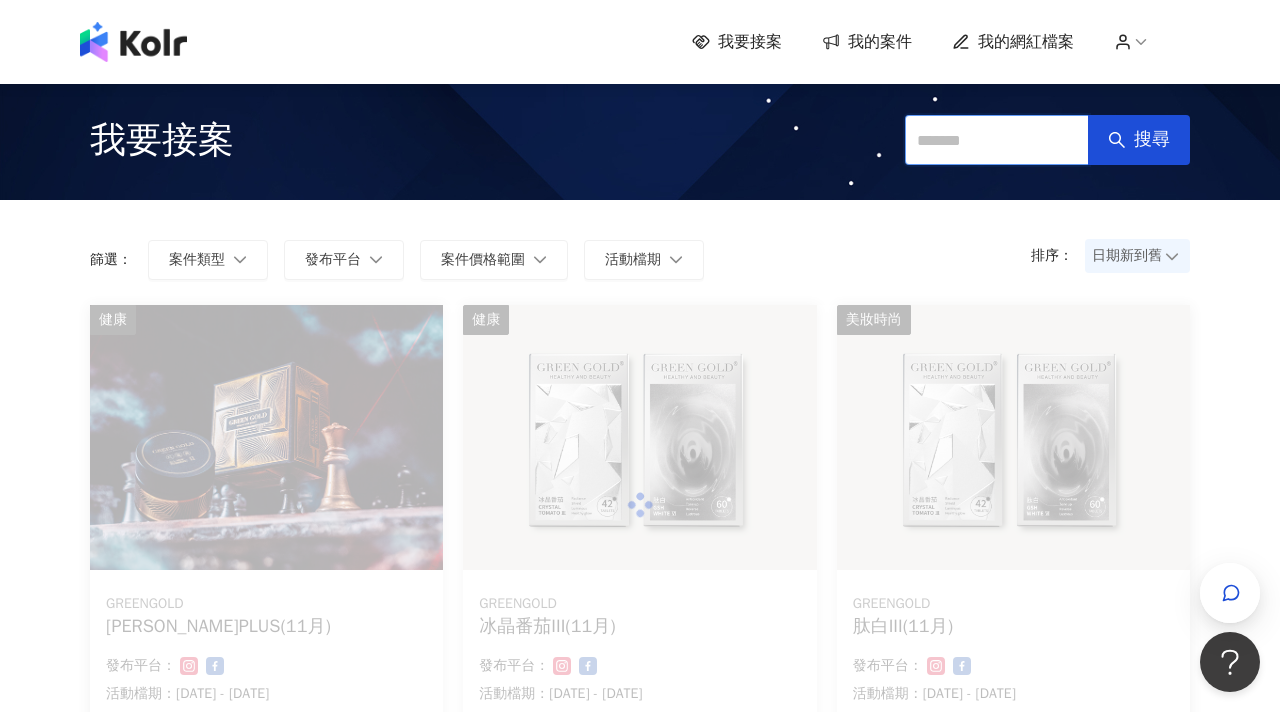 click at bounding box center [997, 140] 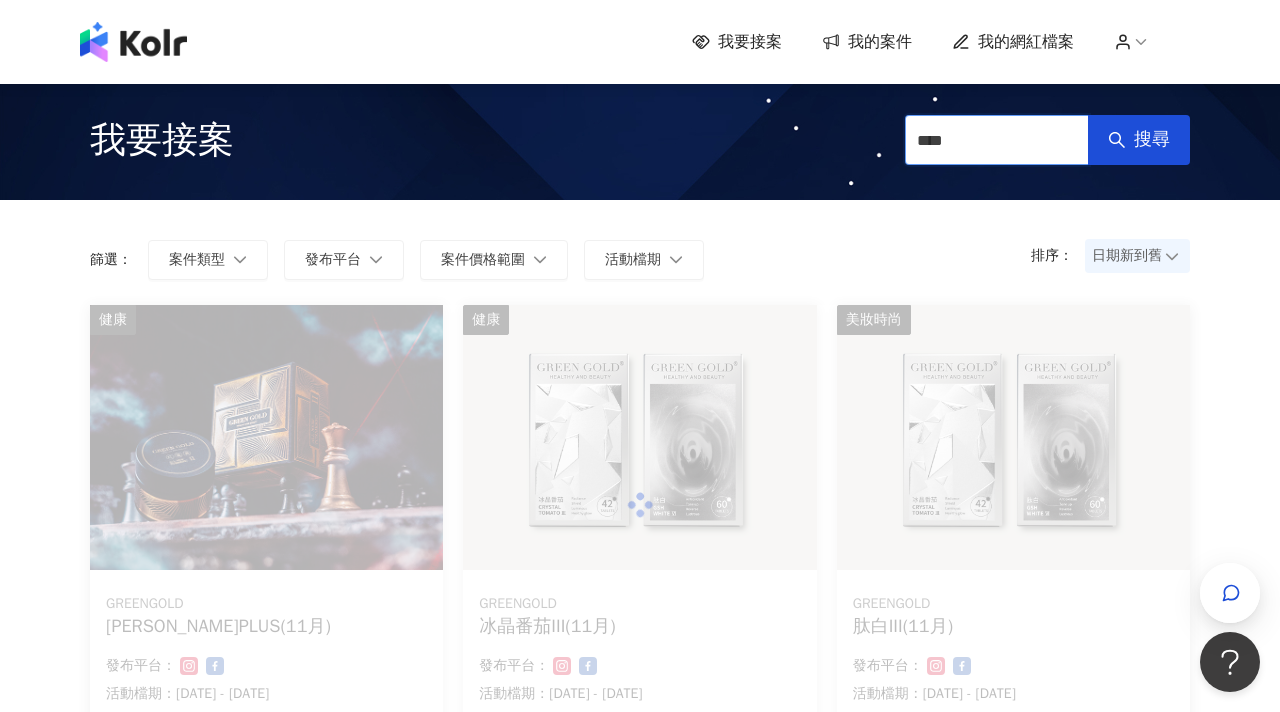 type on "**" 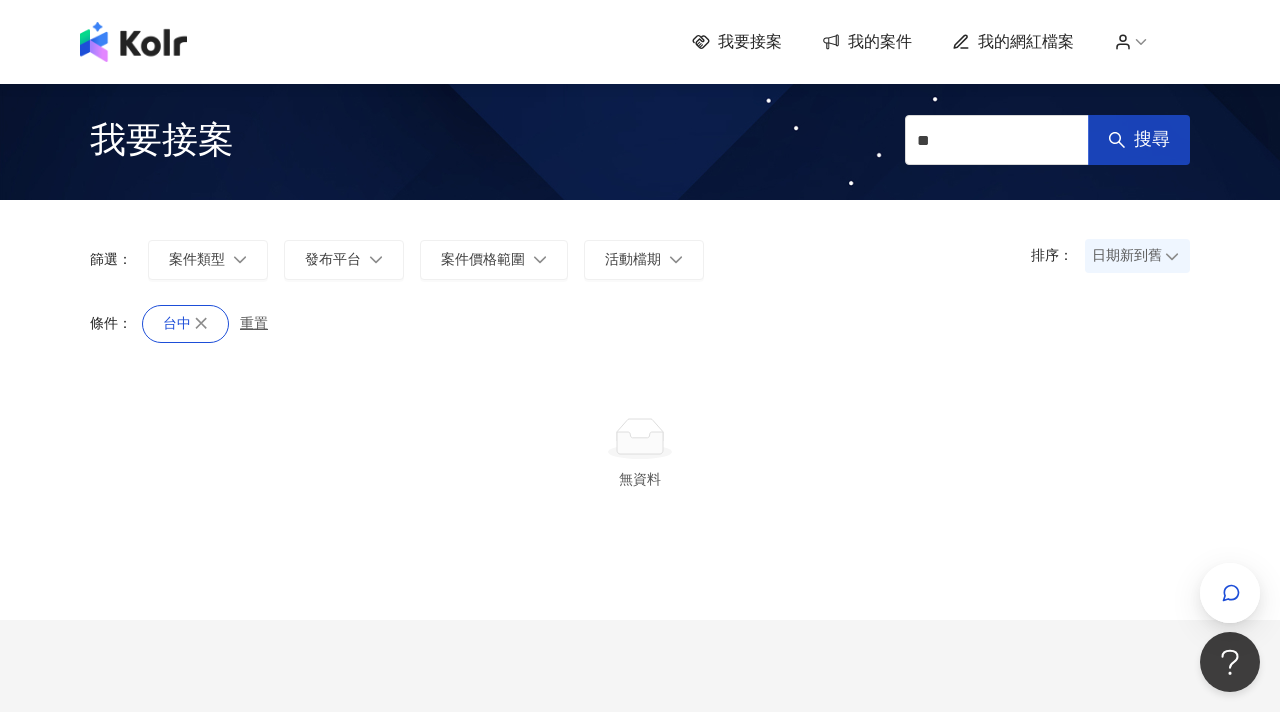 click on "搜尋" at bounding box center [1139, 140] 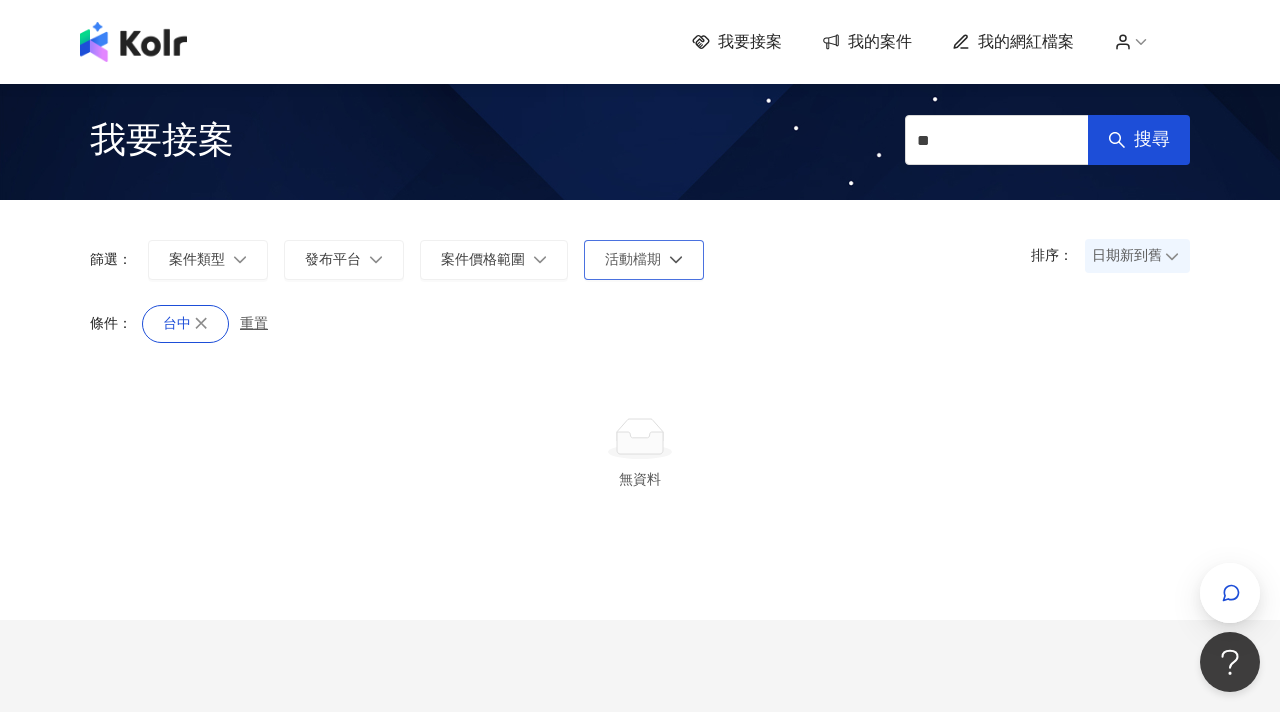 click on "活動檔期" at bounding box center (644, 260) 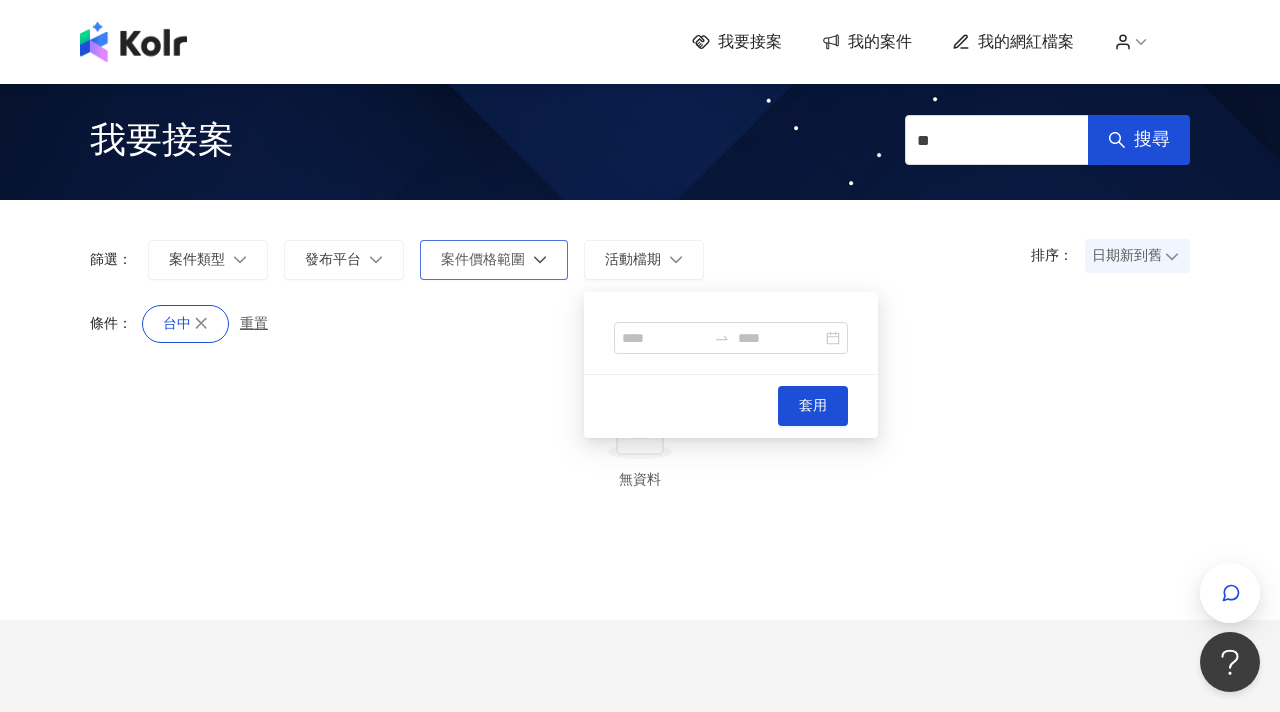 click on "案件價格範圍" at bounding box center [483, 260] 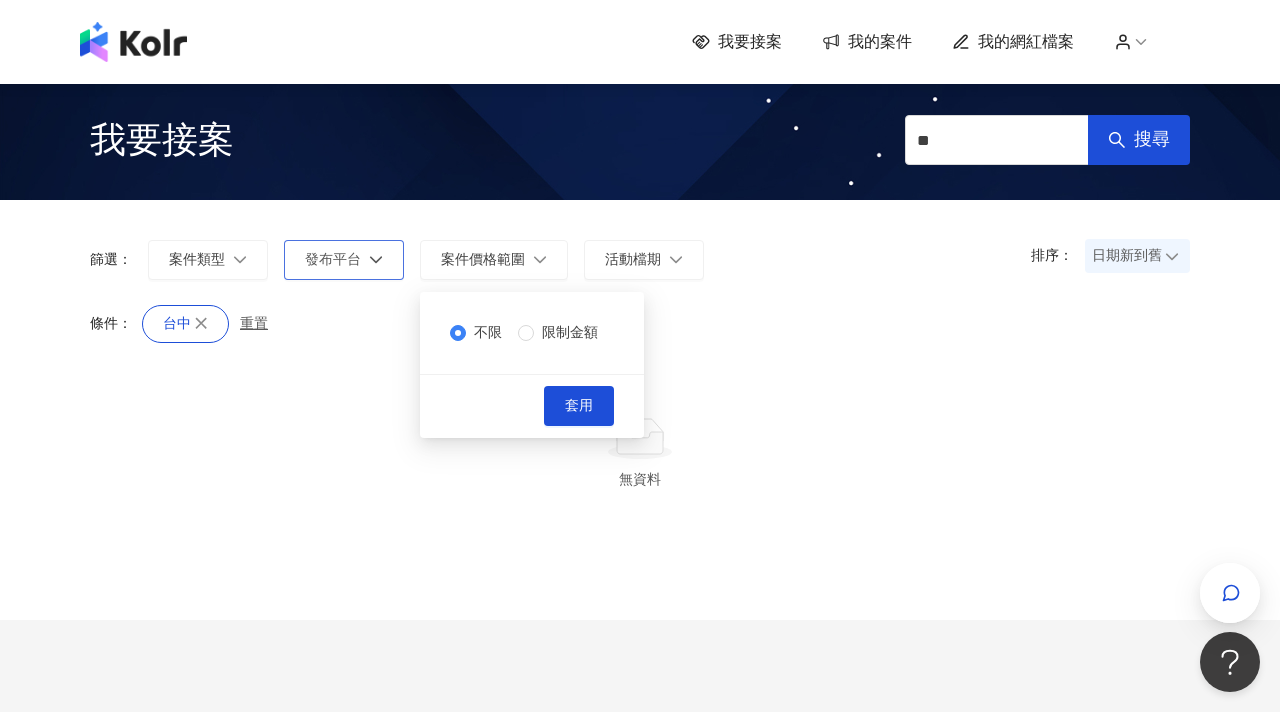 click on "發布平台" at bounding box center (333, 260) 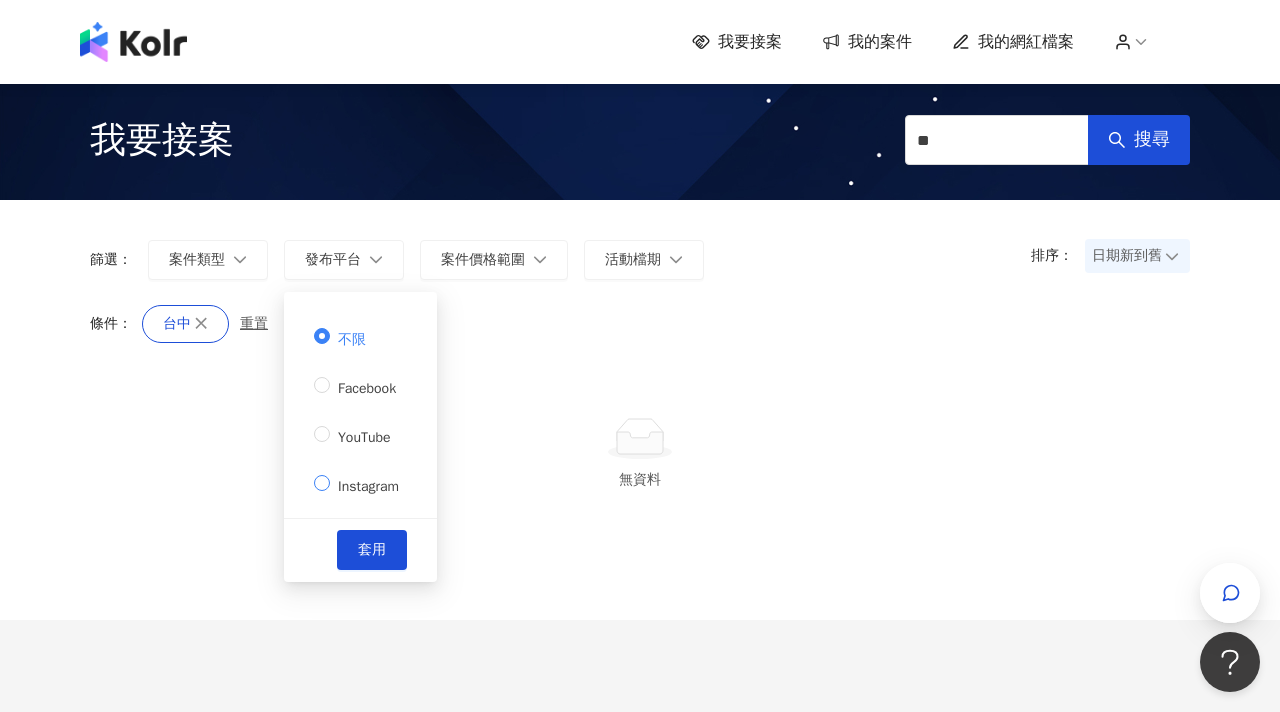 click on "Instagram" at bounding box center [368, 486] 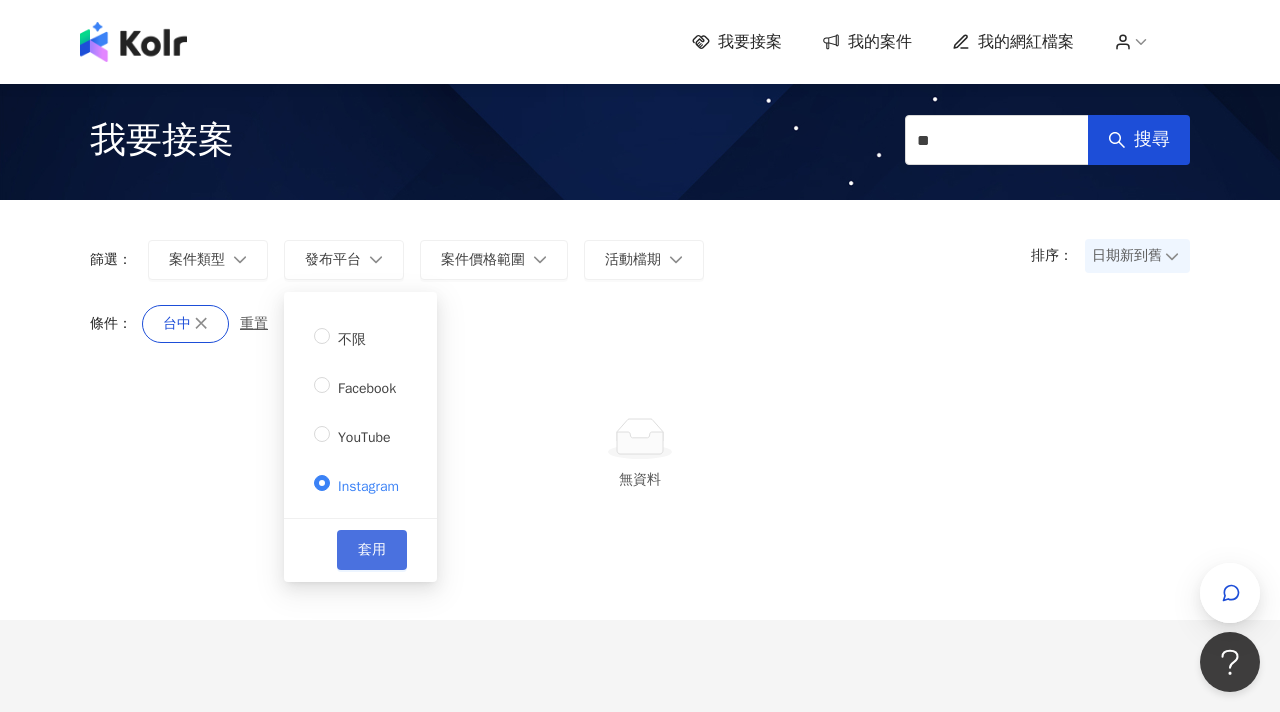 click on "套用" at bounding box center (372, 550) 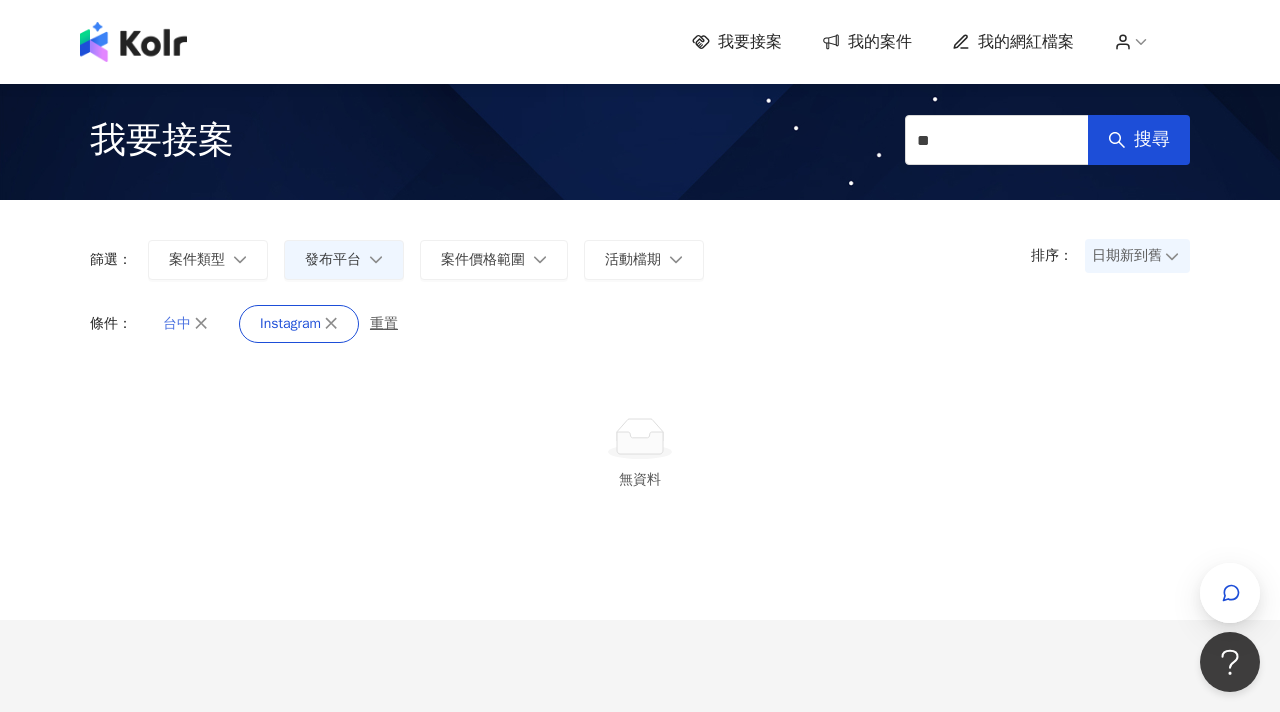 click on "台中" at bounding box center [185, 324] 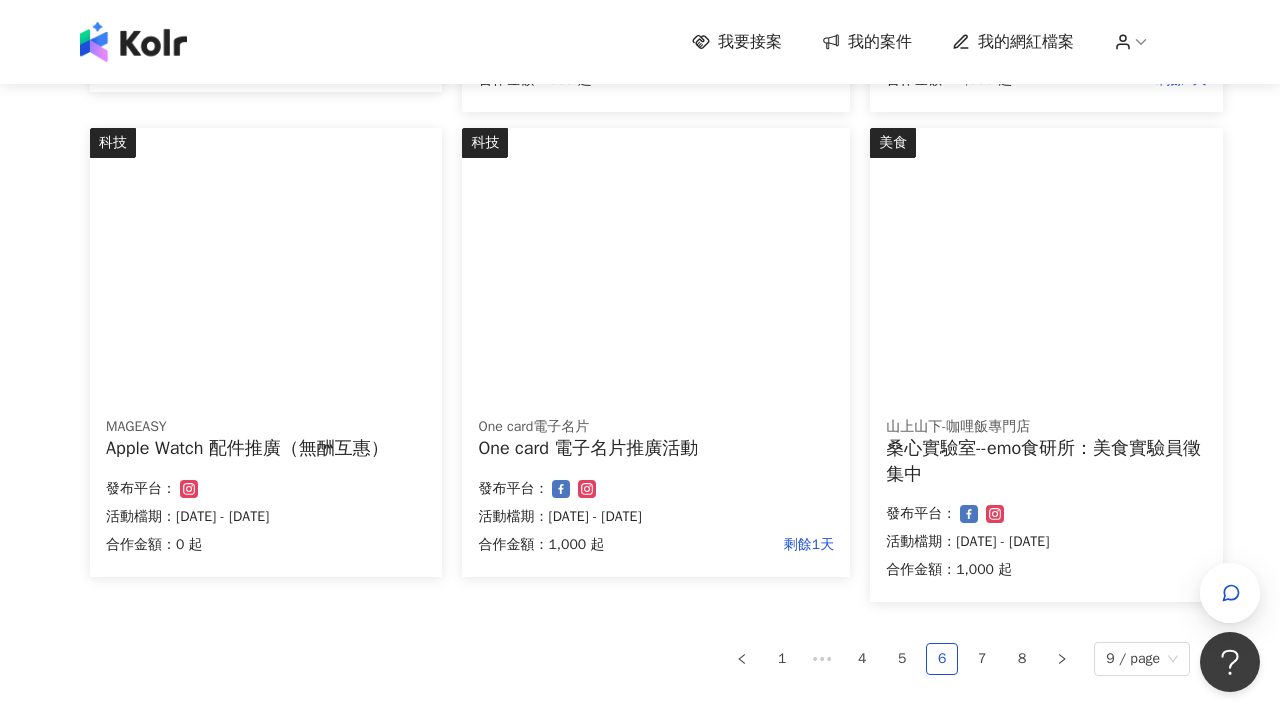scroll, scrollTop: 1486, scrollLeft: 0, axis: vertical 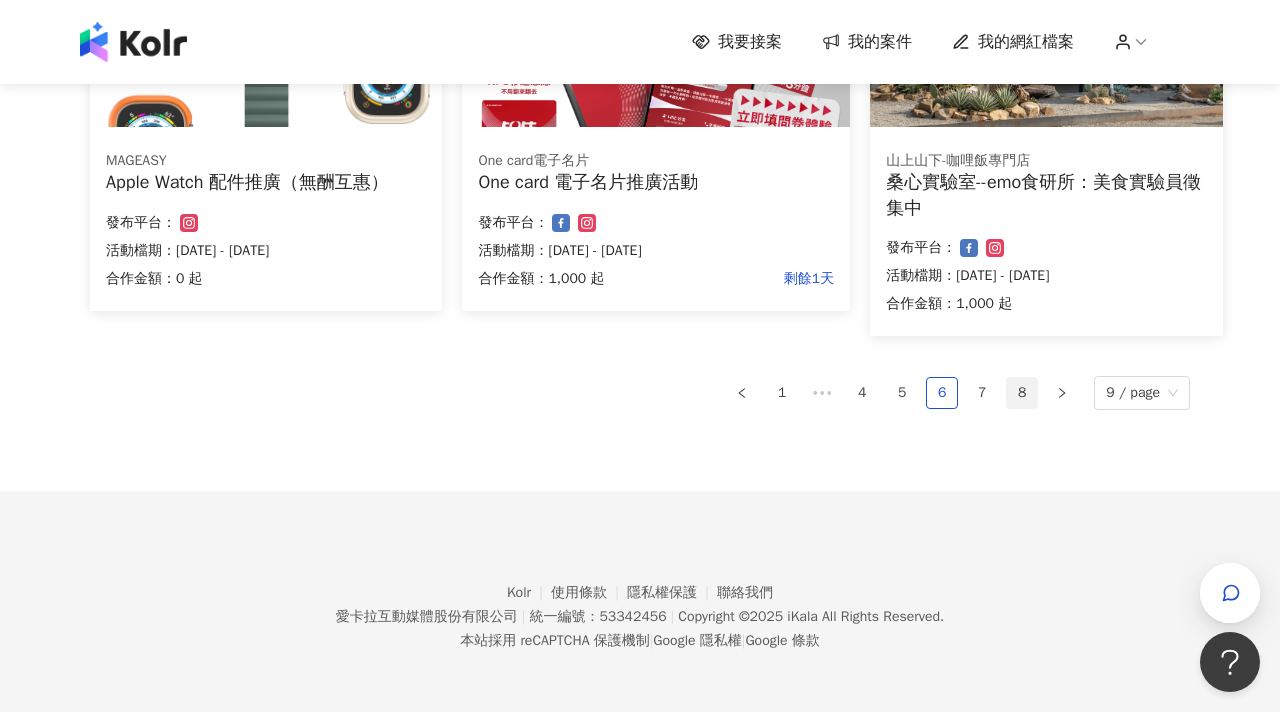 click on "8" at bounding box center (1022, 393) 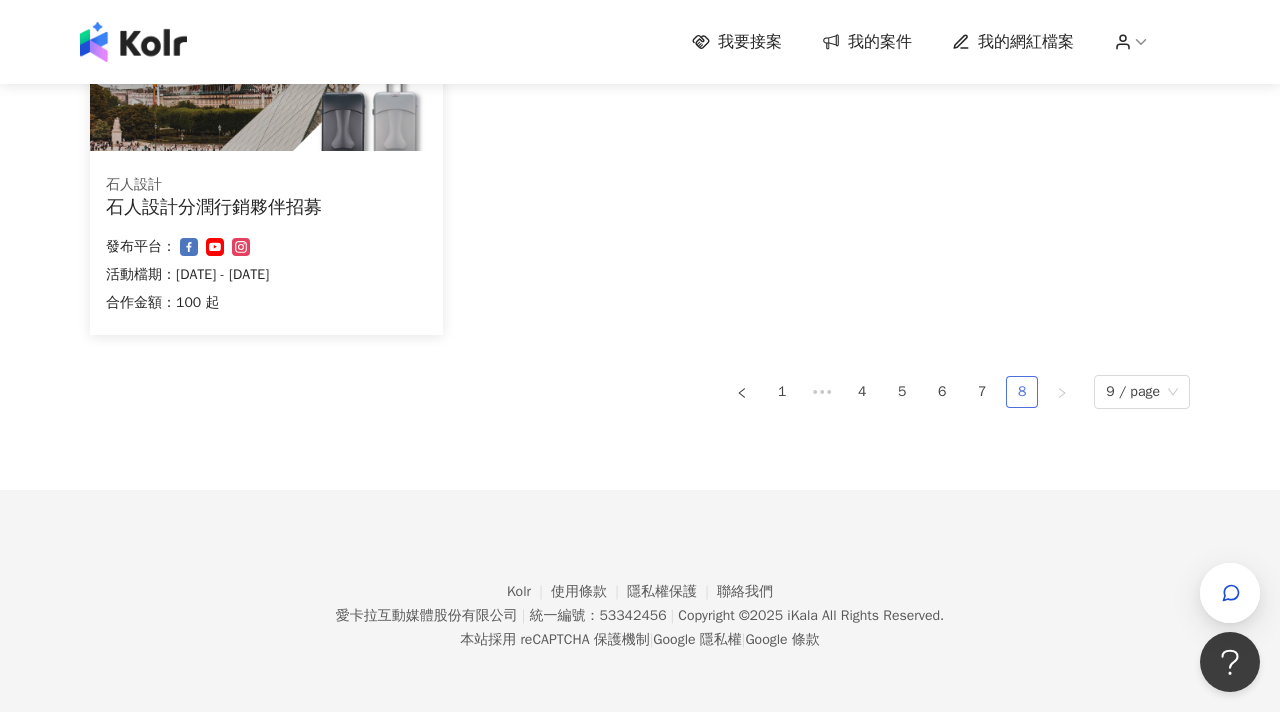 scroll, scrollTop: 532, scrollLeft: 0, axis: vertical 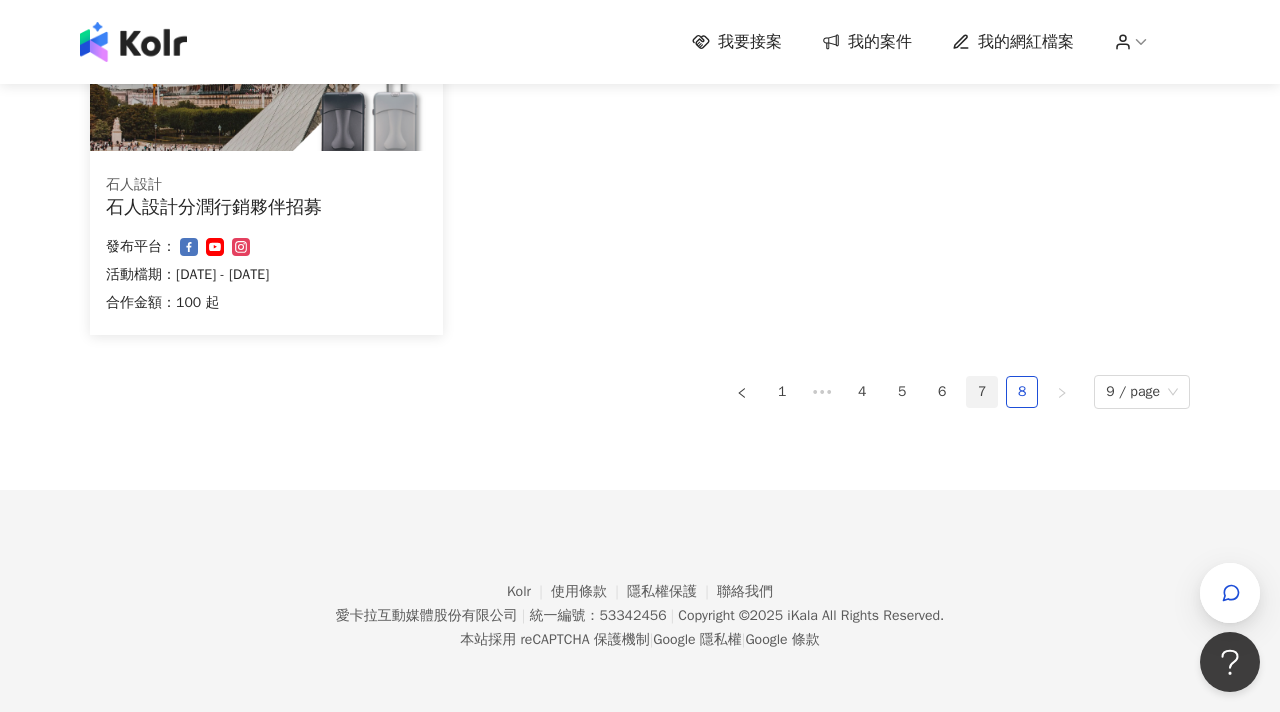 click on "7" at bounding box center (982, 392) 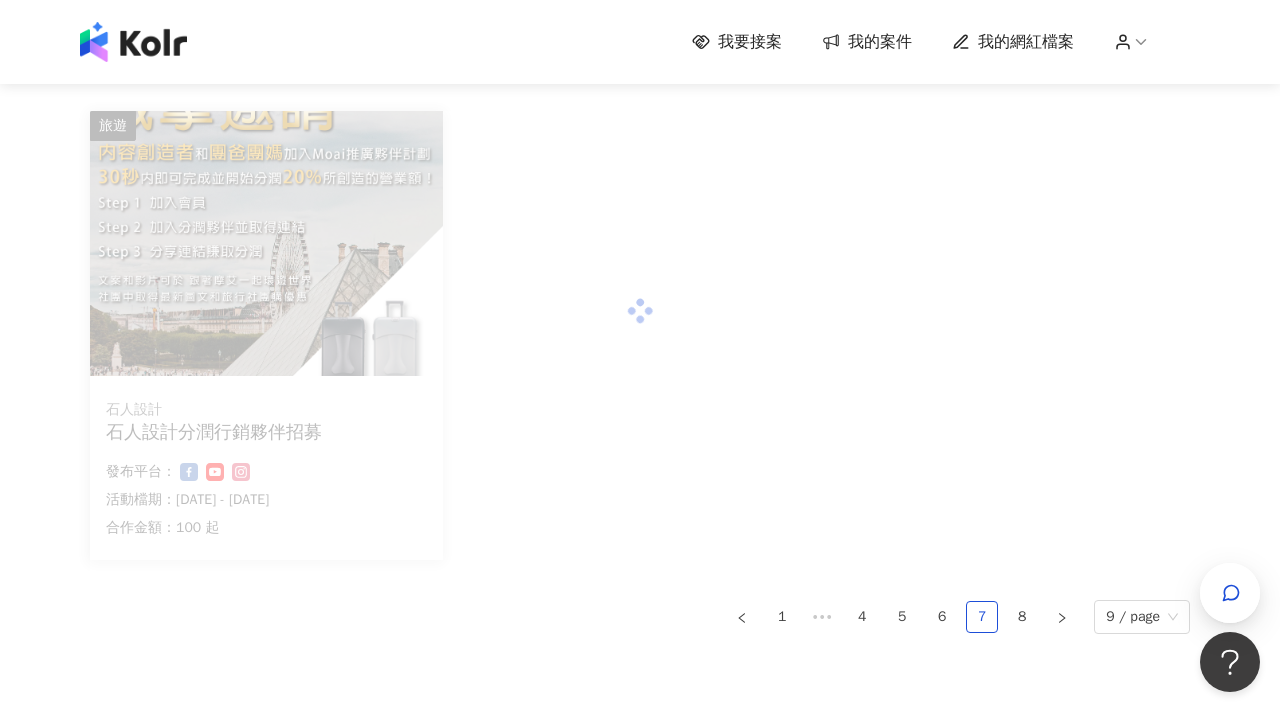 scroll, scrollTop: 532, scrollLeft: 0, axis: vertical 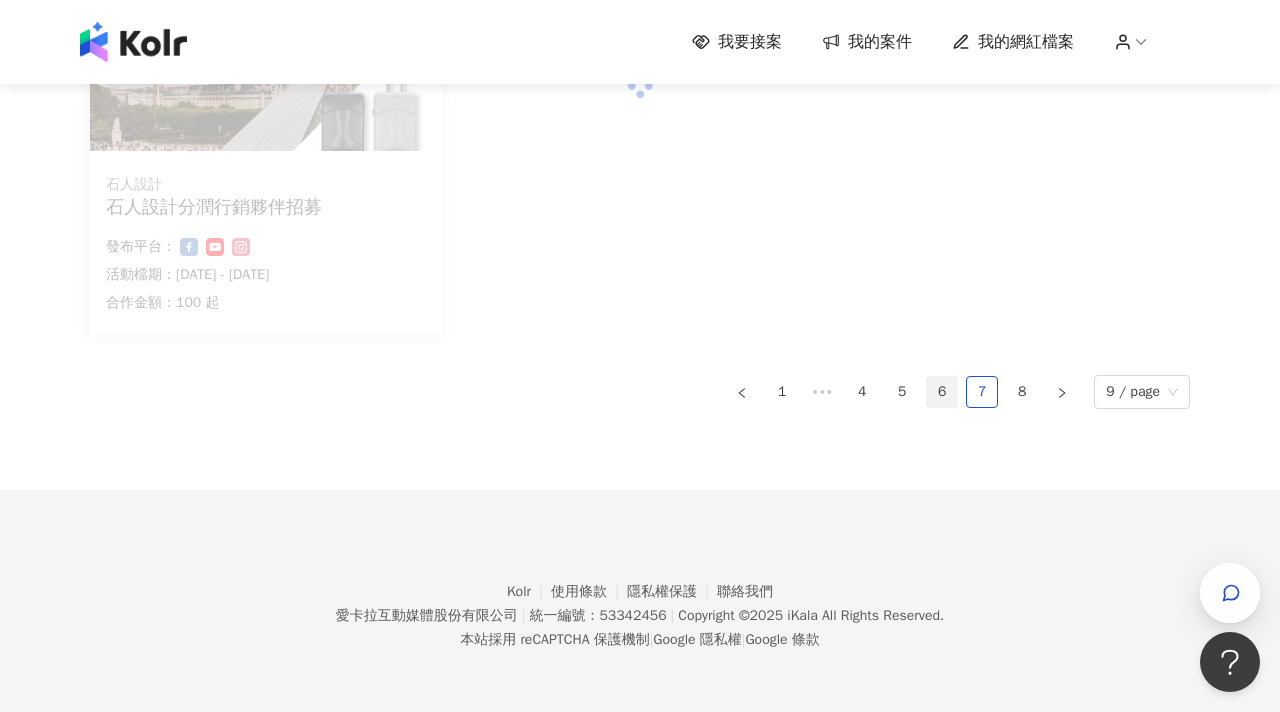click on "6" at bounding box center (942, 392) 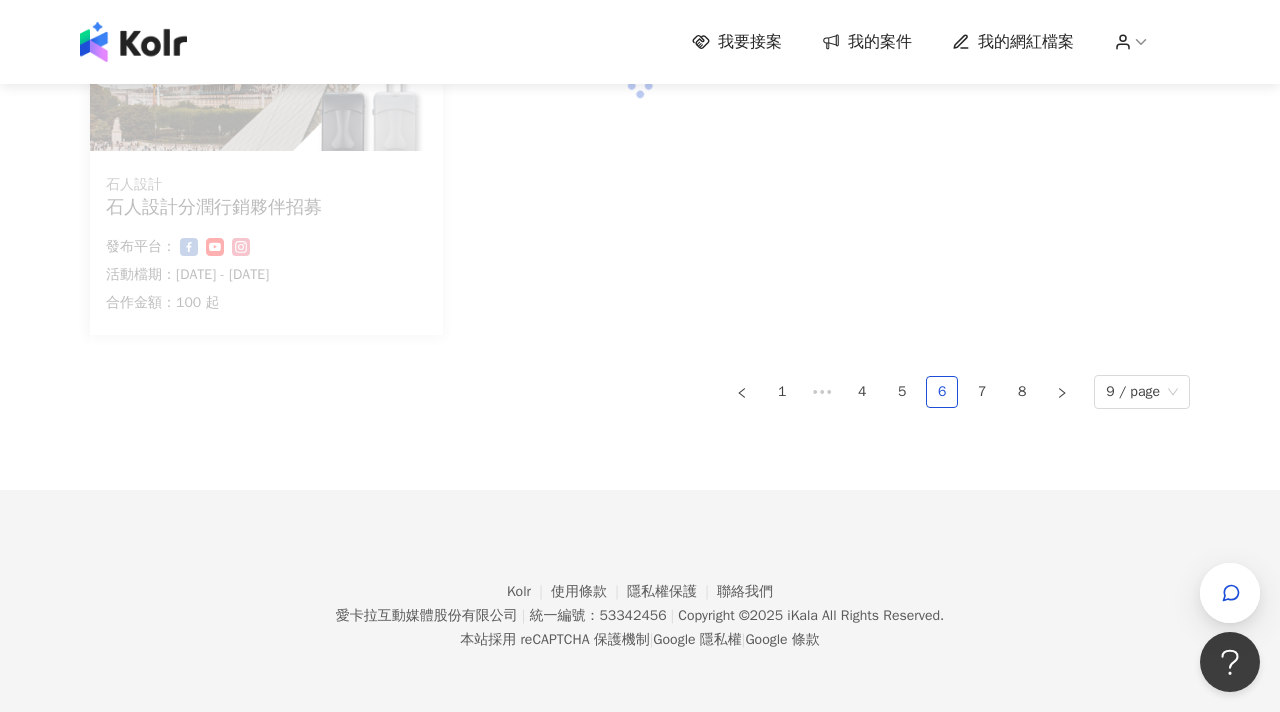 click on "我要接案" at bounding box center (750, 42) 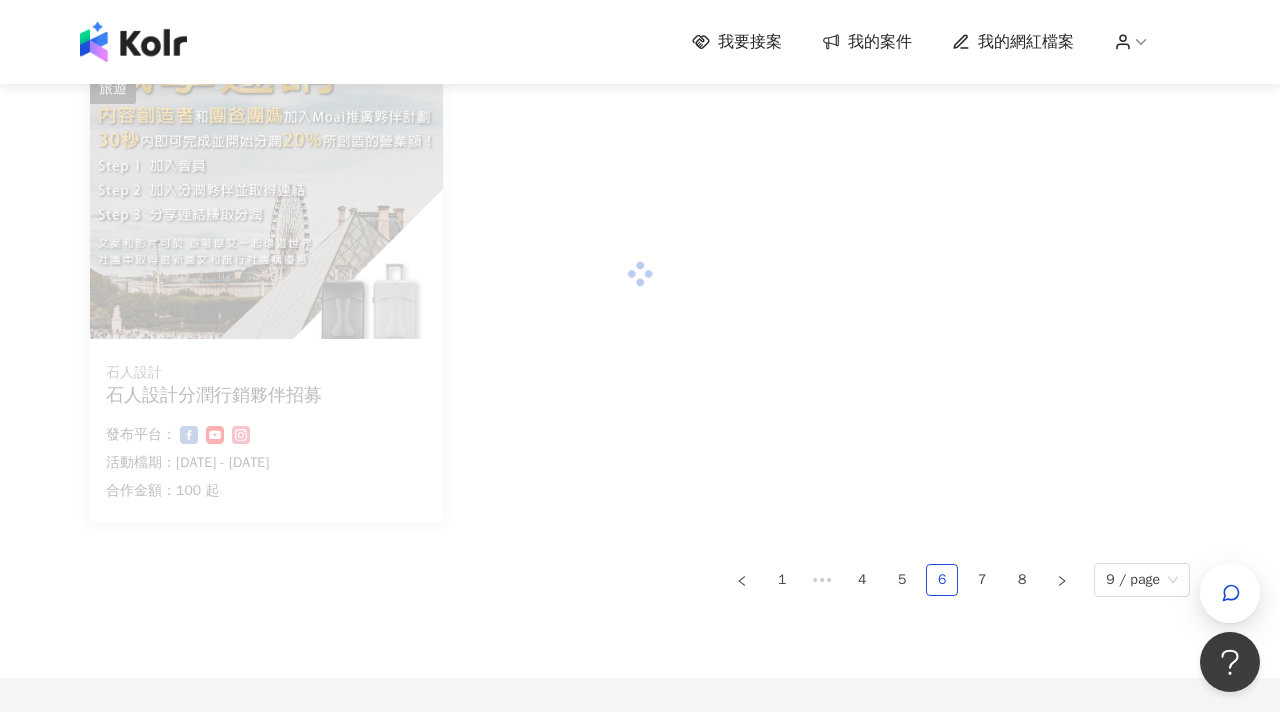 scroll, scrollTop: 532, scrollLeft: 0, axis: vertical 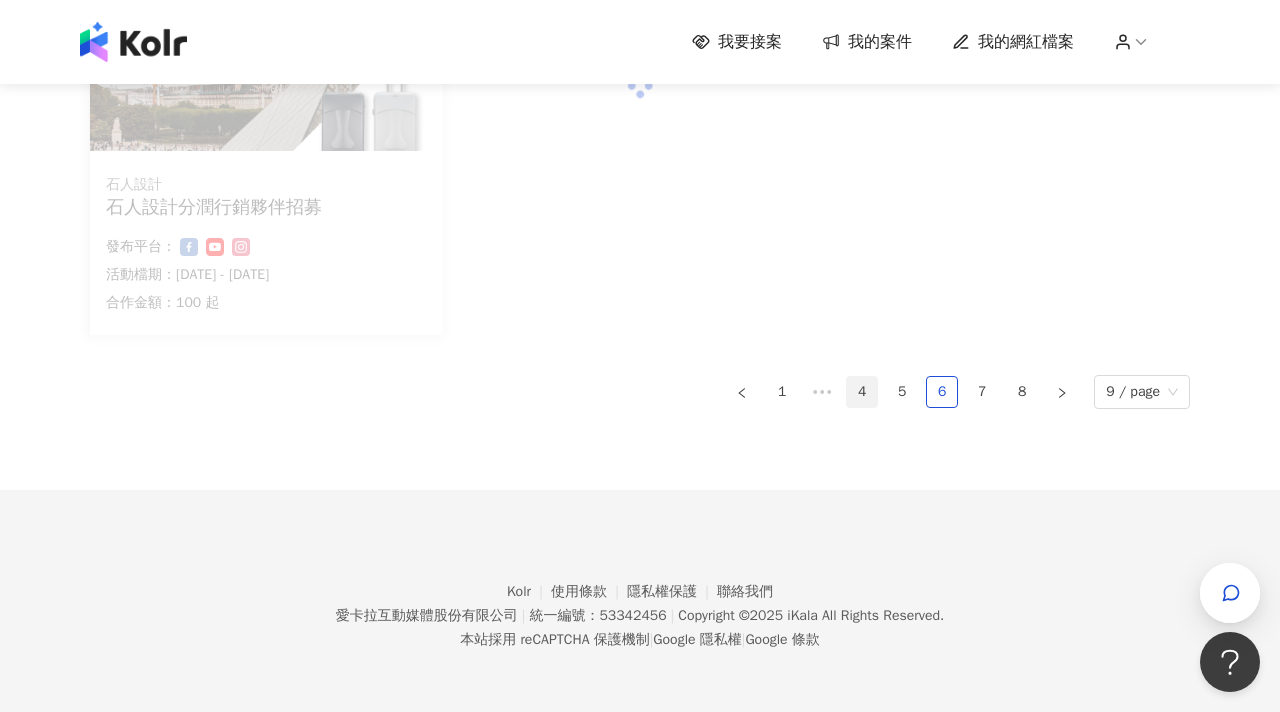 click on "4" at bounding box center (862, 392) 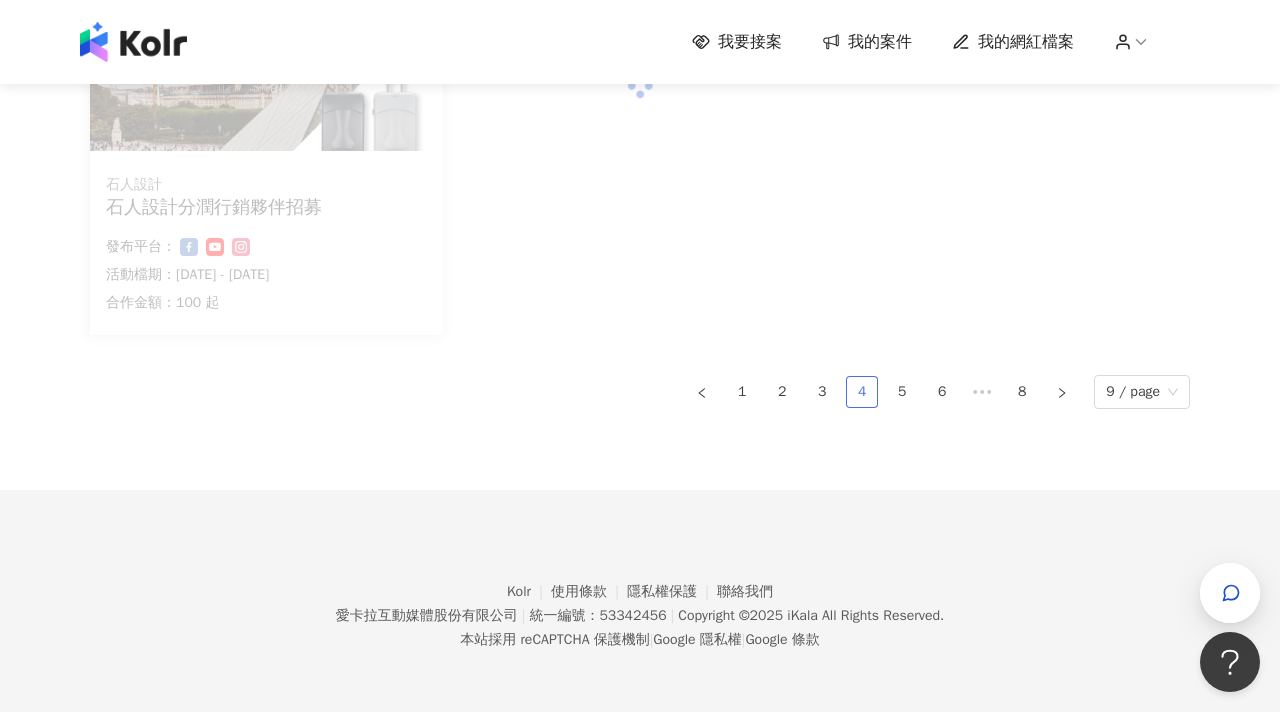 click on "4" at bounding box center [862, 392] 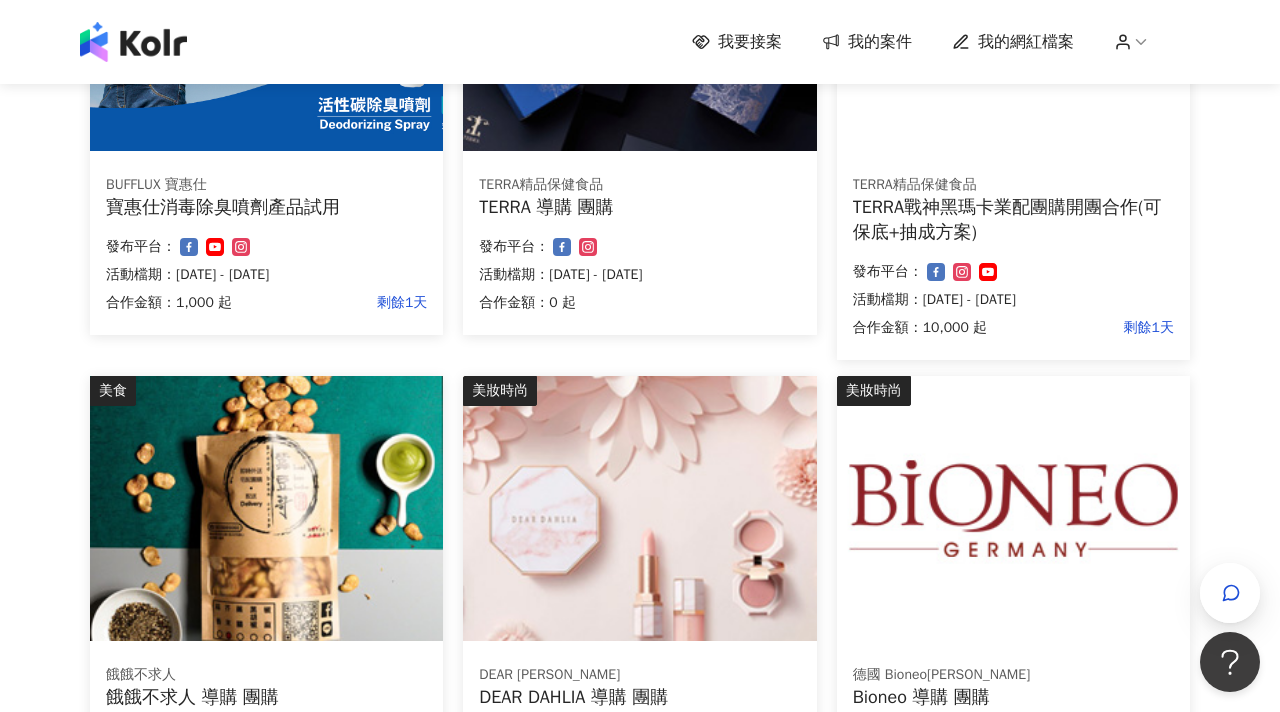 drag, startPoint x: 853, startPoint y: 392, endPoint x: 825, endPoint y: 413, distance: 35 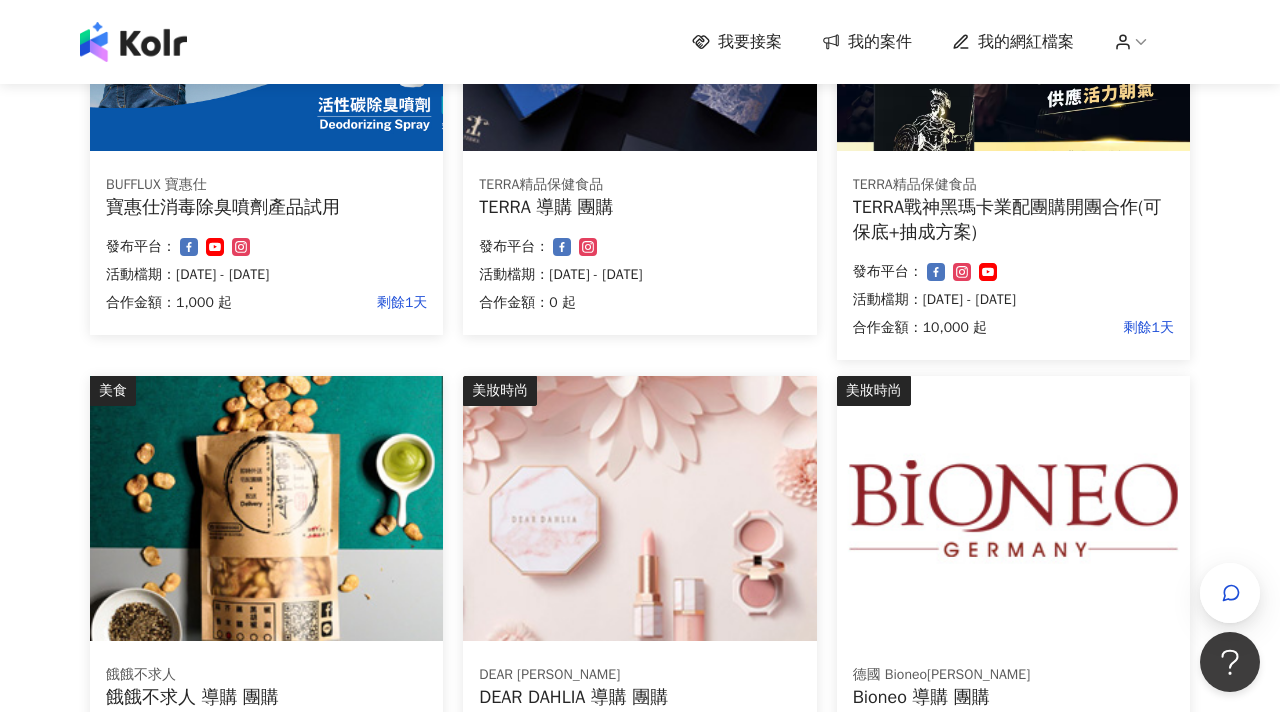 click on "美妝時尚 DEAR DAHLIA 迪雅黛麗奧 DEAR DAHLIA   導購 團購 合作金額： 0 起 發布平台： 活動檔期：2025/6/20 - 2025/8/31" at bounding box center (639, 600) 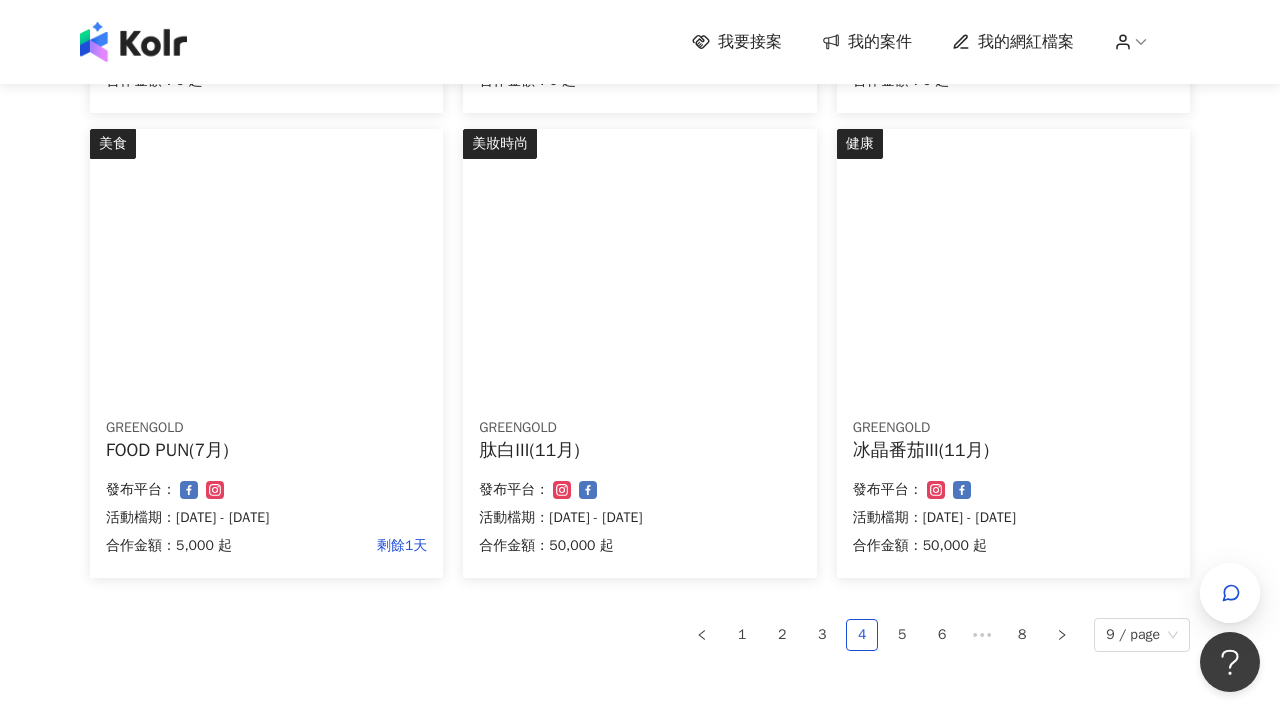 scroll, scrollTop: 1486, scrollLeft: 0, axis: vertical 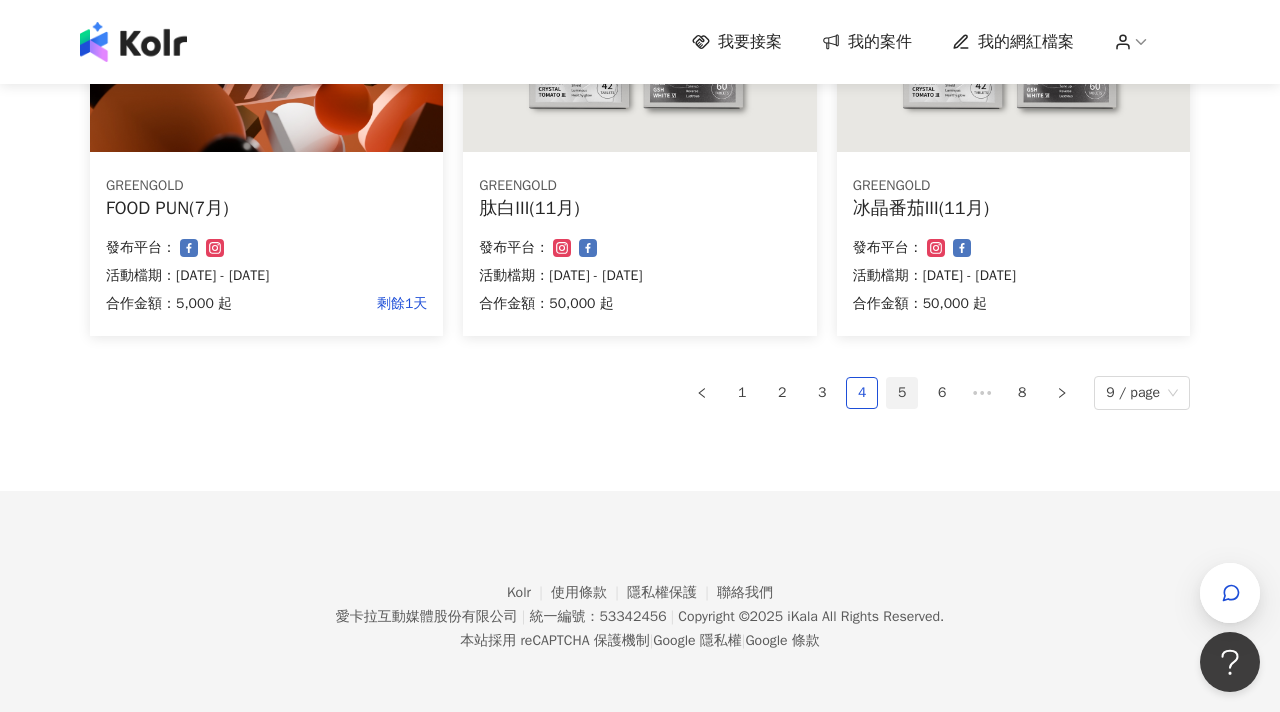 click on "5" at bounding box center [902, 393] 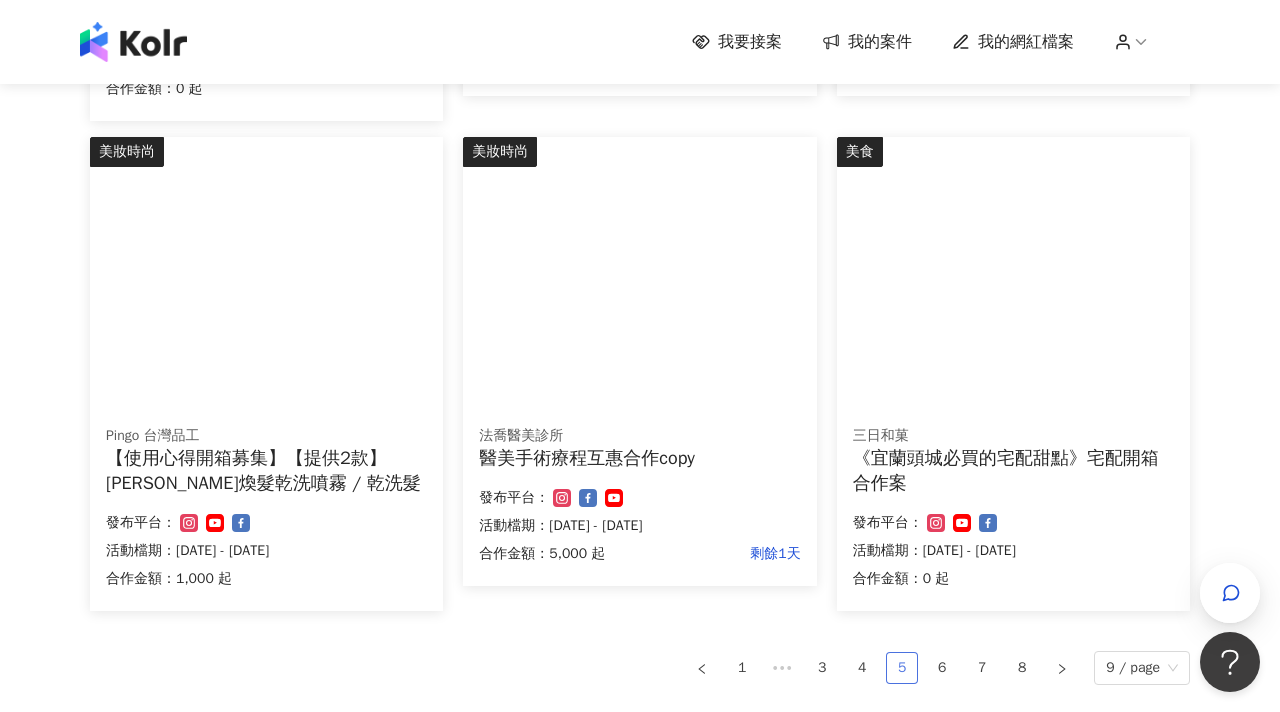 scroll, scrollTop: 1234, scrollLeft: 0, axis: vertical 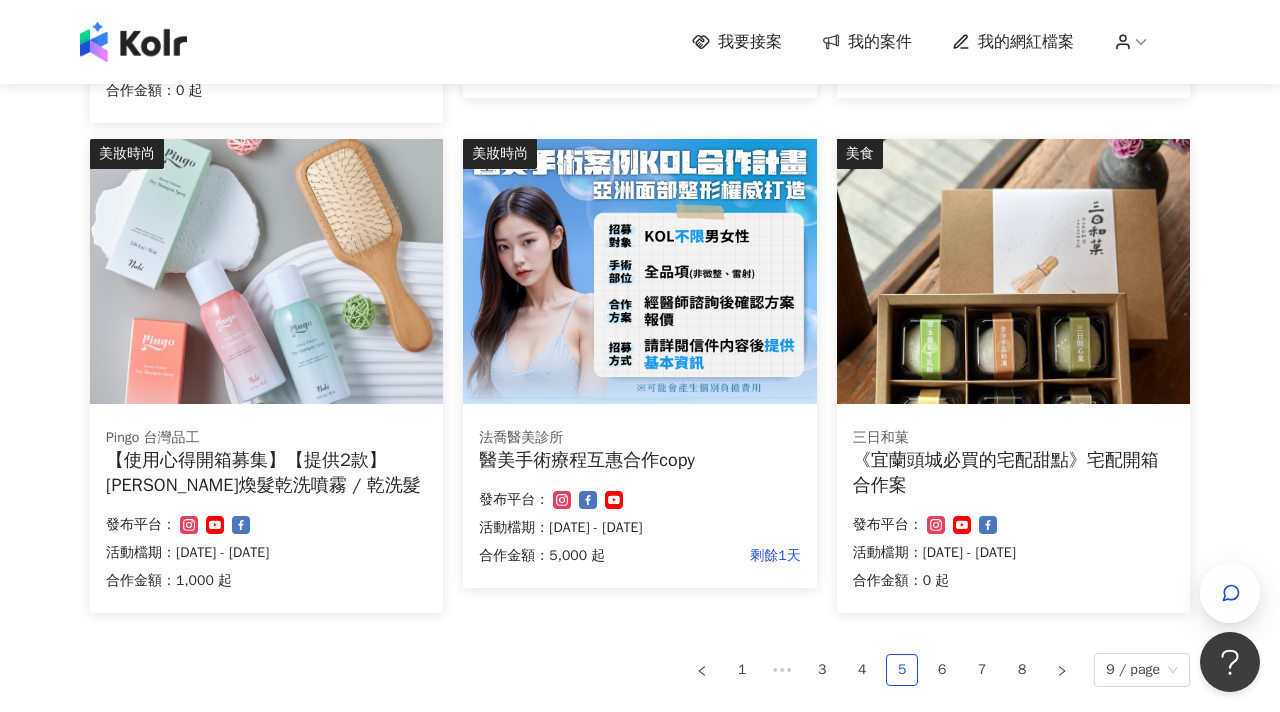 click on "法喬醫美診所" at bounding box center [639, 438] 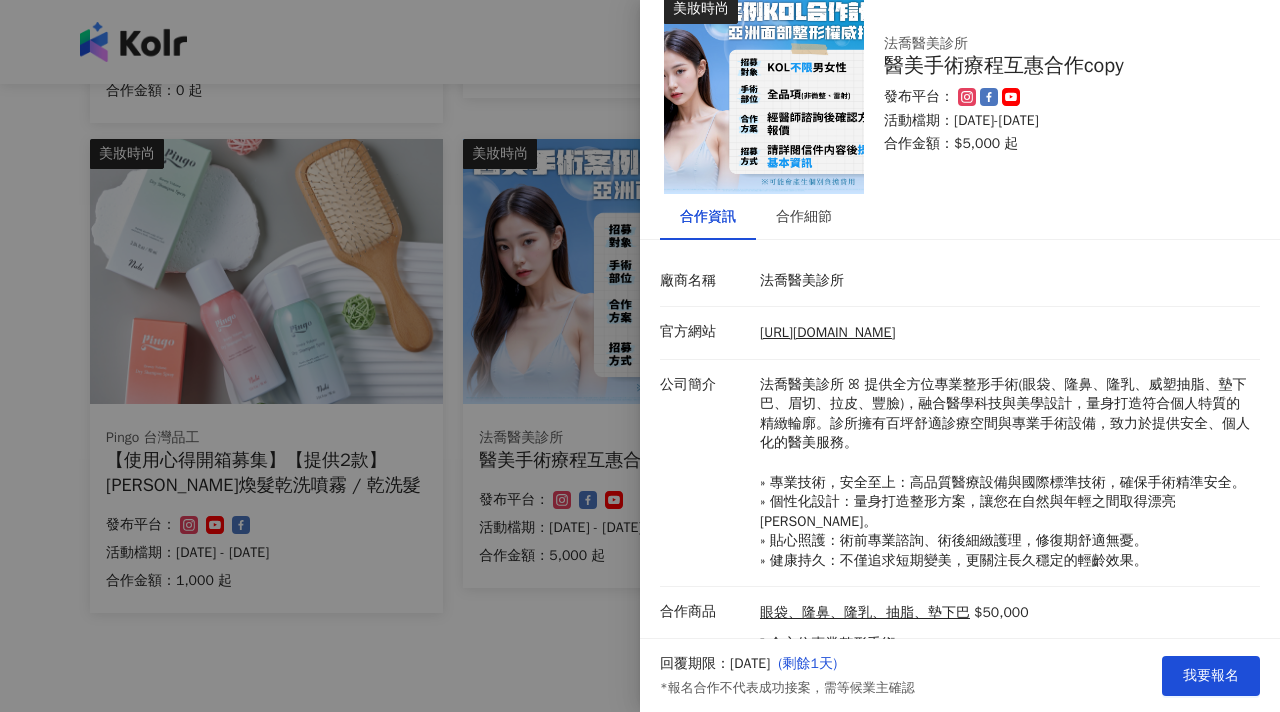 scroll, scrollTop: 0, scrollLeft: 0, axis: both 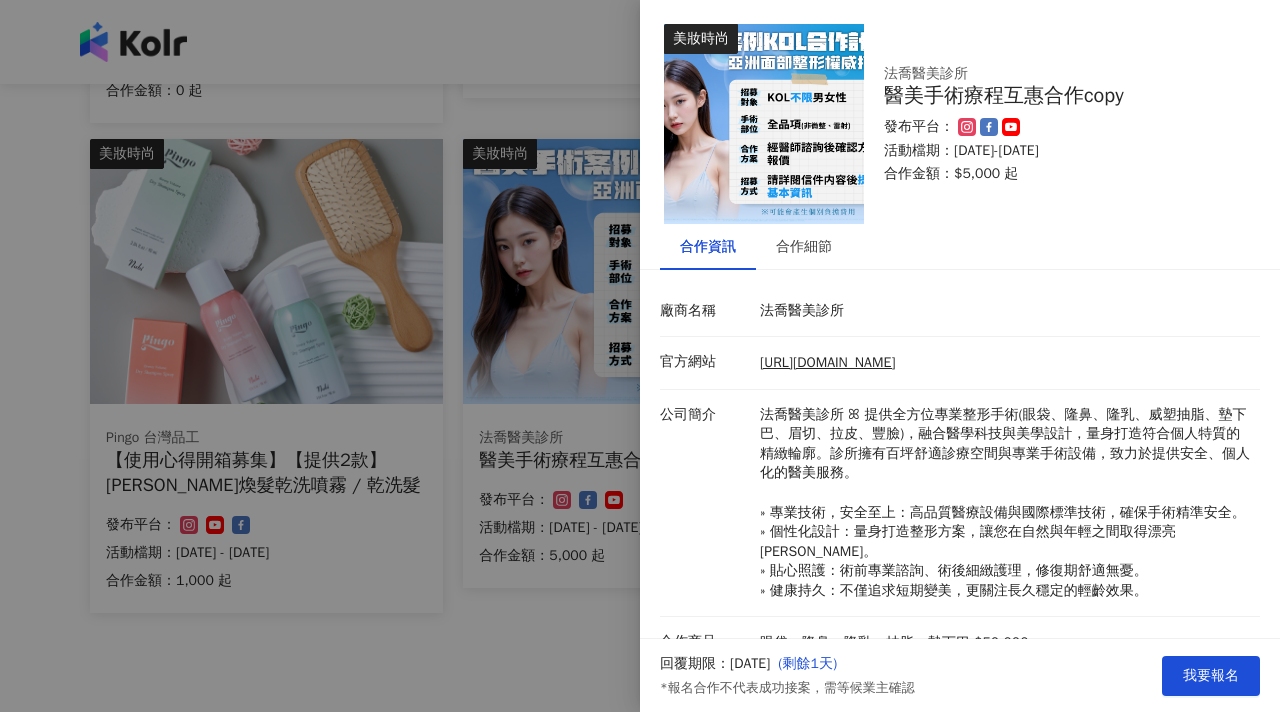 click at bounding box center (640, 356) 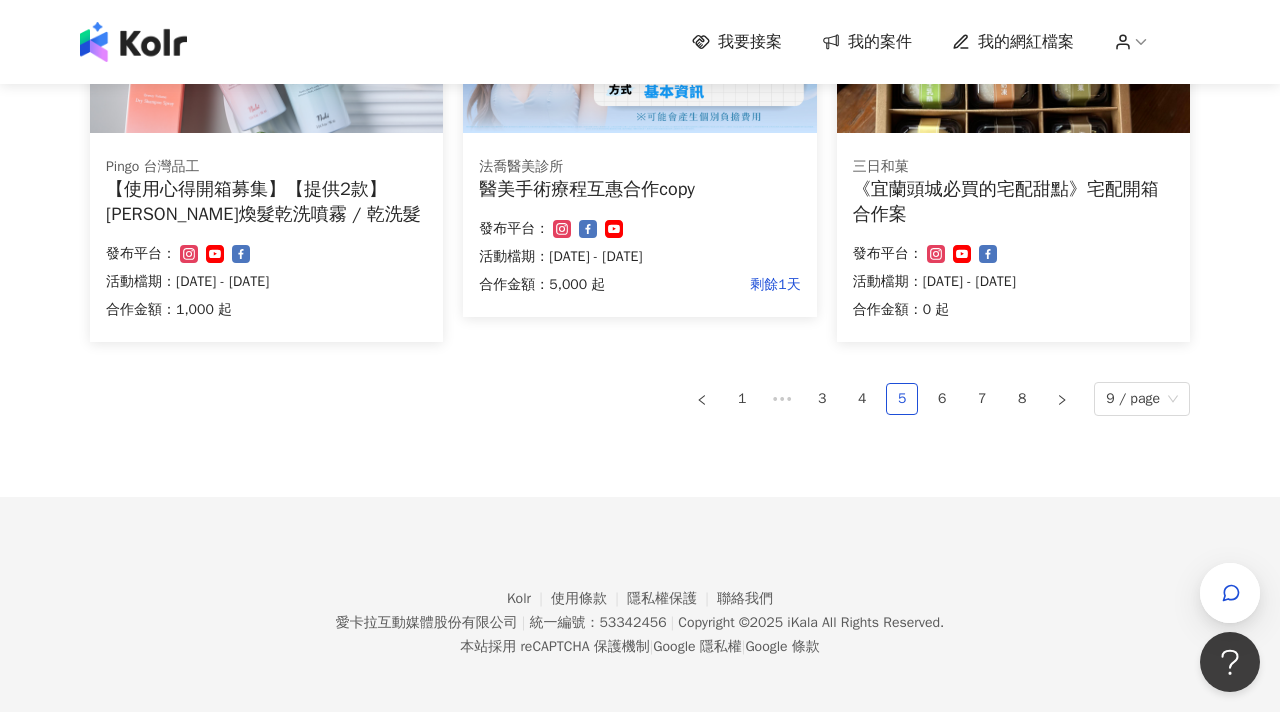 scroll, scrollTop: 1512, scrollLeft: 0, axis: vertical 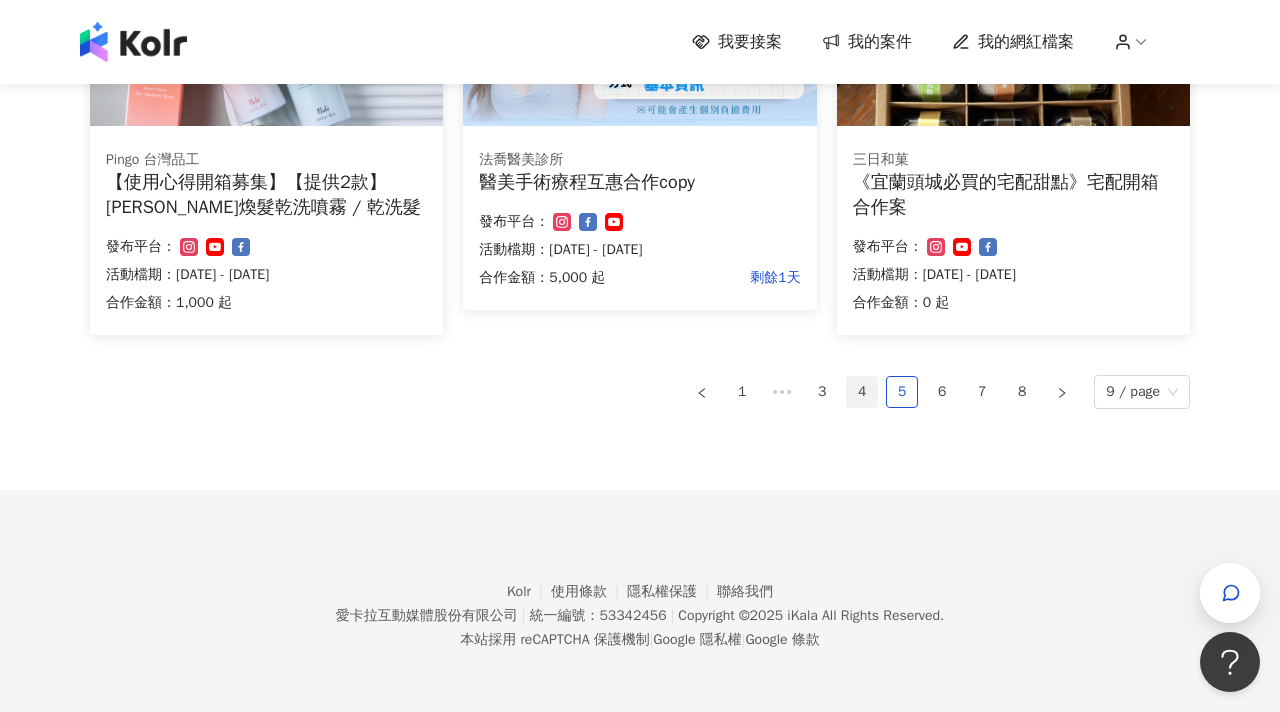 click on "4" at bounding box center (862, 392) 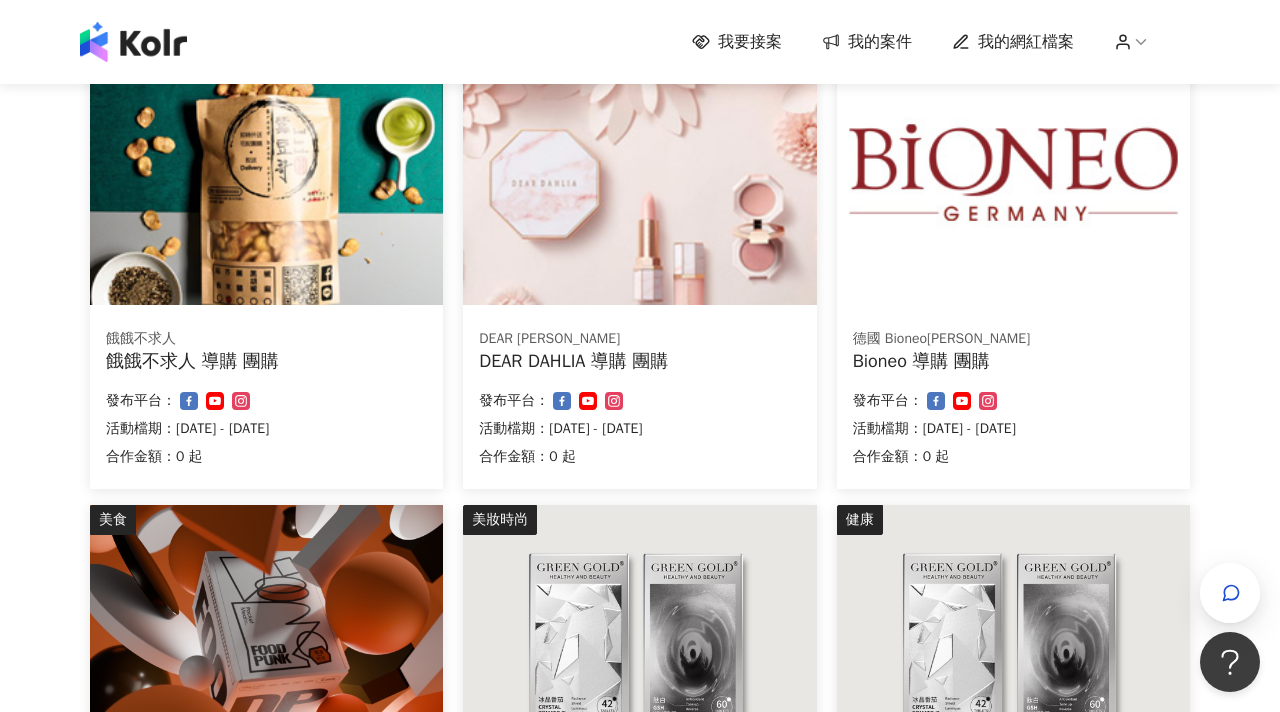 scroll, scrollTop: 1486, scrollLeft: 0, axis: vertical 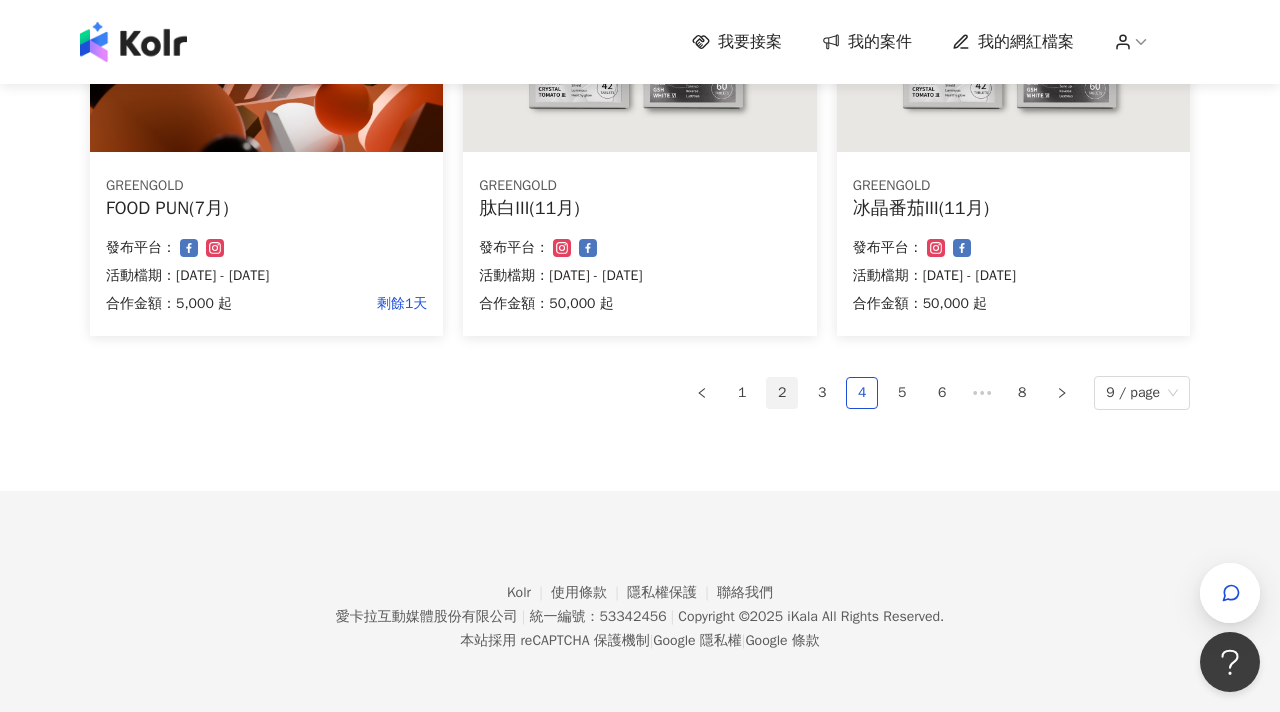 click on "2" at bounding box center [782, 393] 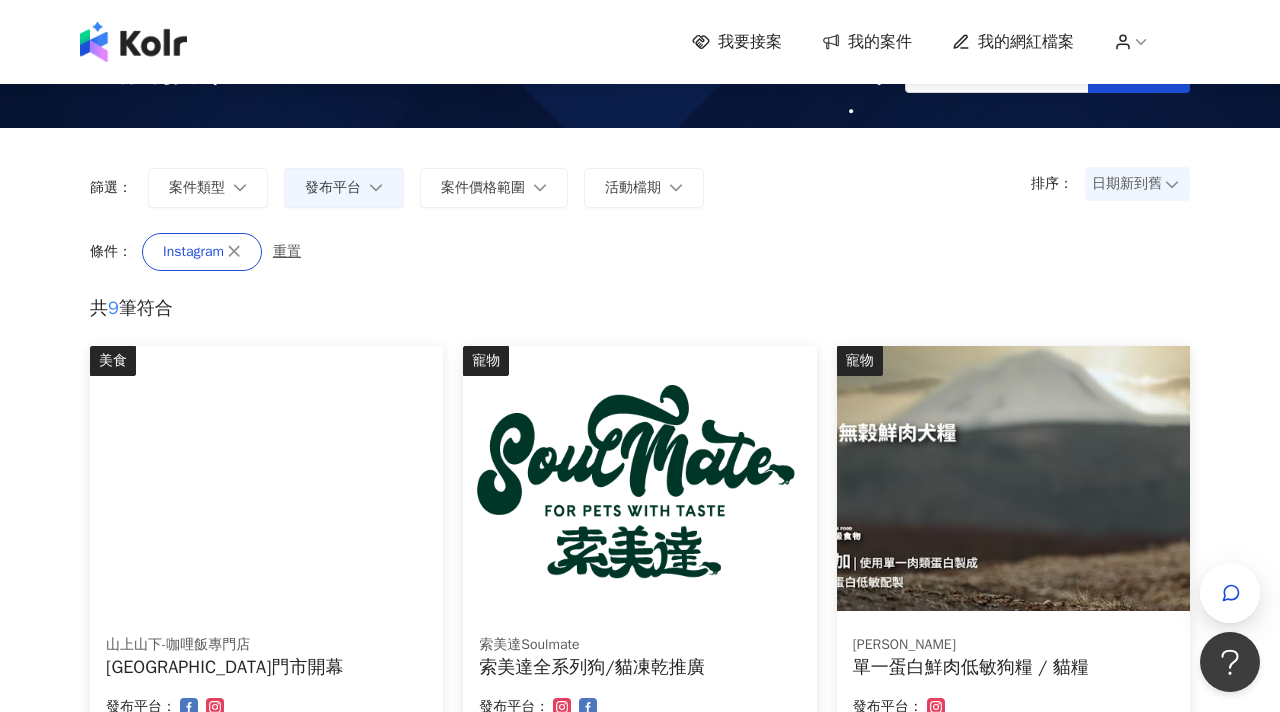 scroll, scrollTop: 0, scrollLeft: 0, axis: both 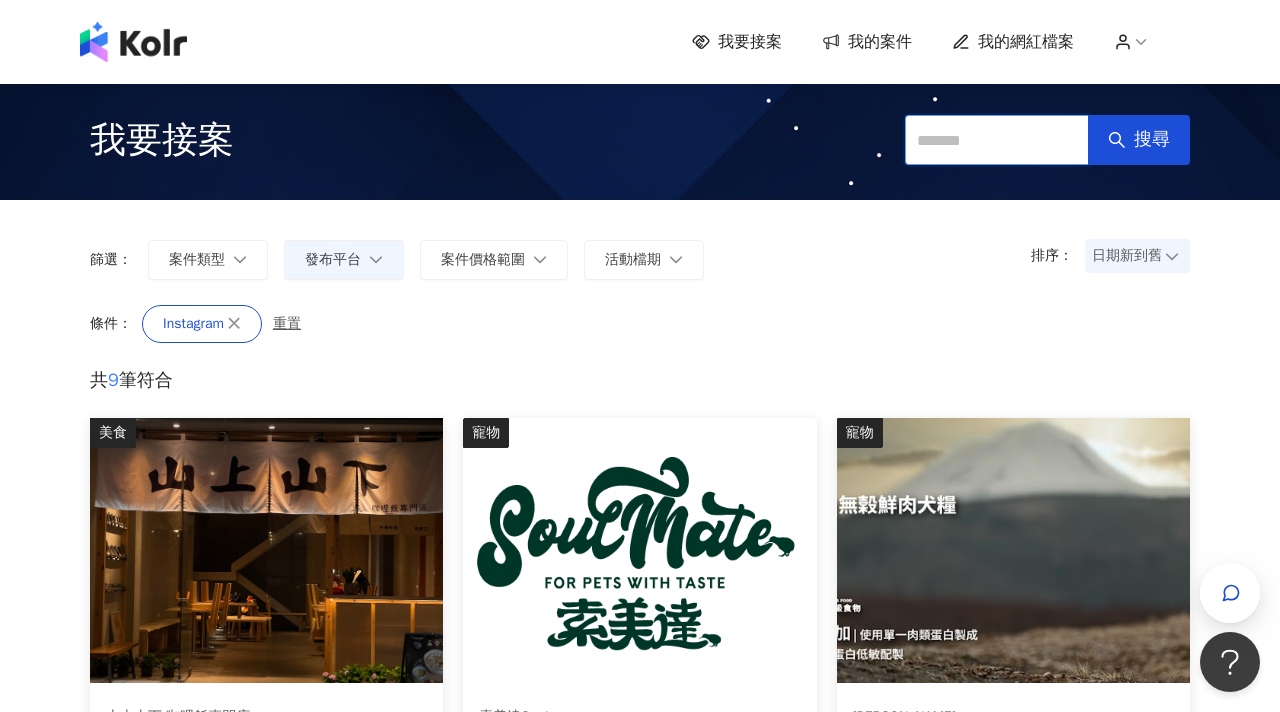 click at bounding box center [997, 140] 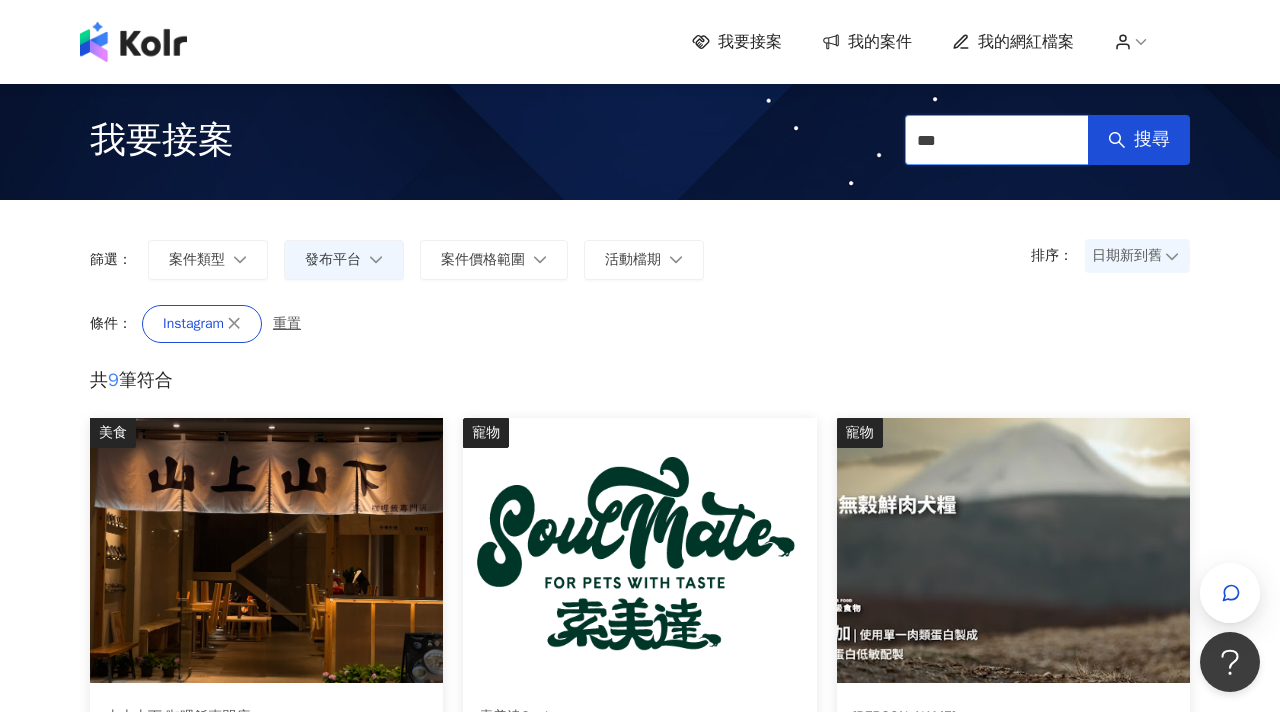 type on "**" 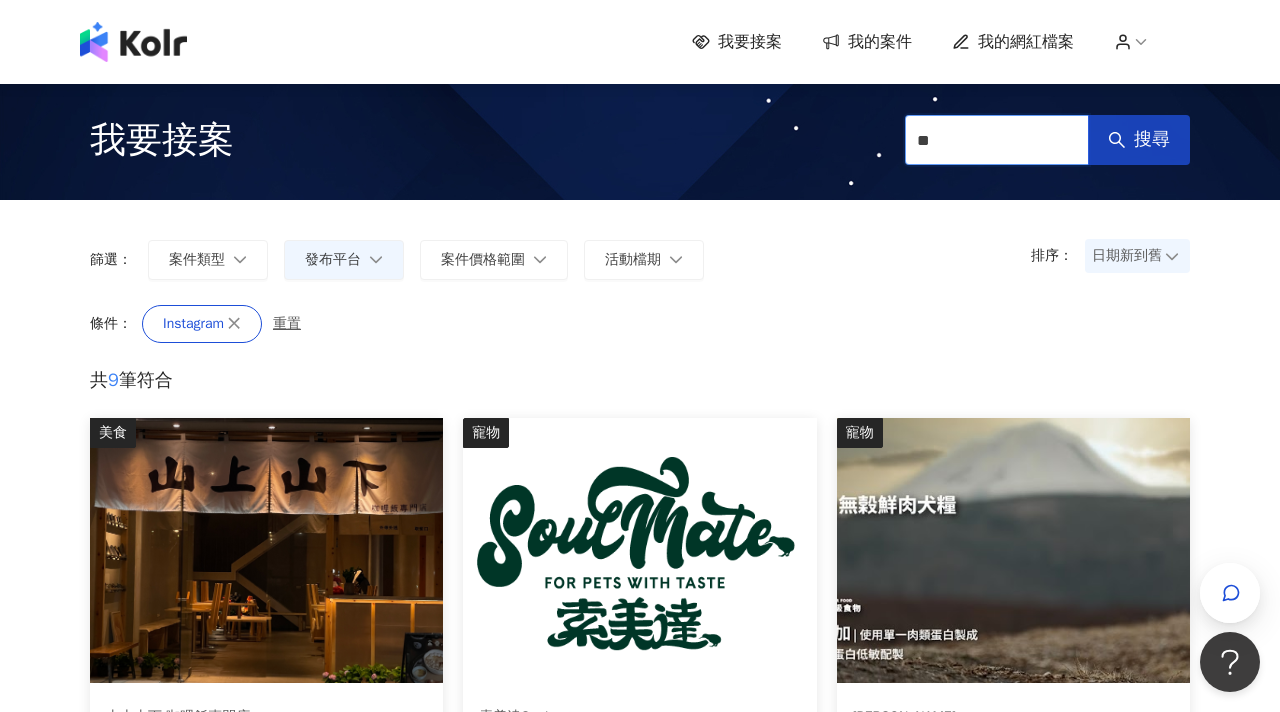click 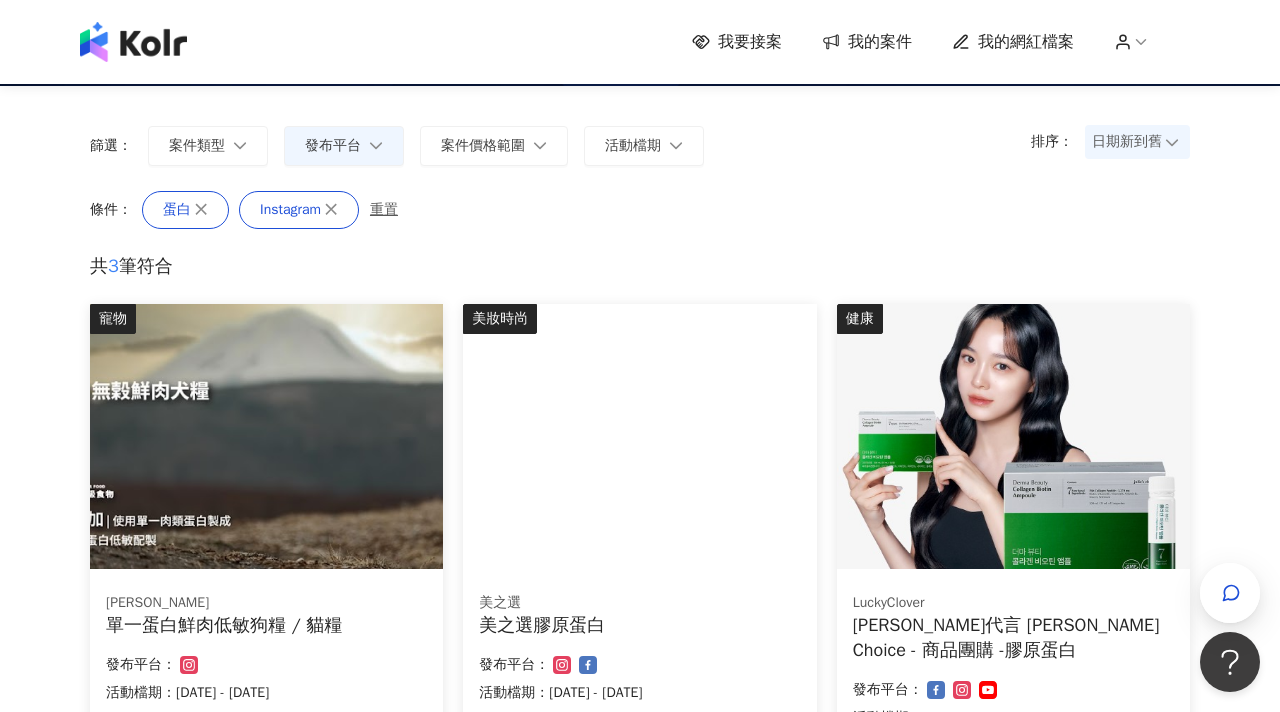 scroll, scrollTop: 33, scrollLeft: 0, axis: vertical 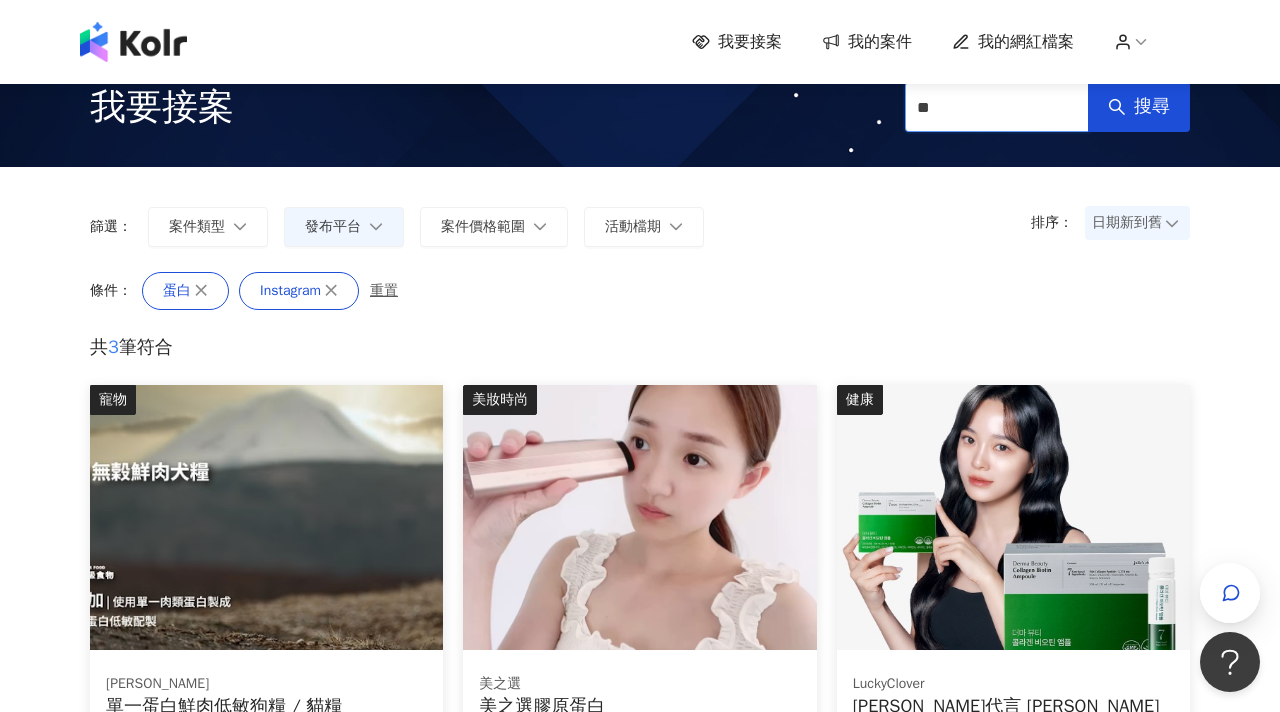 click on "**" at bounding box center (997, 107) 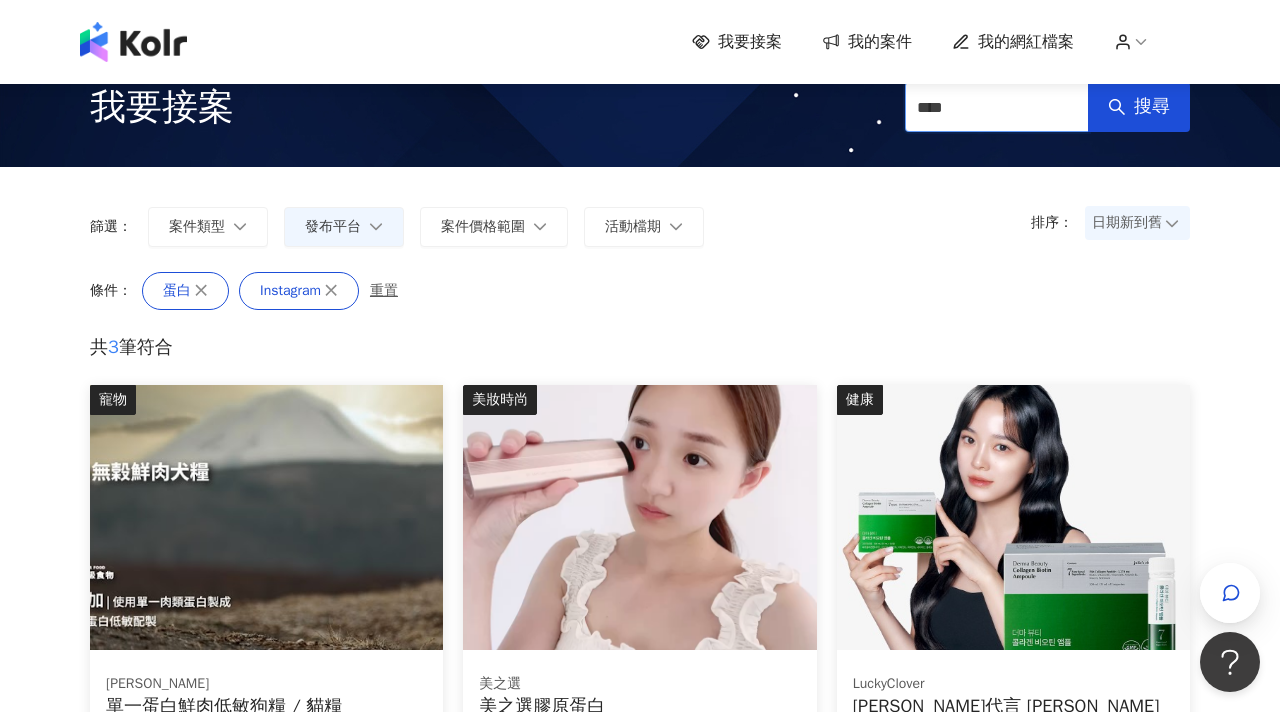 type on "**" 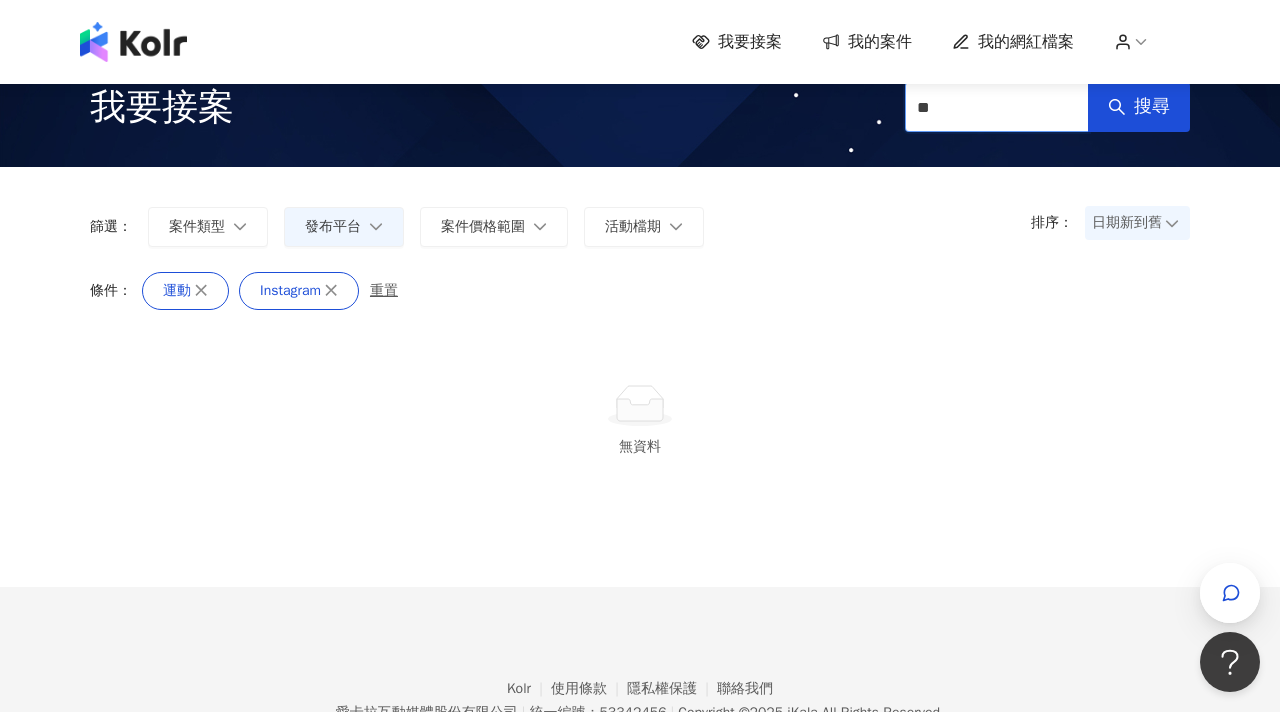 click on "**" at bounding box center (997, 107) 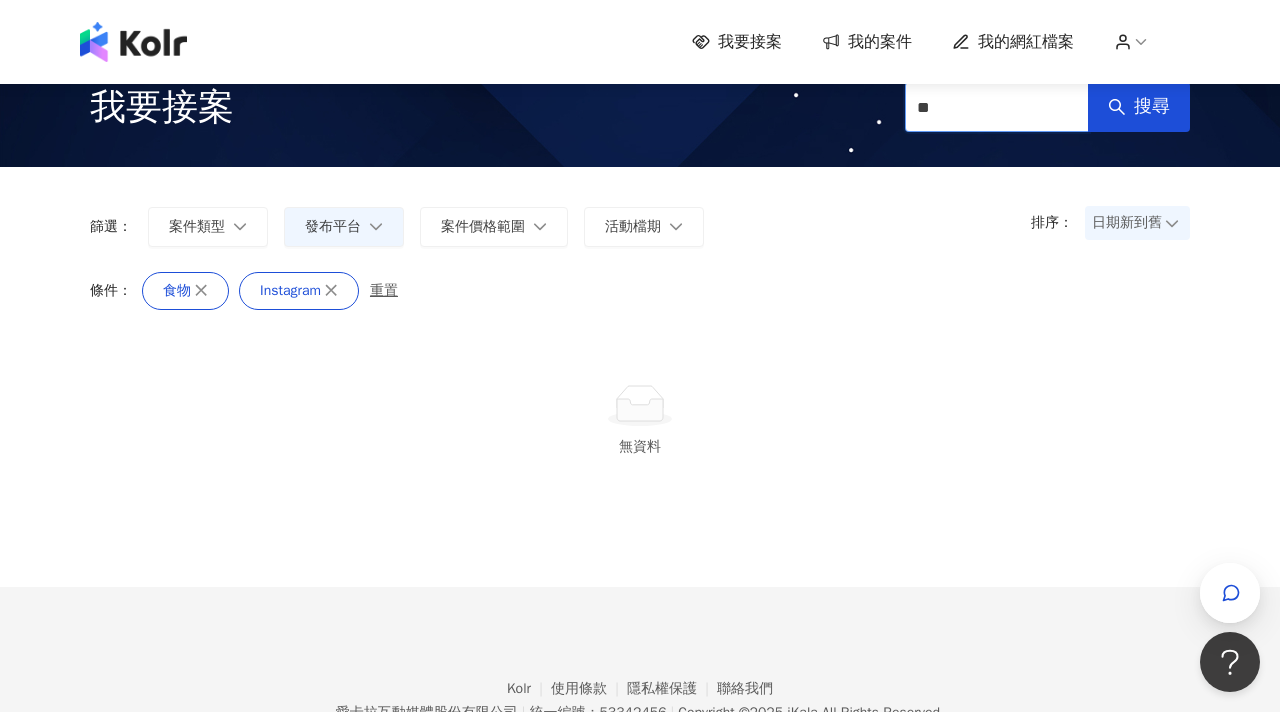 click on "**" at bounding box center [997, 107] 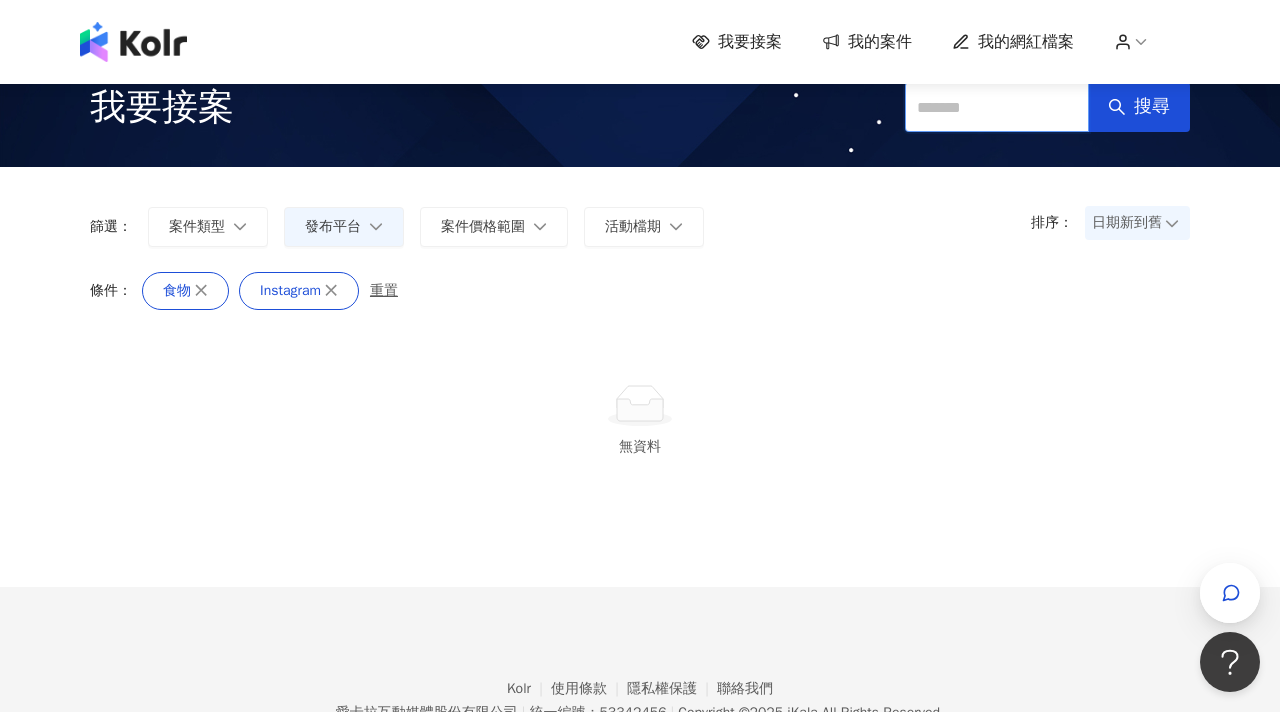 type 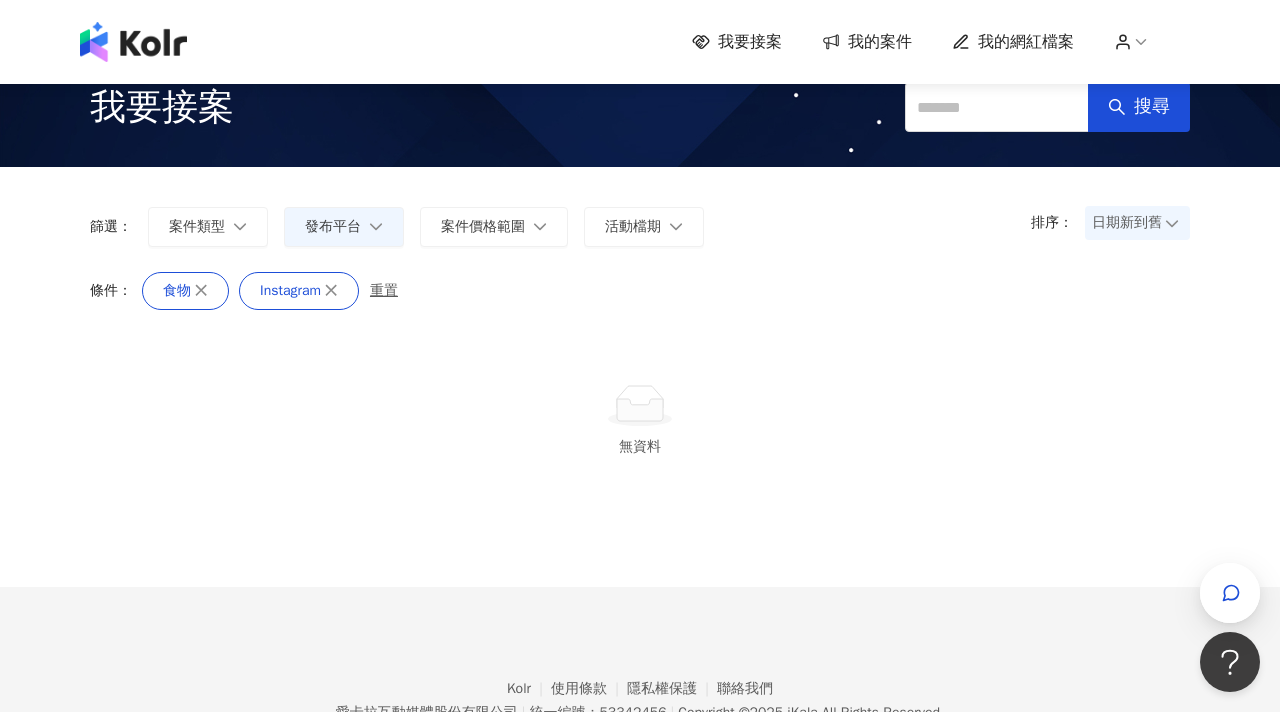 click on "食物  Instagram  重置" at bounding box center (676, 291) 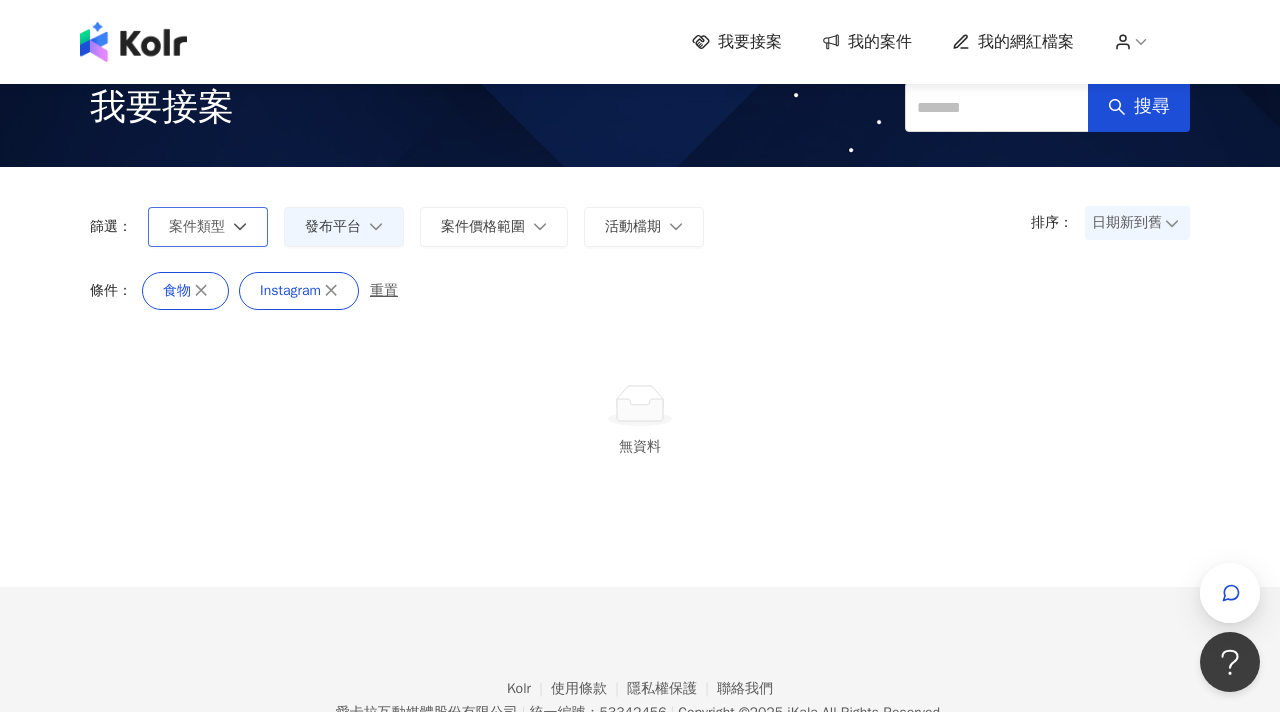 click on "案件類型" at bounding box center (197, 227) 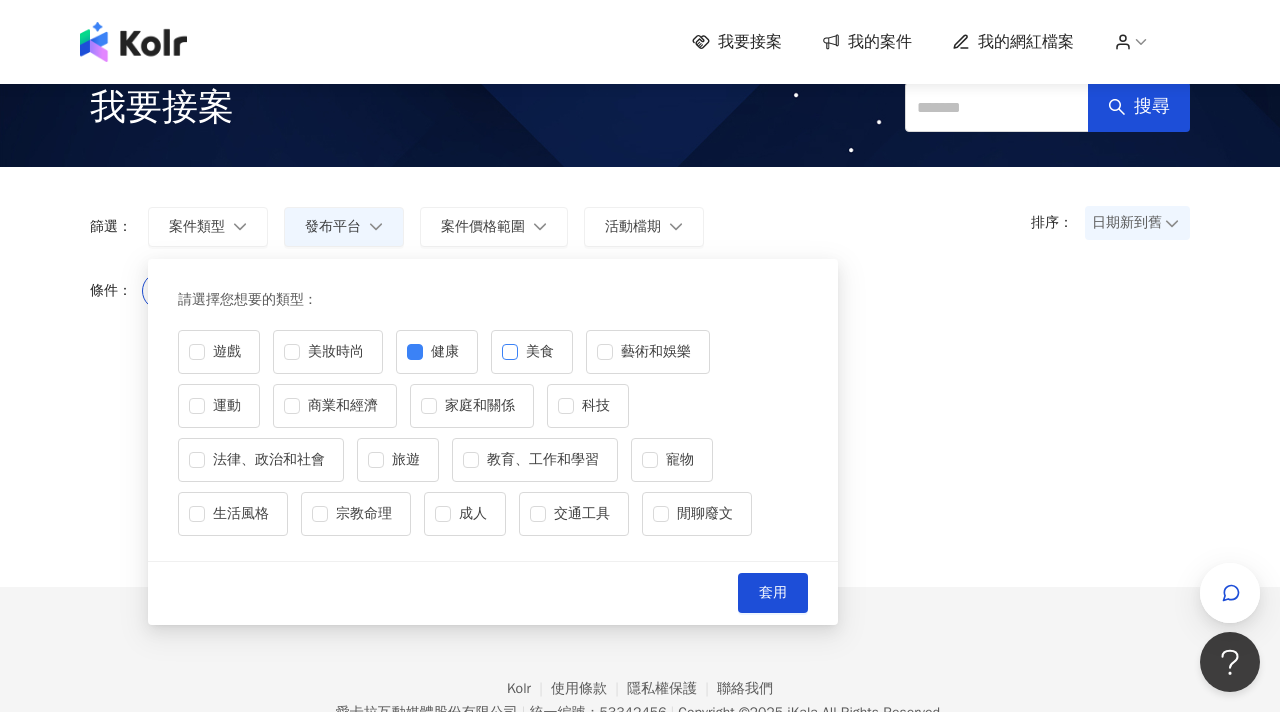 click at bounding box center [510, 352] 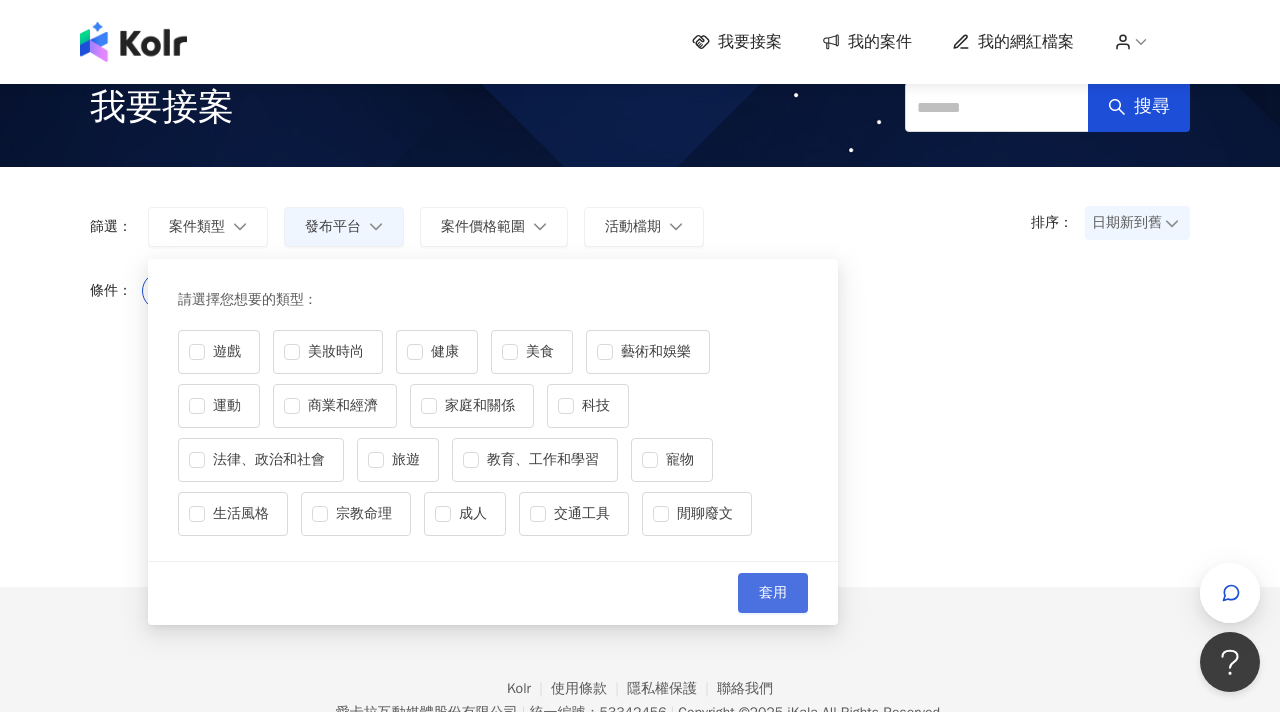 click on "套用" at bounding box center (773, 593) 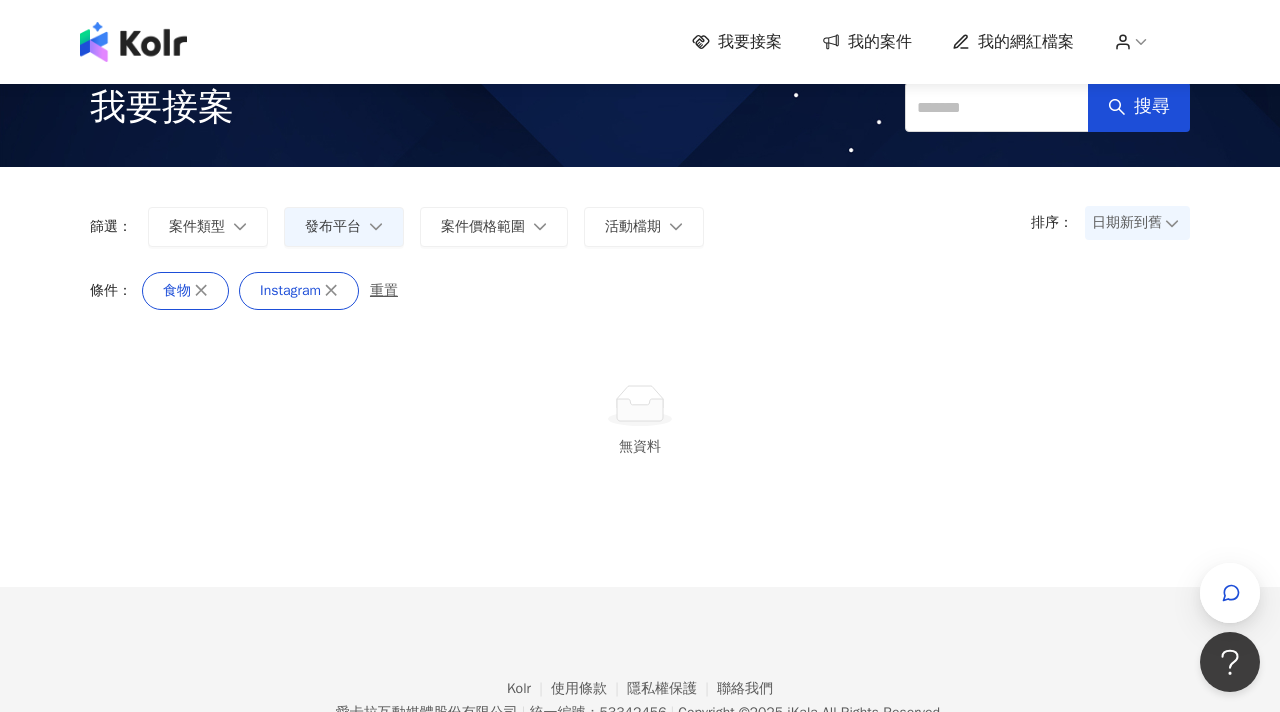 click on "無資料" at bounding box center (640, 461) 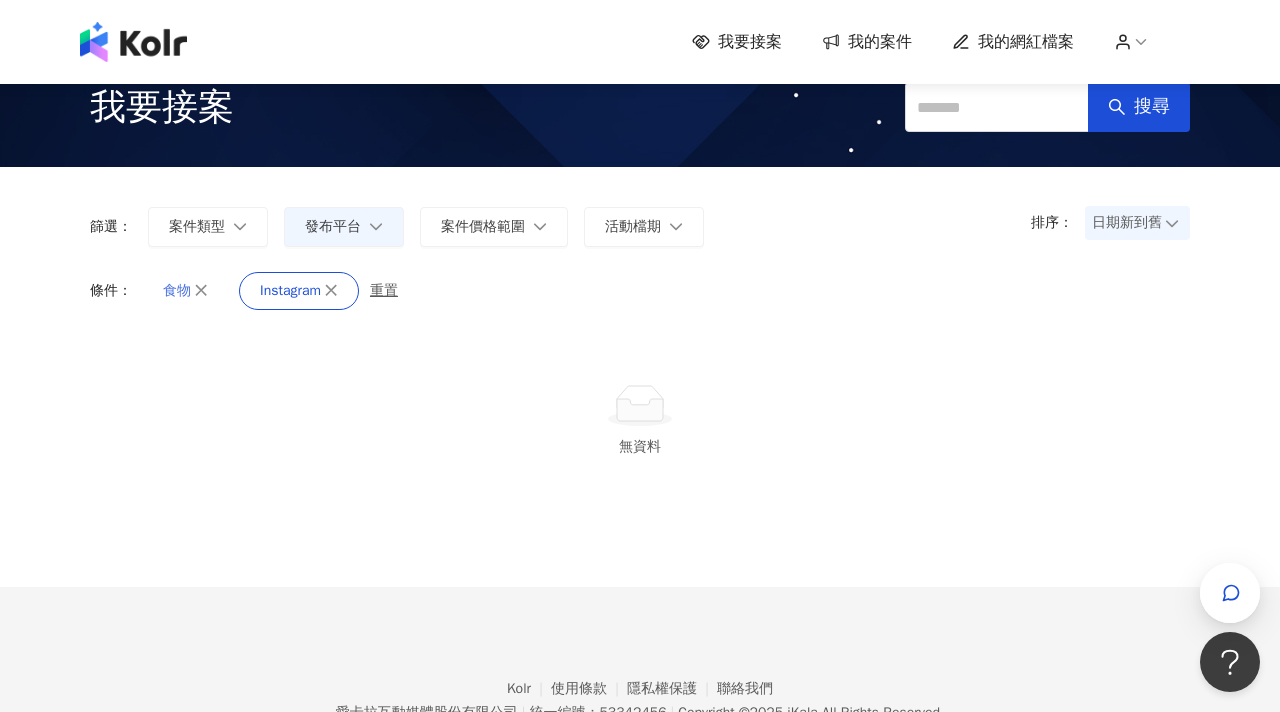 click 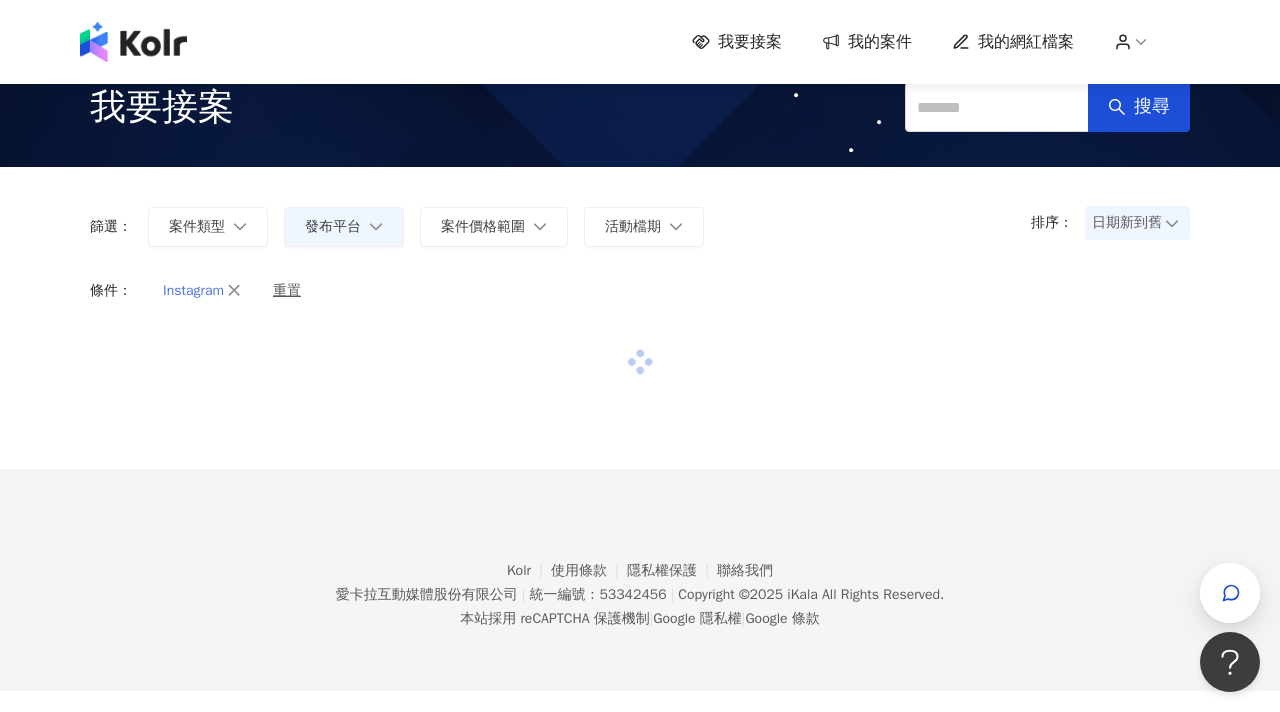 click 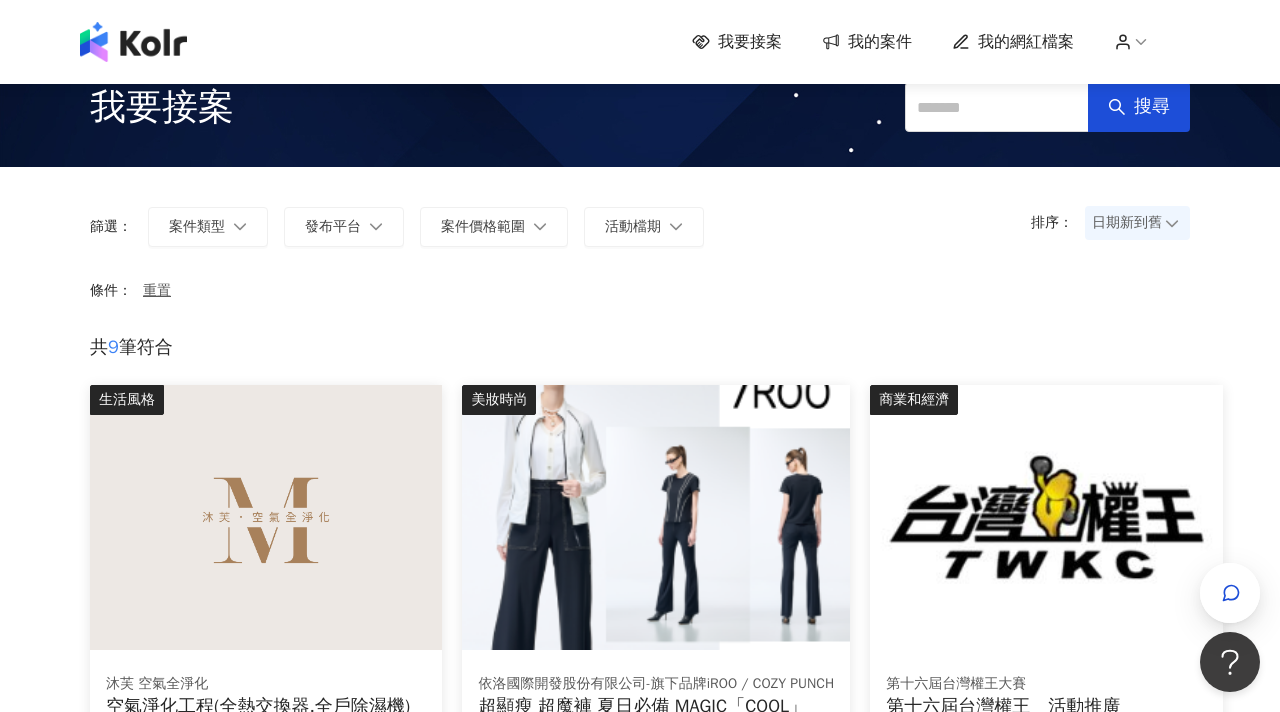 drag, startPoint x: 159, startPoint y: 290, endPoint x: 451, endPoint y: 286, distance: 292.0274 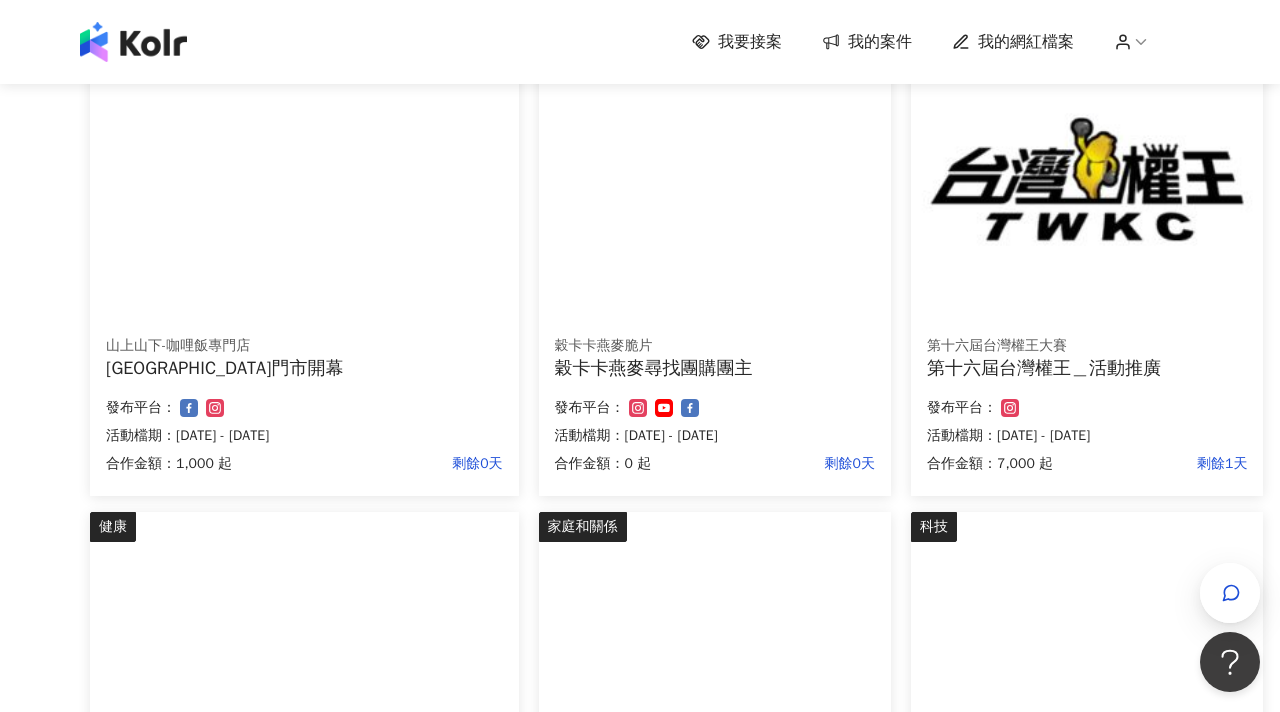 scroll, scrollTop: 271, scrollLeft: 0, axis: vertical 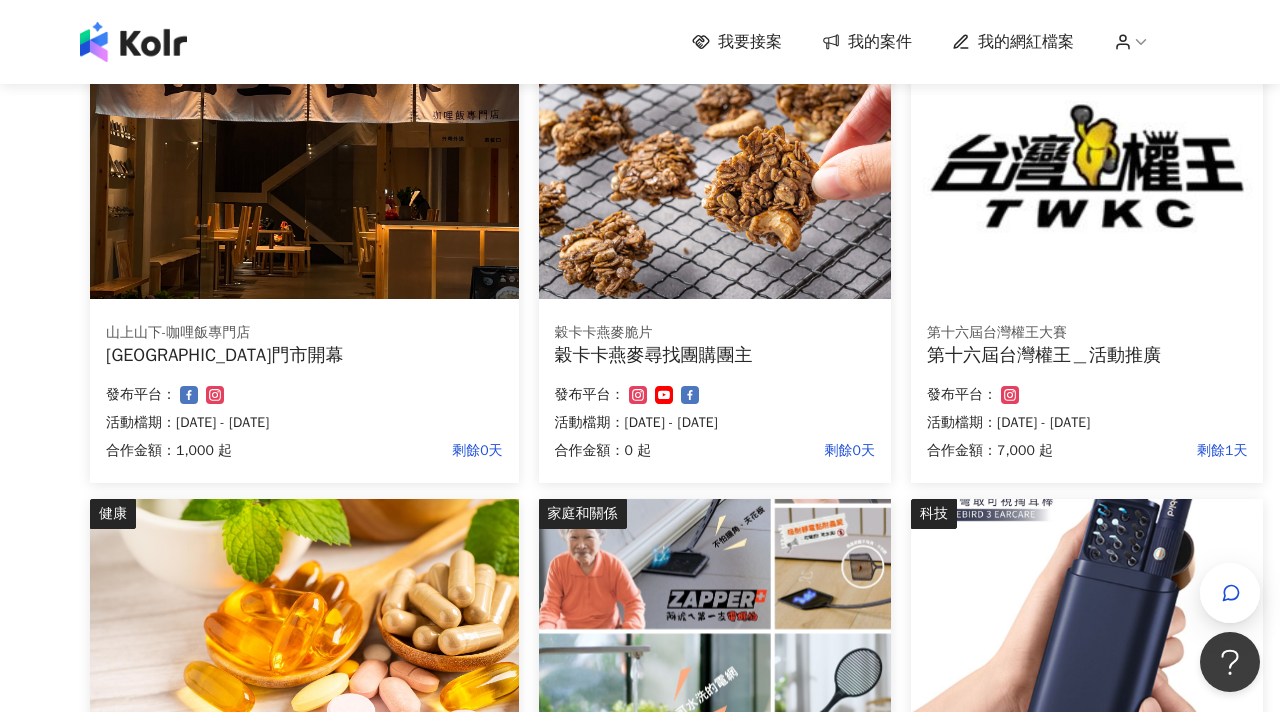 click on "穀卡卡燕麥脆片" at bounding box center (715, 333) 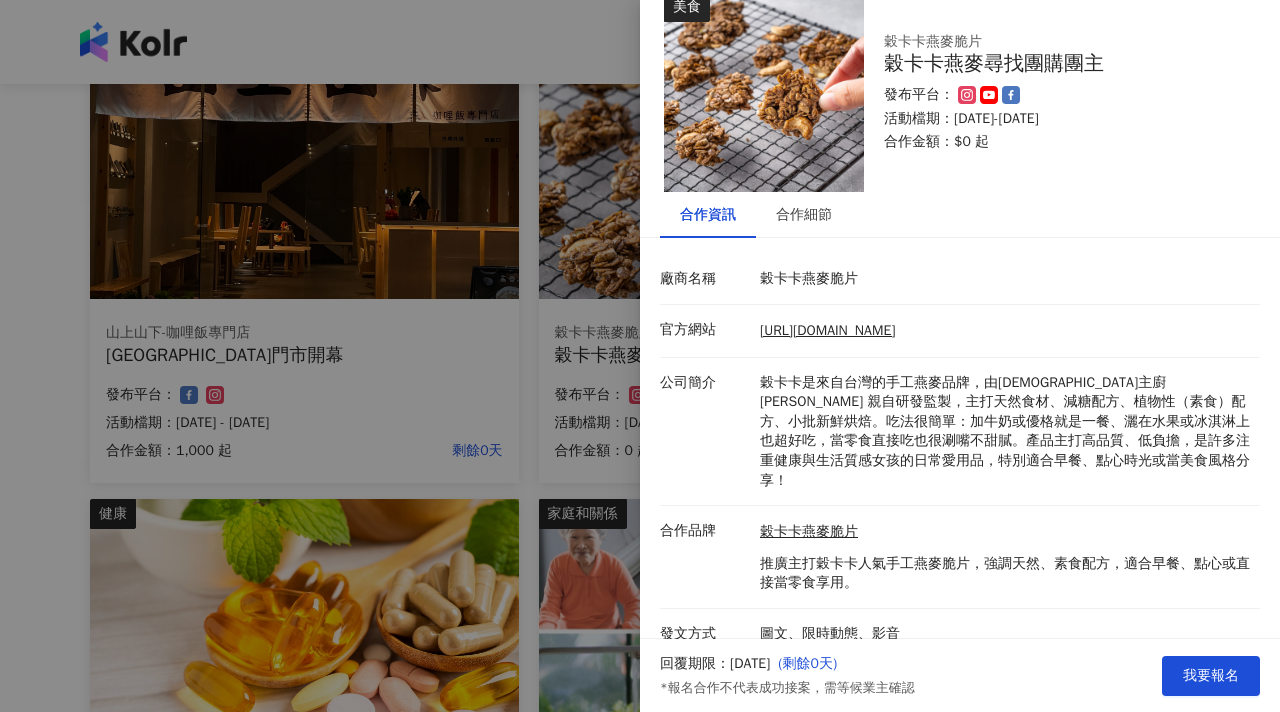 scroll, scrollTop: 0, scrollLeft: 0, axis: both 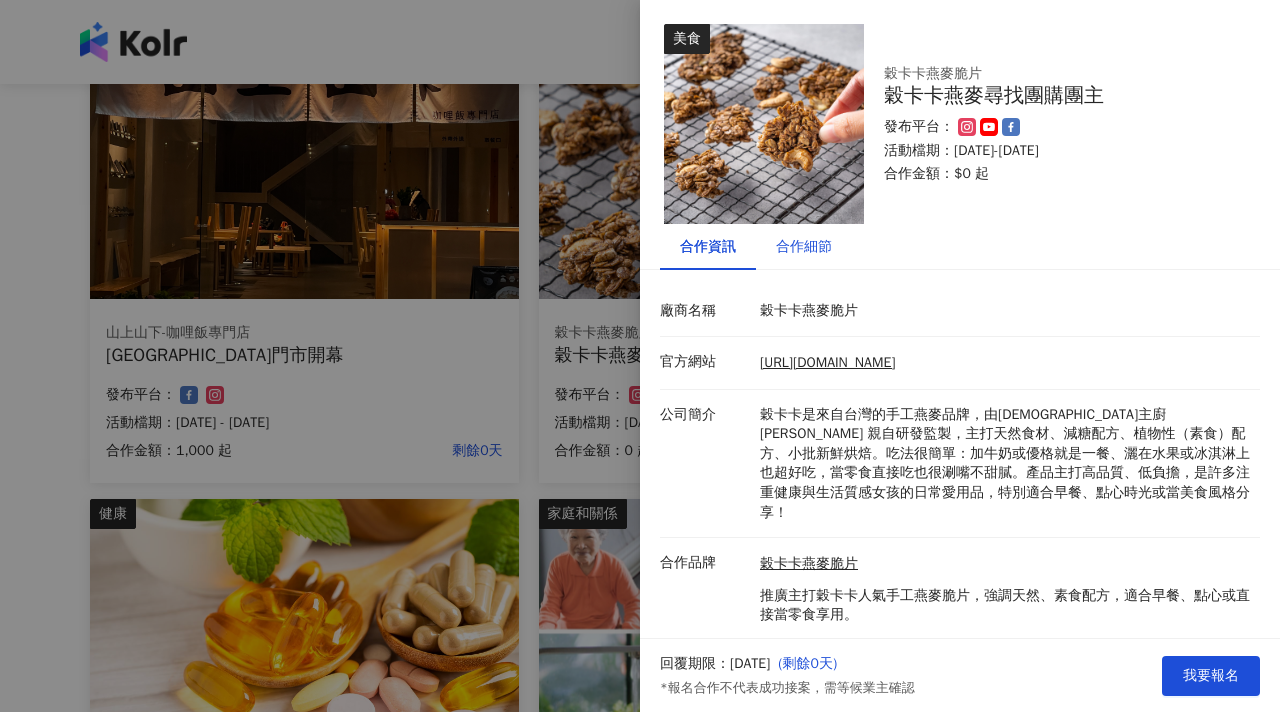 click on "合作細節" at bounding box center (804, 247) 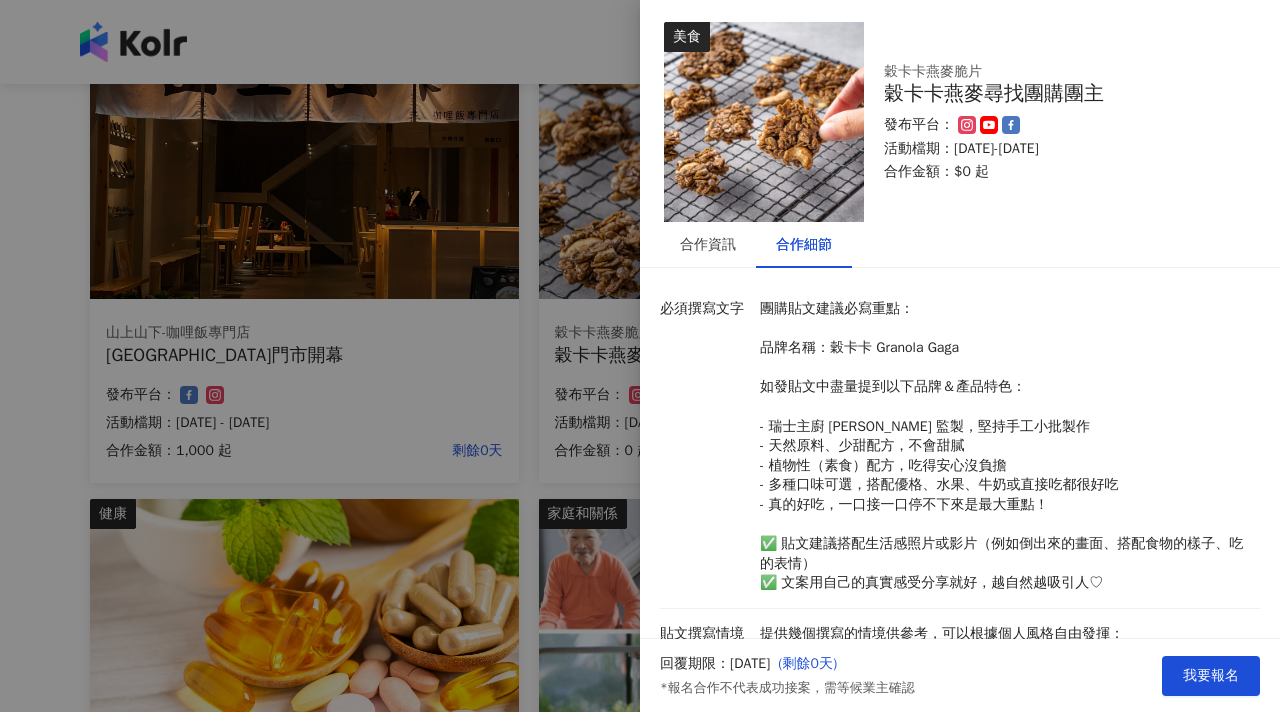 scroll, scrollTop: 0, scrollLeft: 0, axis: both 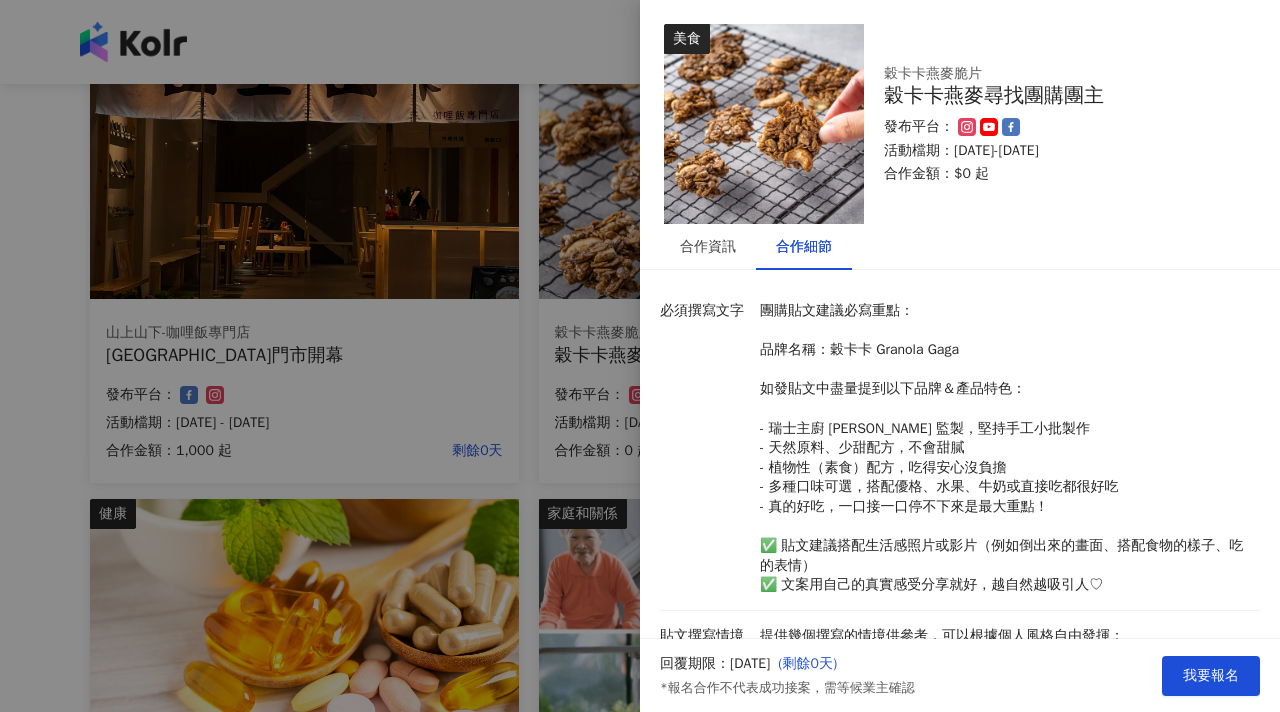 click at bounding box center [640, 356] 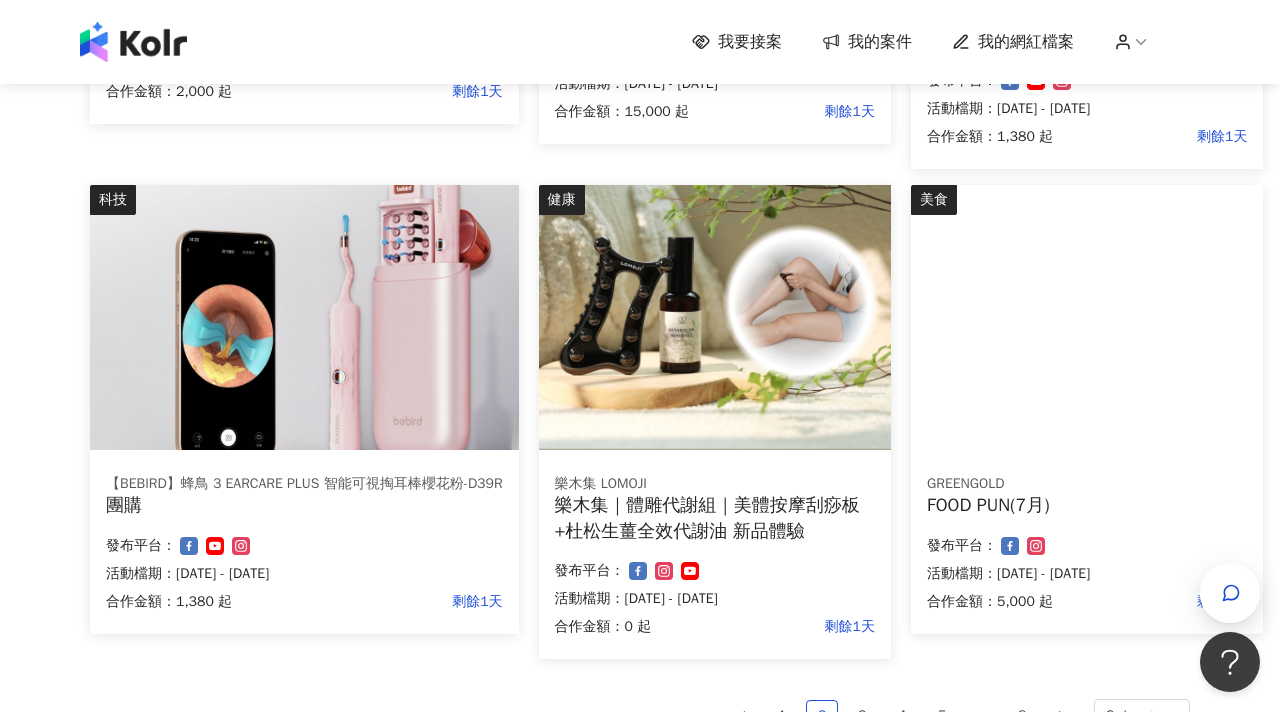 scroll, scrollTop: 1077, scrollLeft: 0, axis: vertical 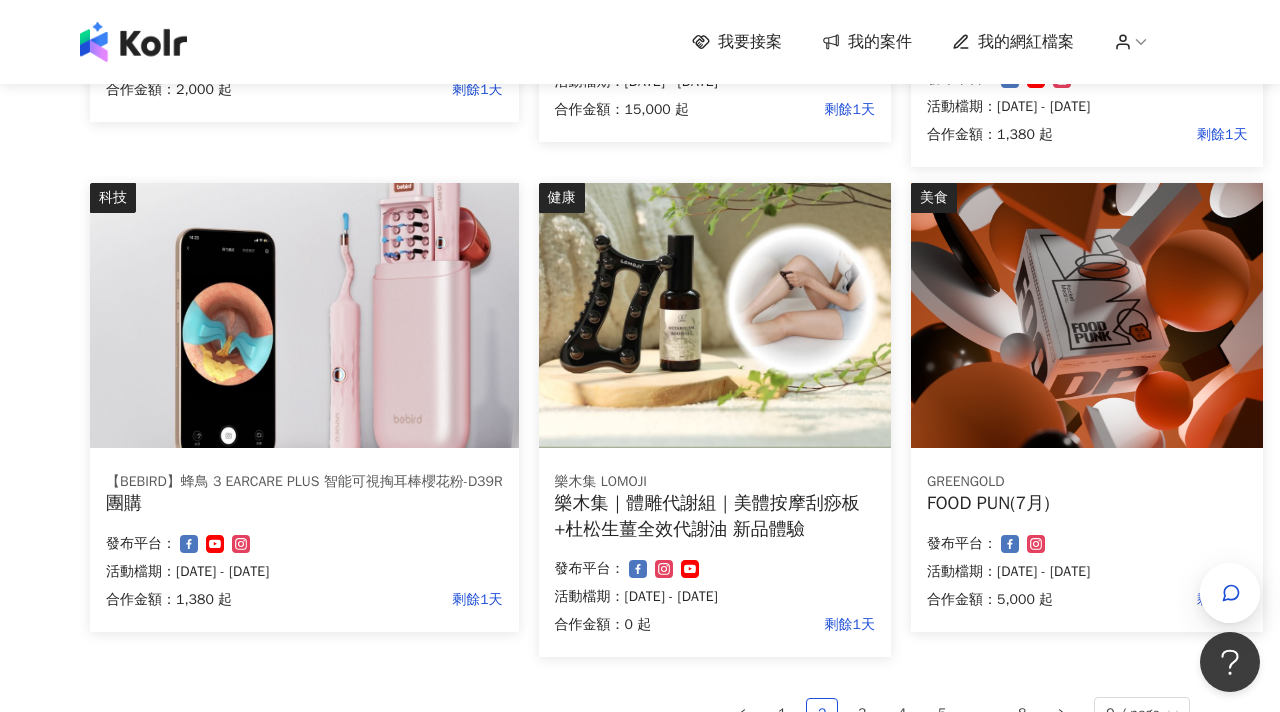 click at bounding box center [1087, 315] 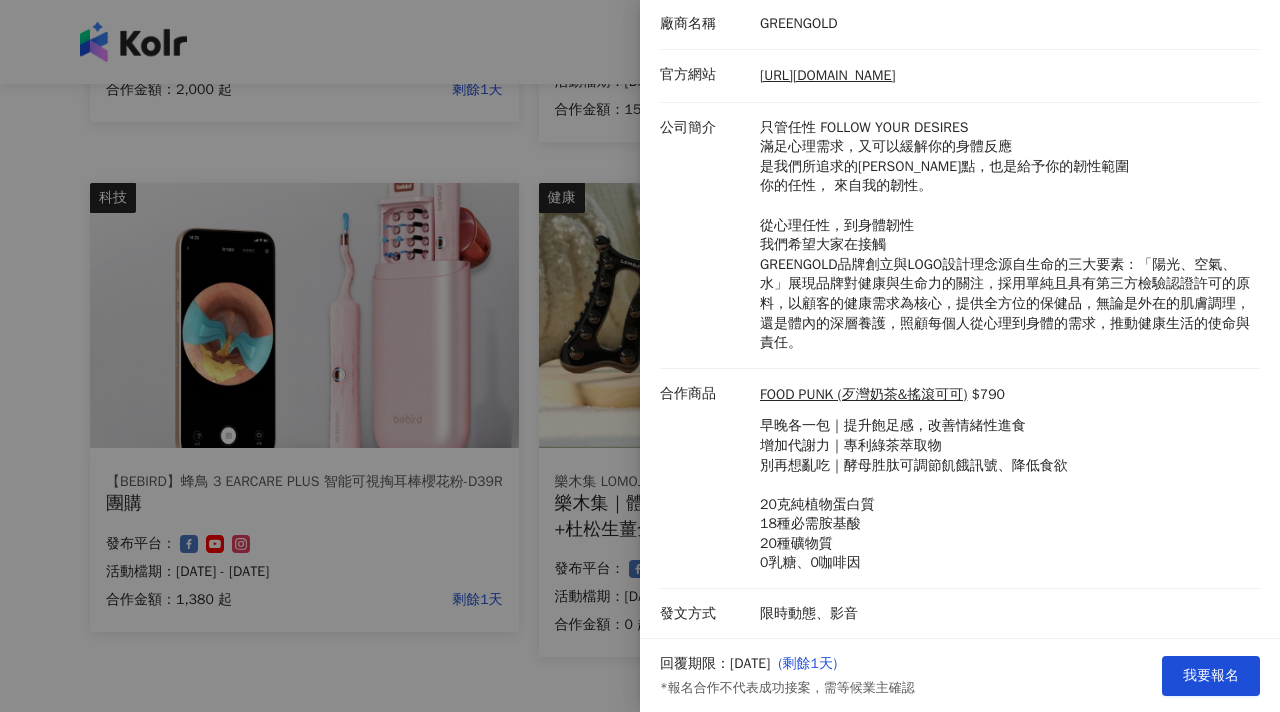 scroll, scrollTop: 0, scrollLeft: 0, axis: both 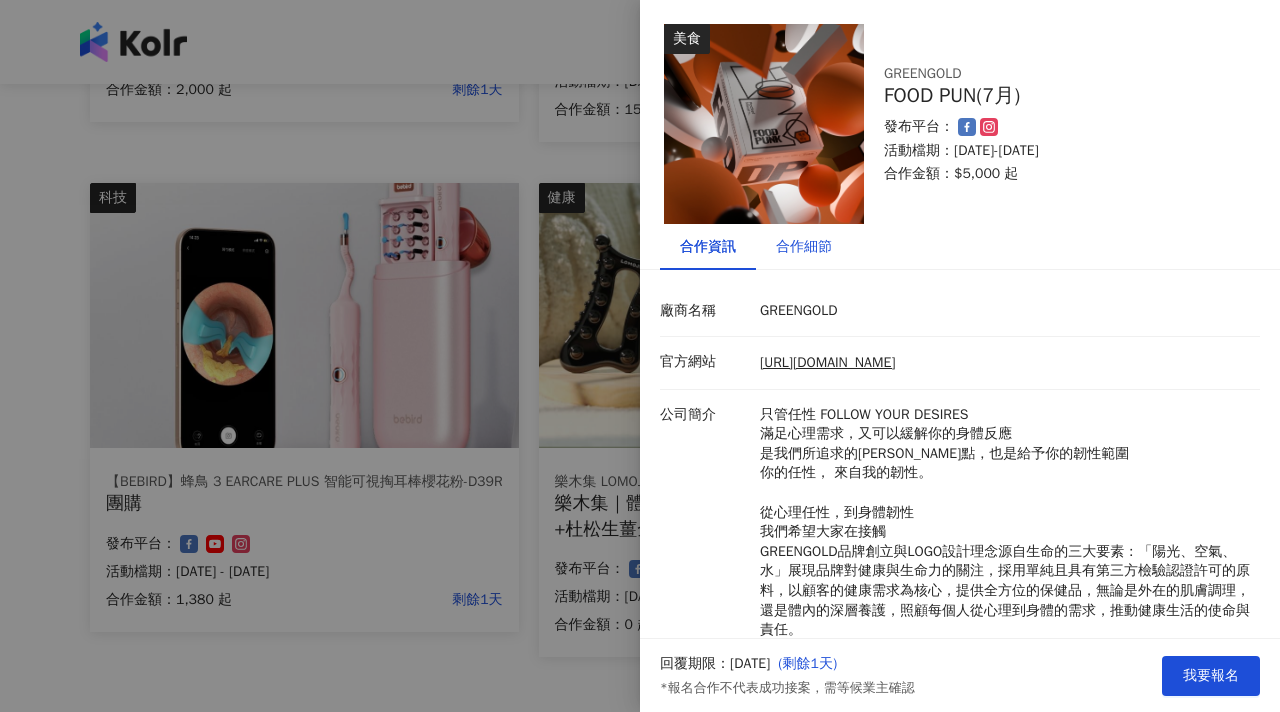 click on "合作細節" at bounding box center [804, 247] 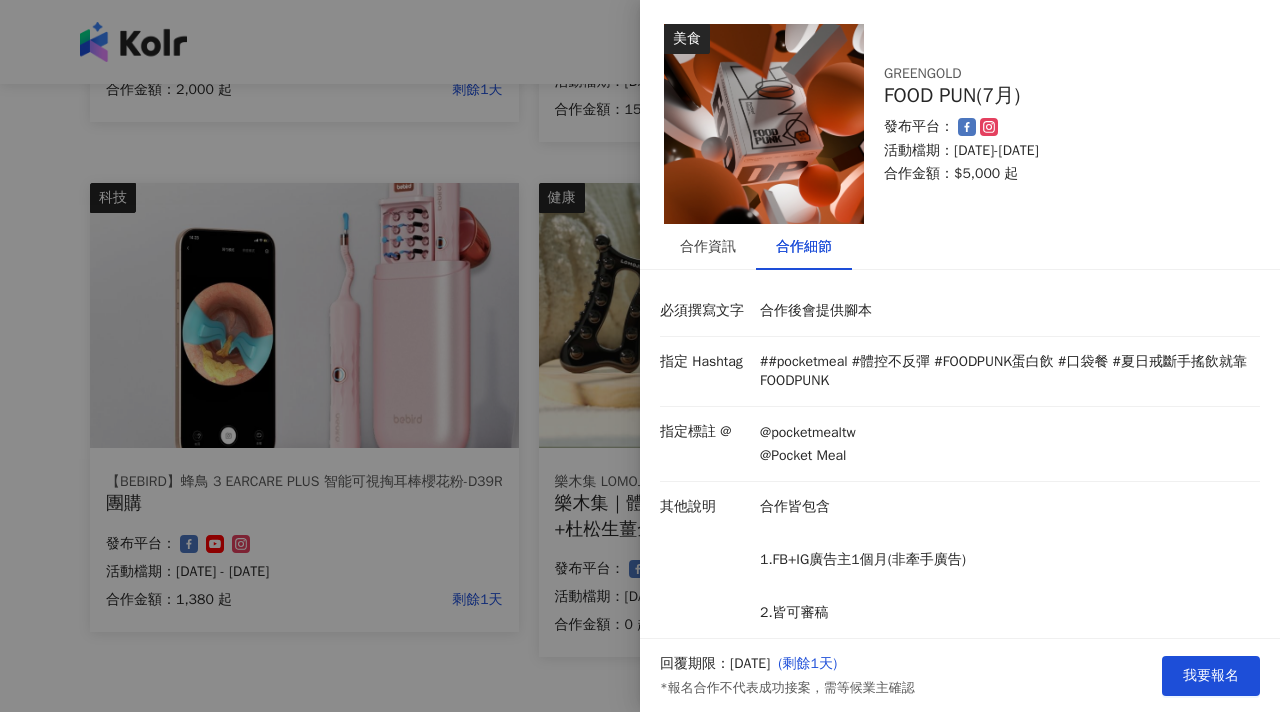 click at bounding box center [640, 356] 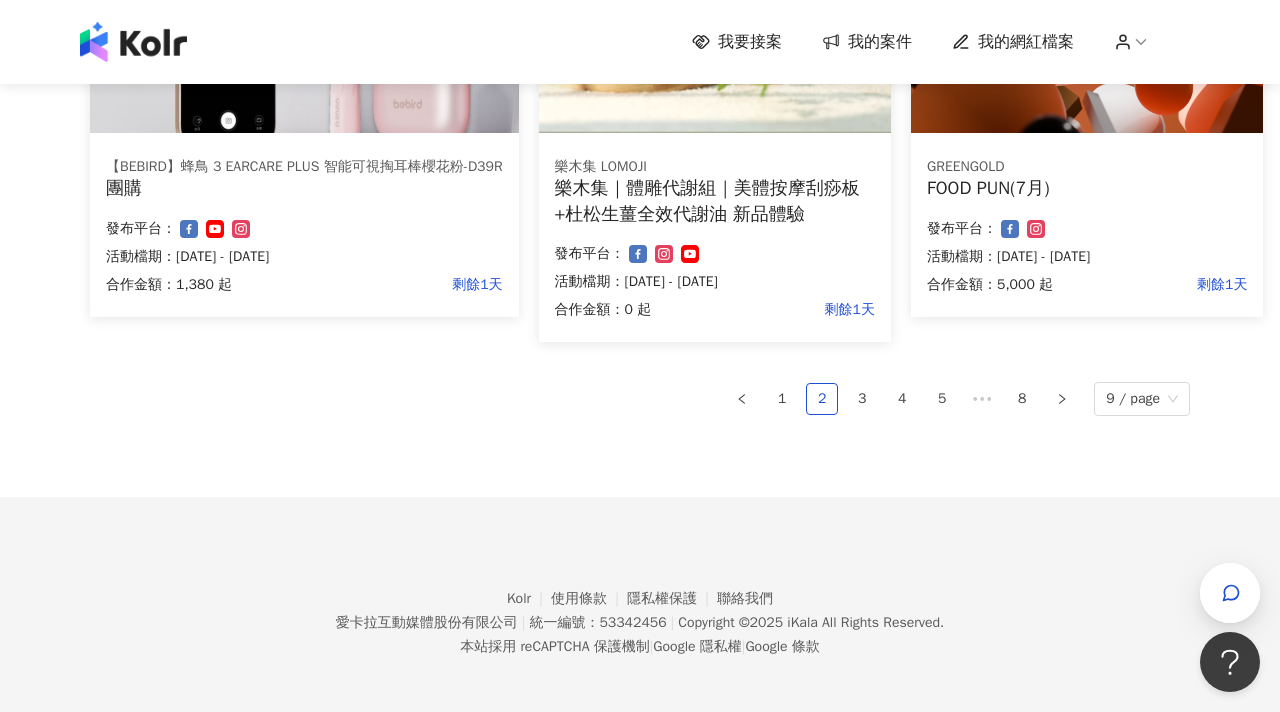 scroll, scrollTop: 1389, scrollLeft: 0, axis: vertical 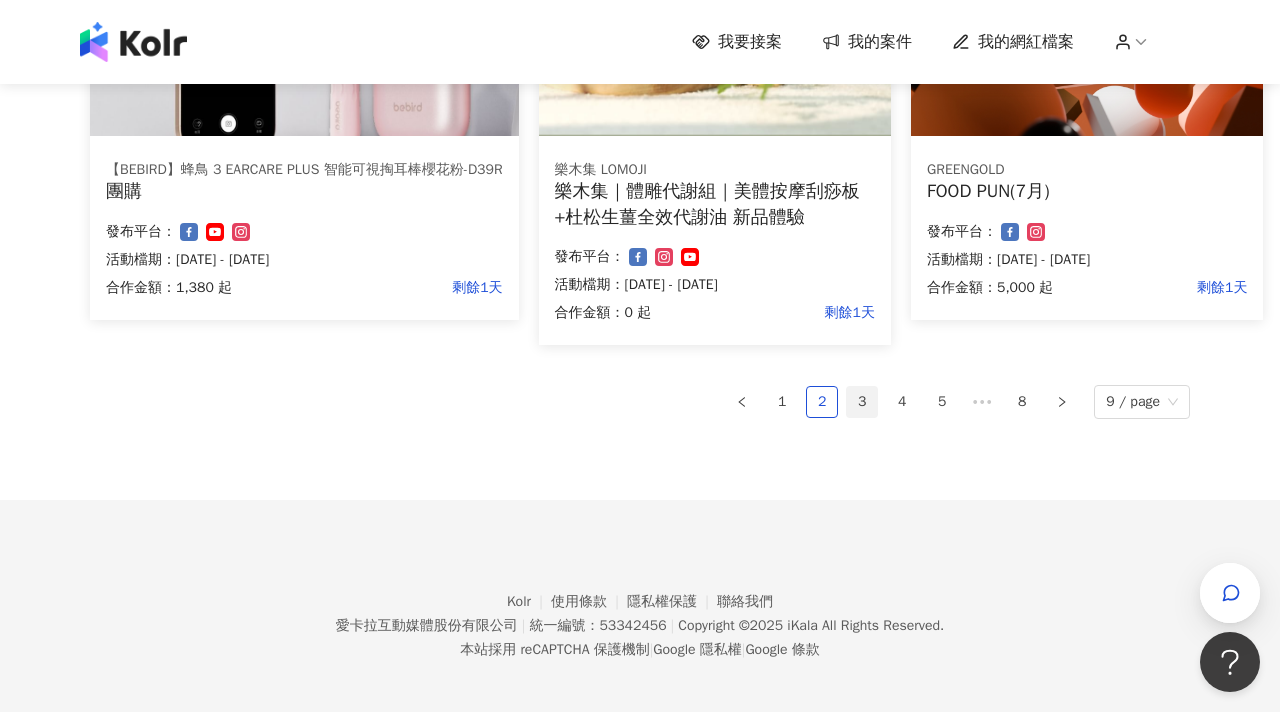 click on "3" at bounding box center [862, 402] 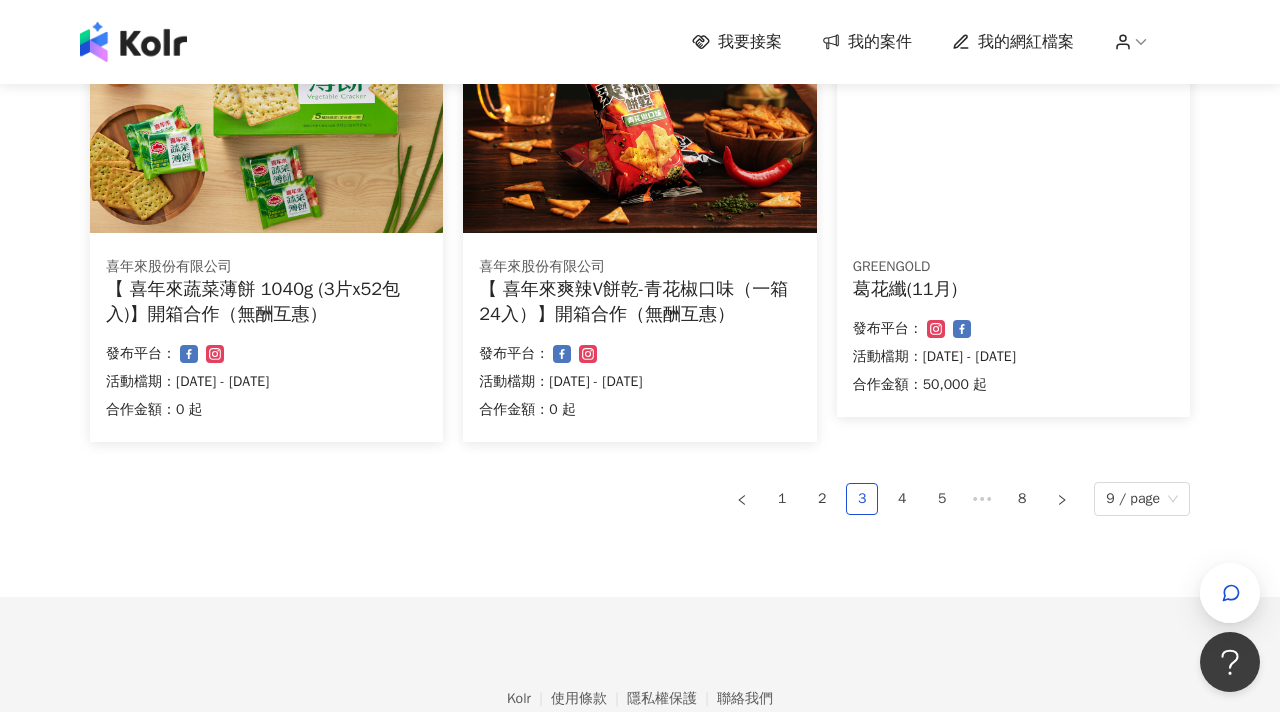 scroll, scrollTop: 1424, scrollLeft: 0, axis: vertical 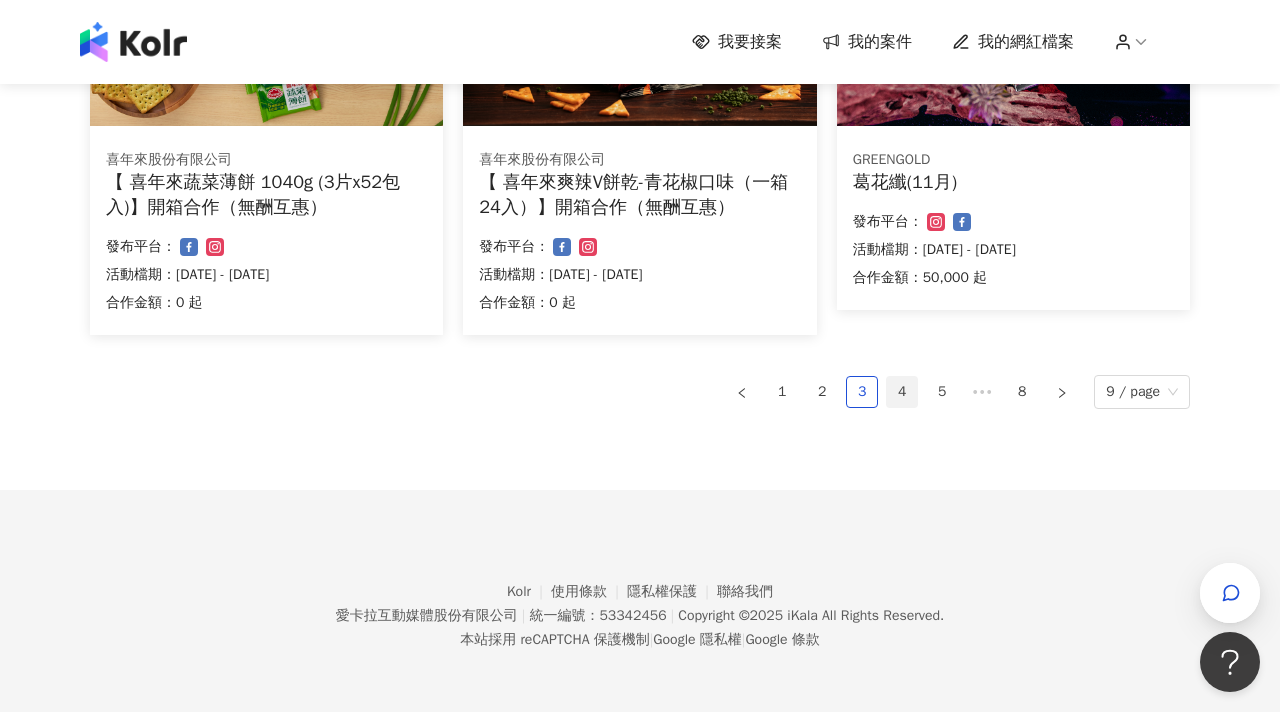 click on "4" at bounding box center [902, 392] 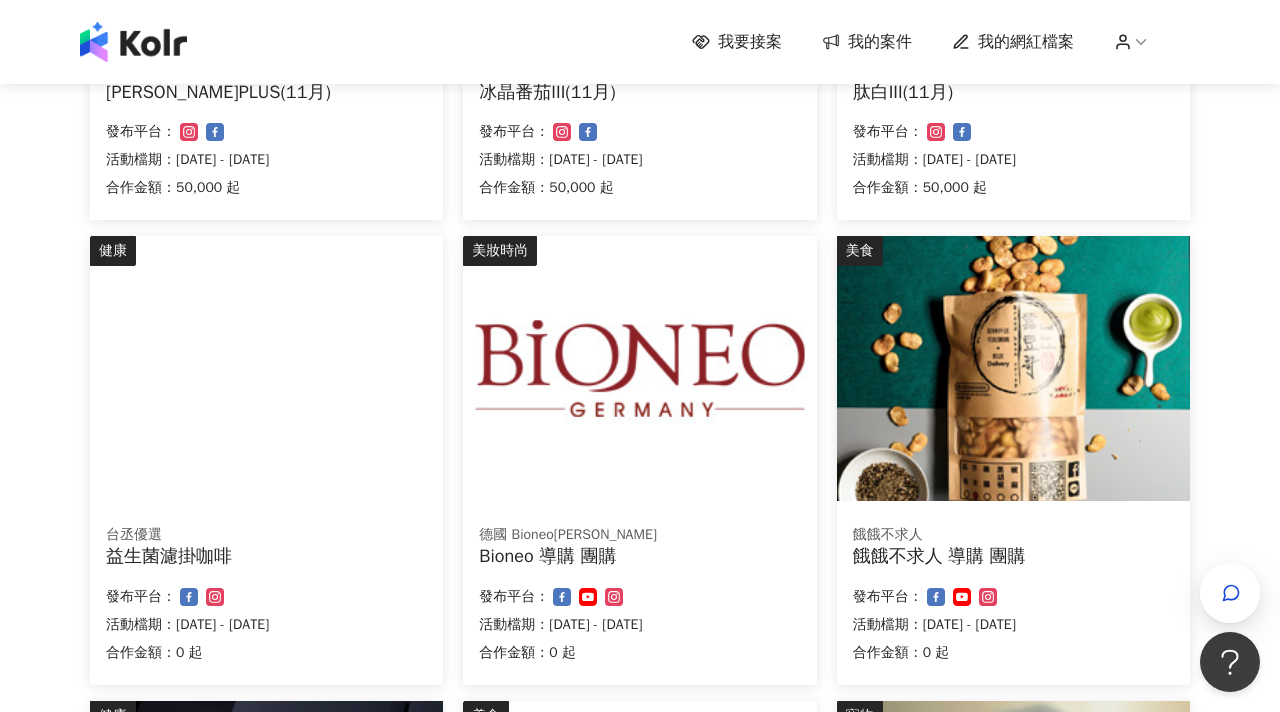 scroll, scrollTop: 533, scrollLeft: 0, axis: vertical 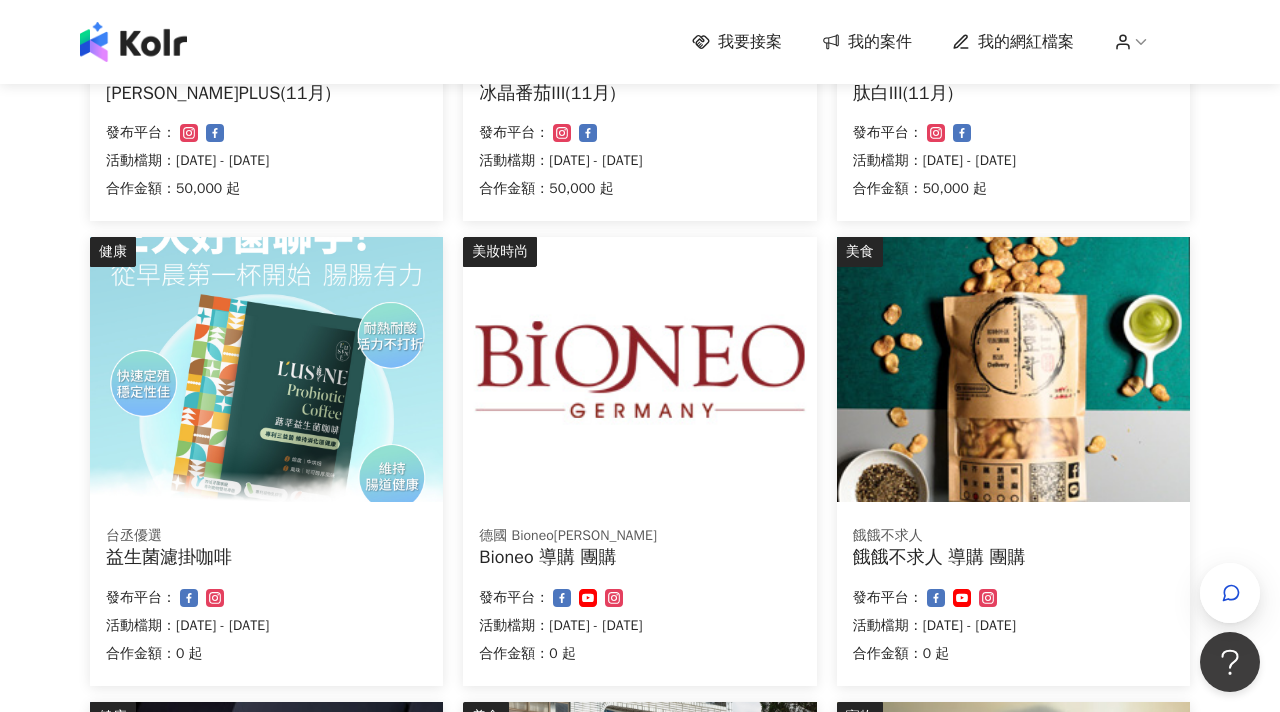 click on "德國 Bioneo百妮 Bioneo  導購 團購 合作金額： 0 起 發布平台： 活動檔期：2025/6/20 - 2025/8/31" at bounding box center [639, 598] 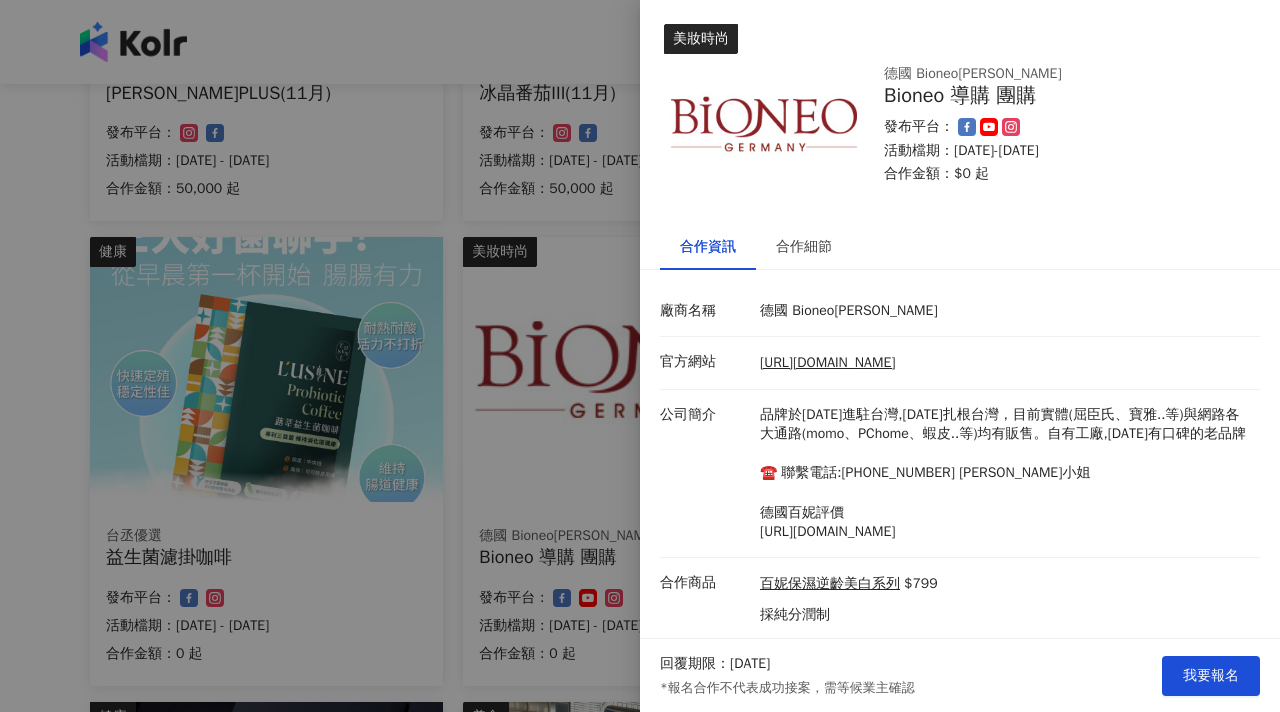 scroll, scrollTop: 71, scrollLeft: 0, axis: vertical 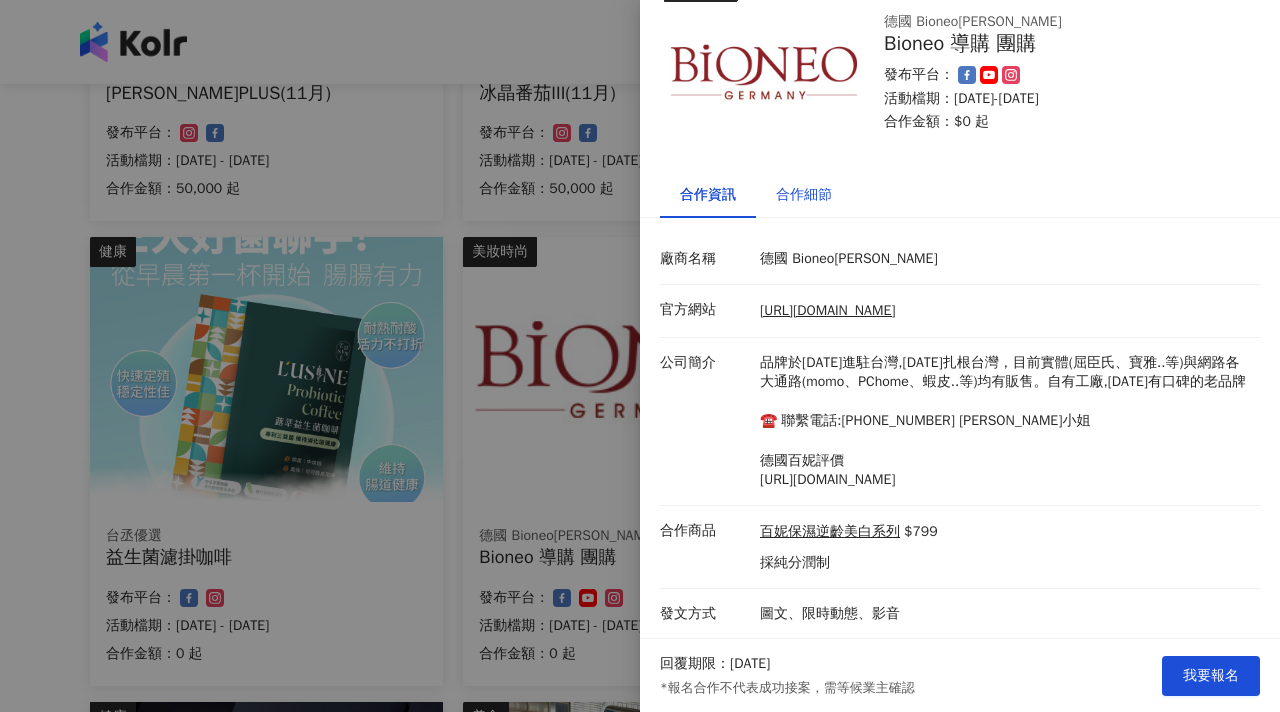 click on "合作細節" at bounding box center [804, 195] 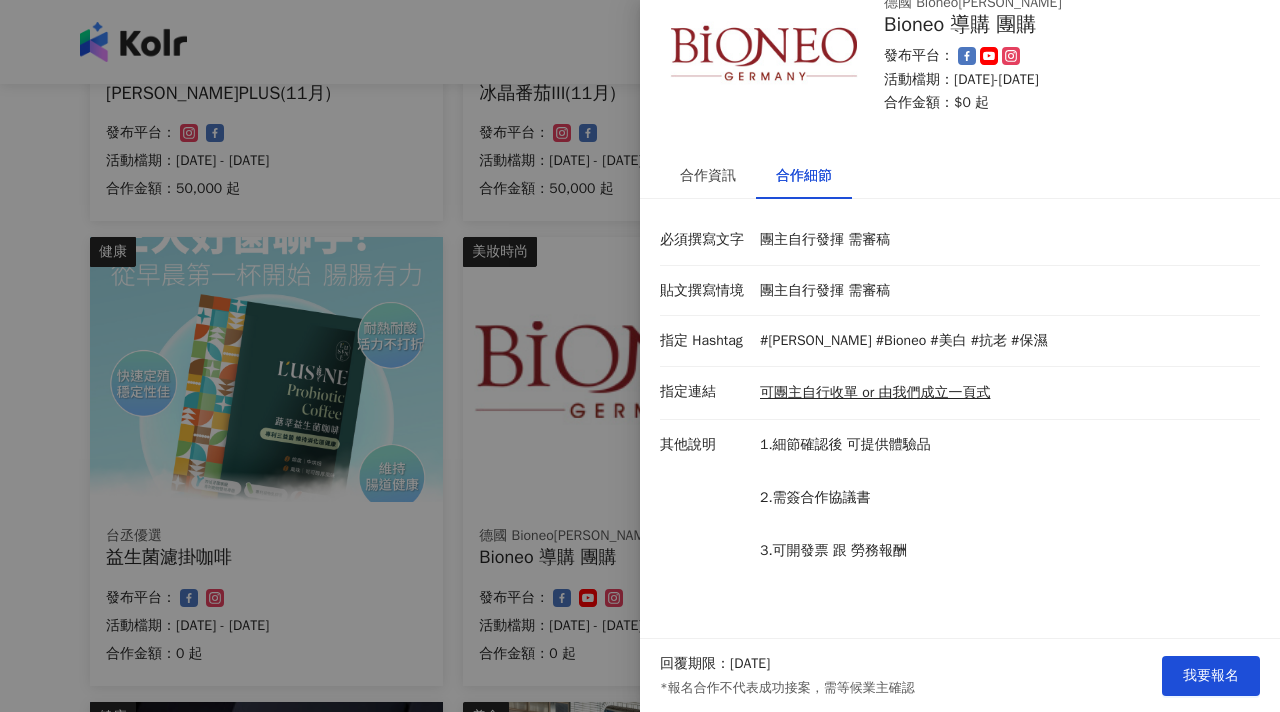click at bounding box center (640, 356) 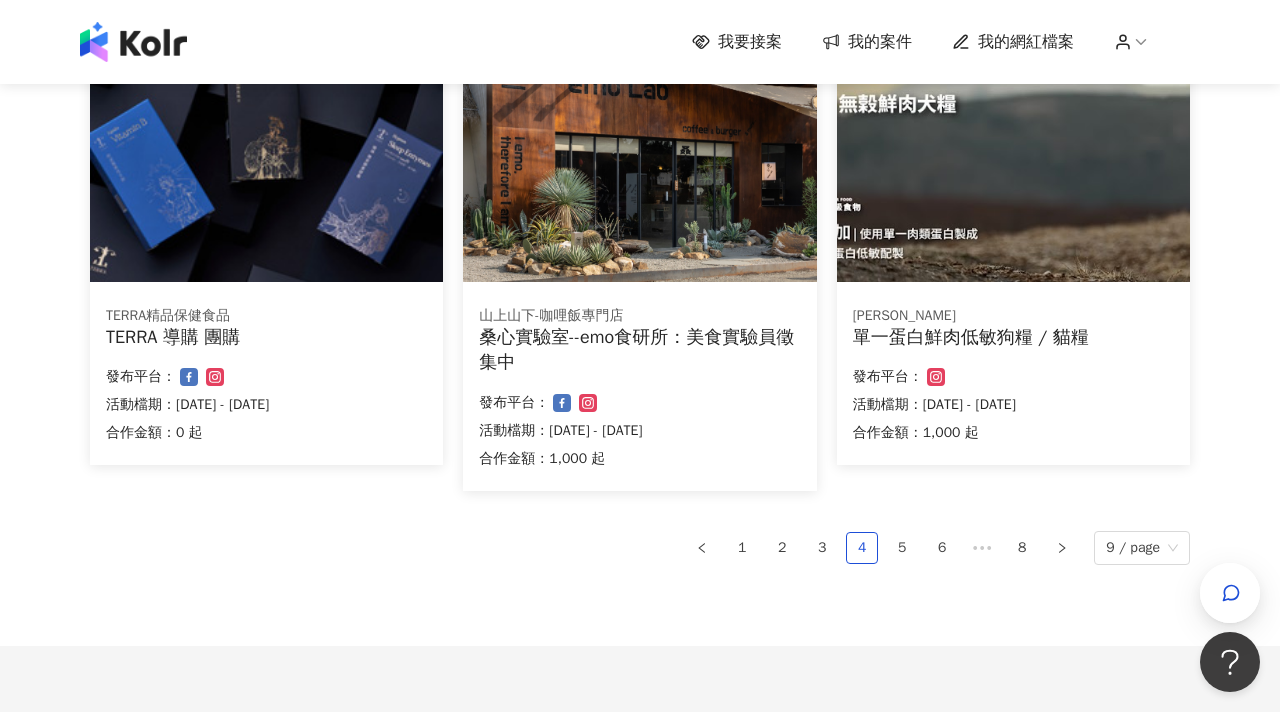 scroll, scrollTop: 1230, scrollLeft: 0, axis: vertical 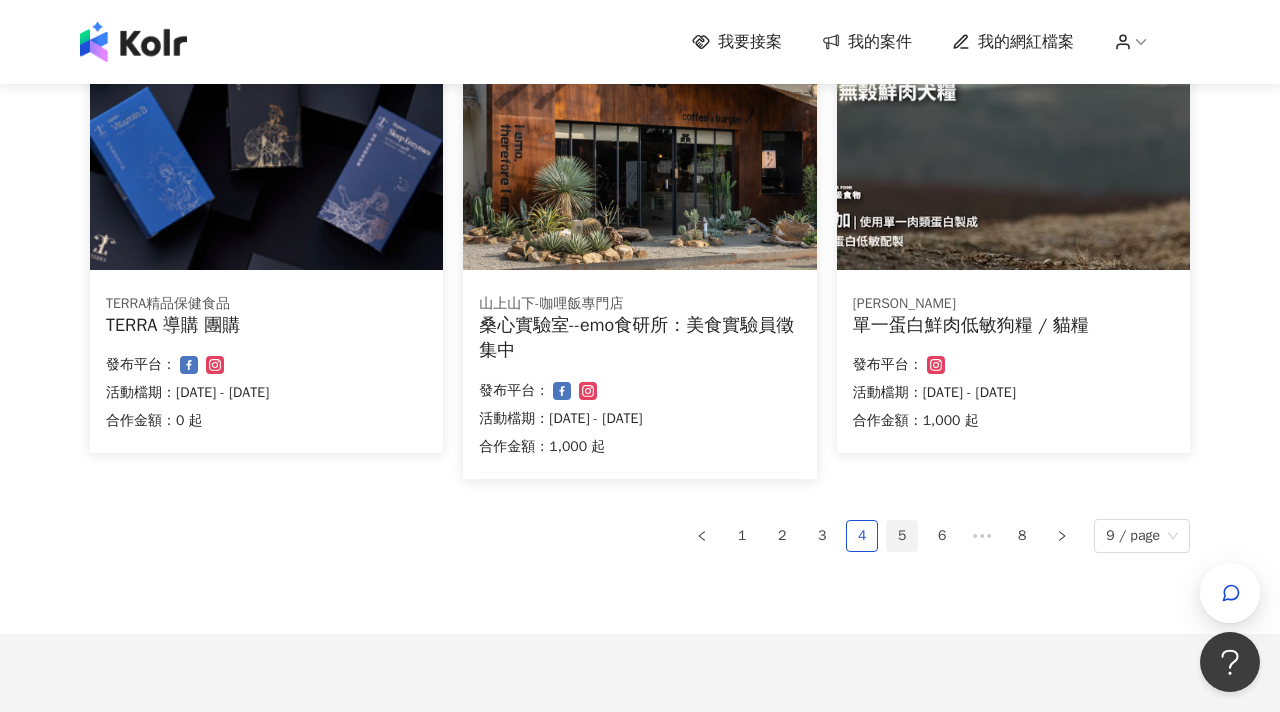 click on "5" at bounding box center [902, 536] 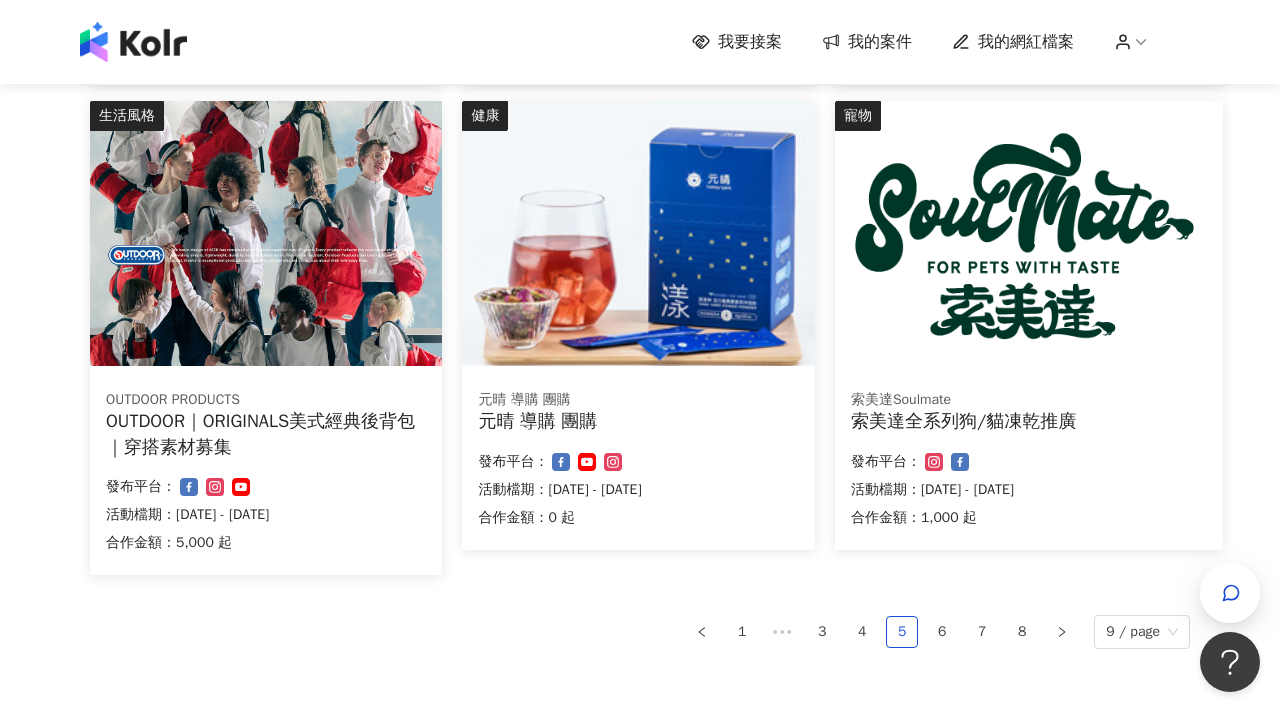 scroll, scrollTop: 1154, scrollLeft: 0, axis: vertical 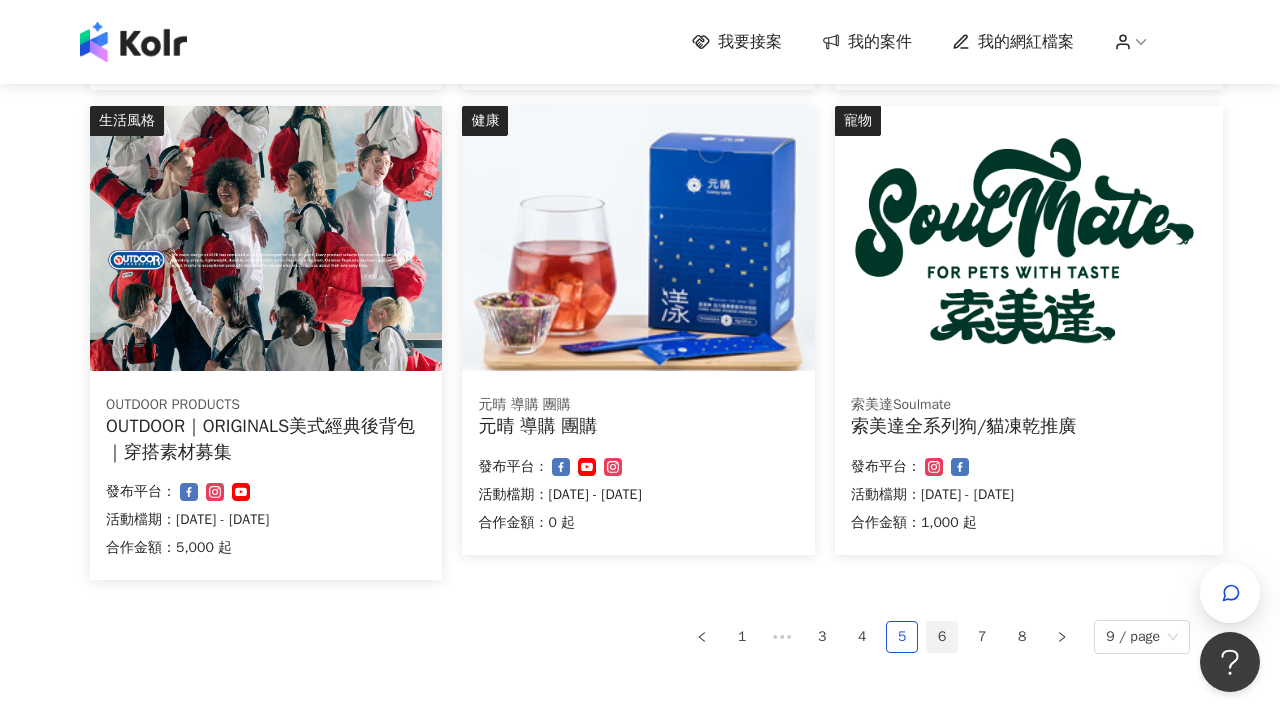 click on "6" at bounding box center [942, 637] 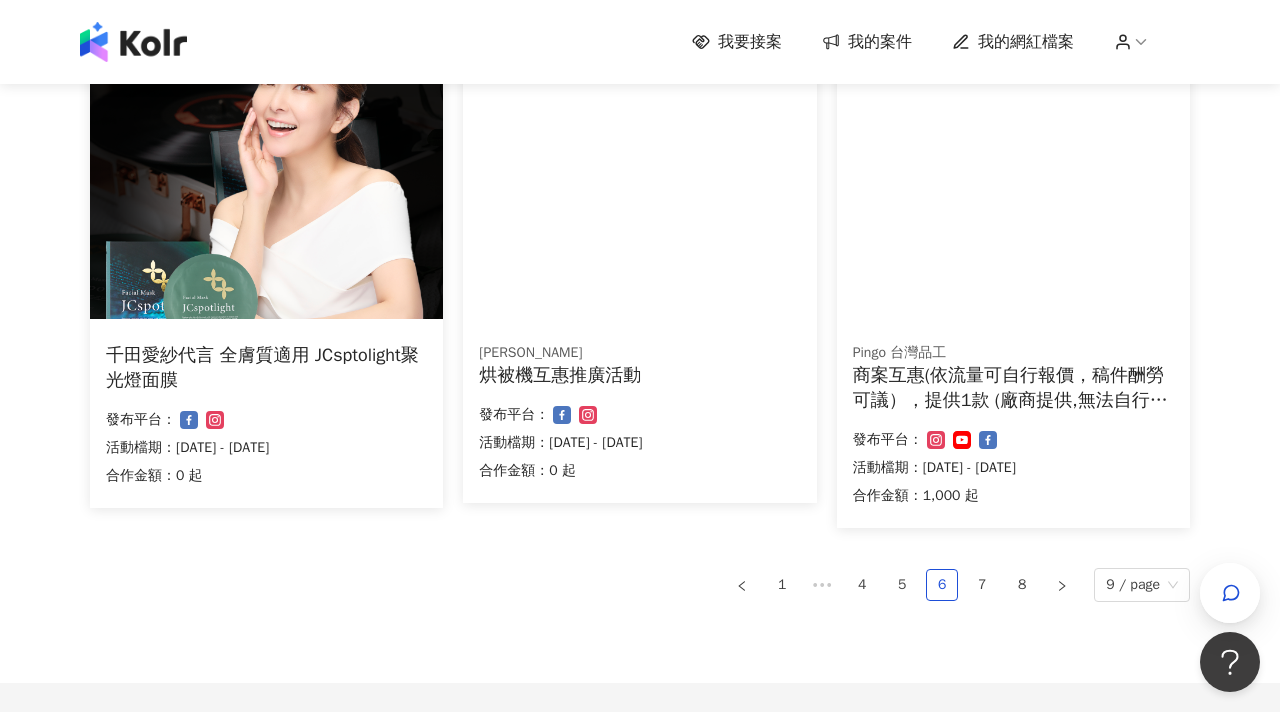 scroll, scrollTop: 1229, scrollLeft: 0, axis: vertical 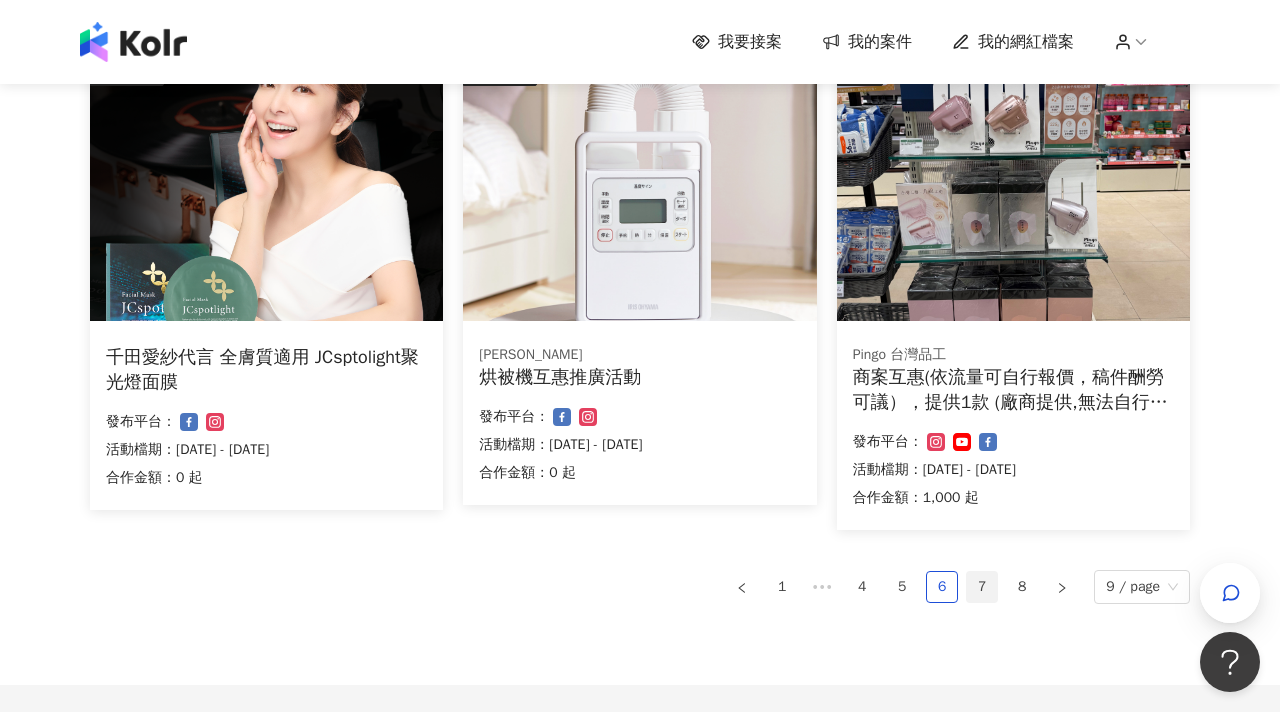 click on "7" at bounding box center [982, 587] 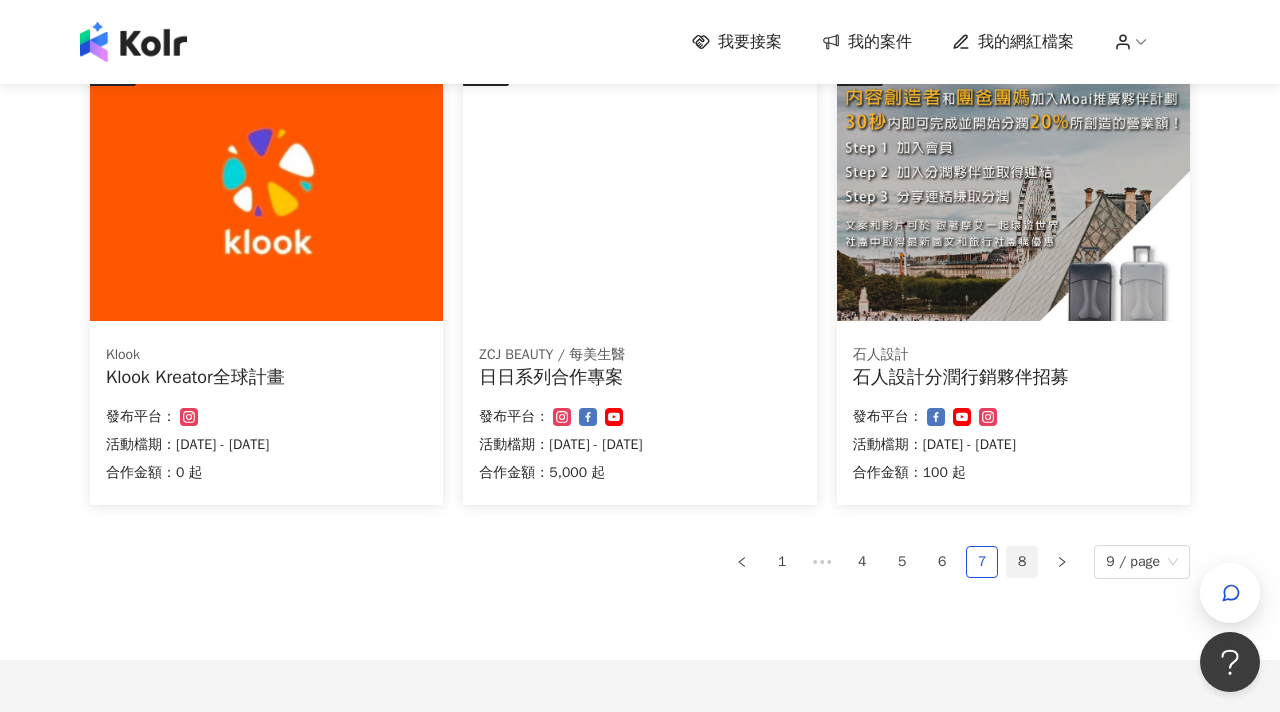 click on "8" at bounding box center [1022, 562] 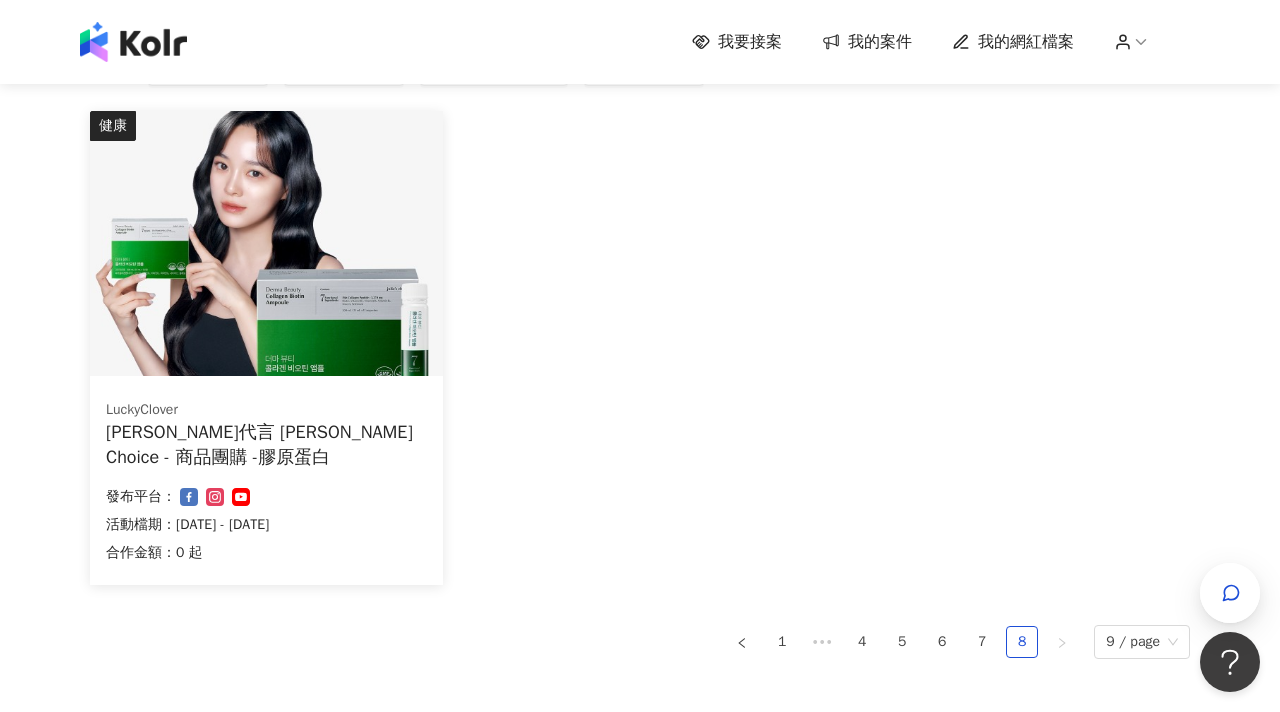 scroll, scrollTop: 0, scrollLeft: 0, axis: both 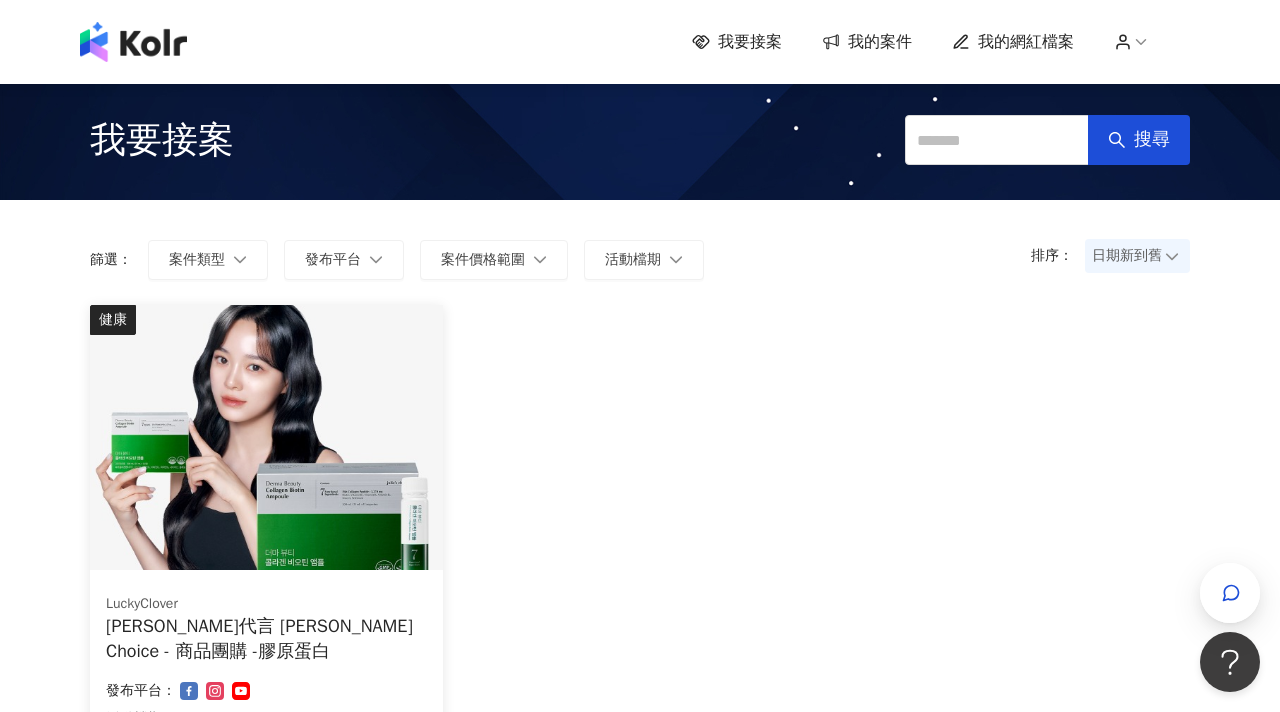 click on "健康 LuckyClover 金世正代言 Julie's Choice - 商品團購 -膠原蛋白 合作金額： 0 起 發布平台： 活動檔期：2024/2/21 - 2026/3/31" at bounding box center (640, 550) 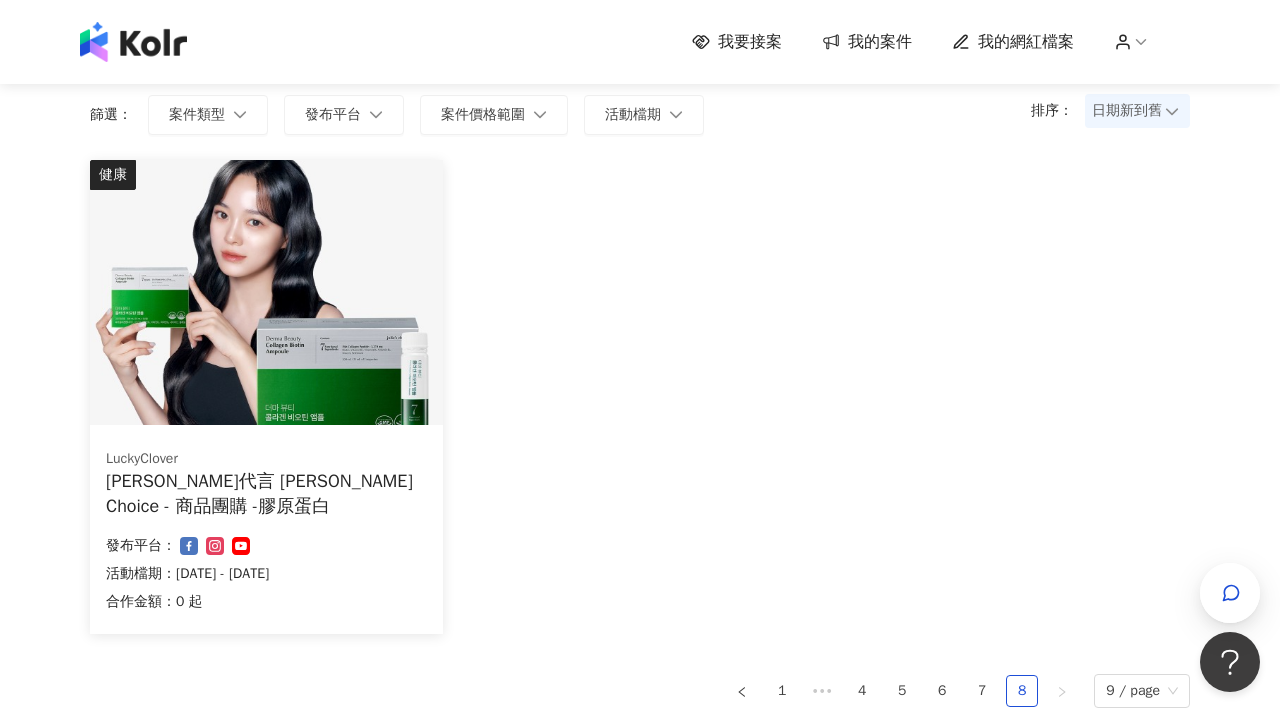 scroll, scrollTop: 316, scrollLeft: 0, axis: vertical 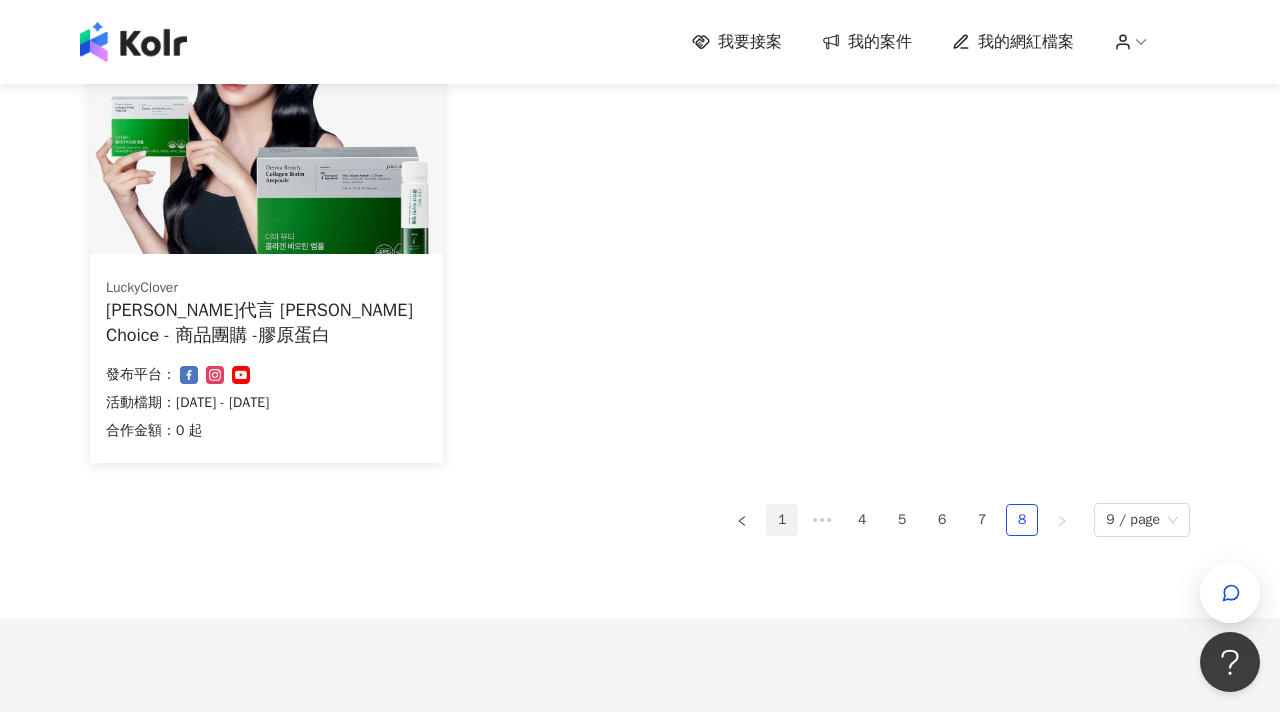 click on "1" at bounding box center [782, 520] 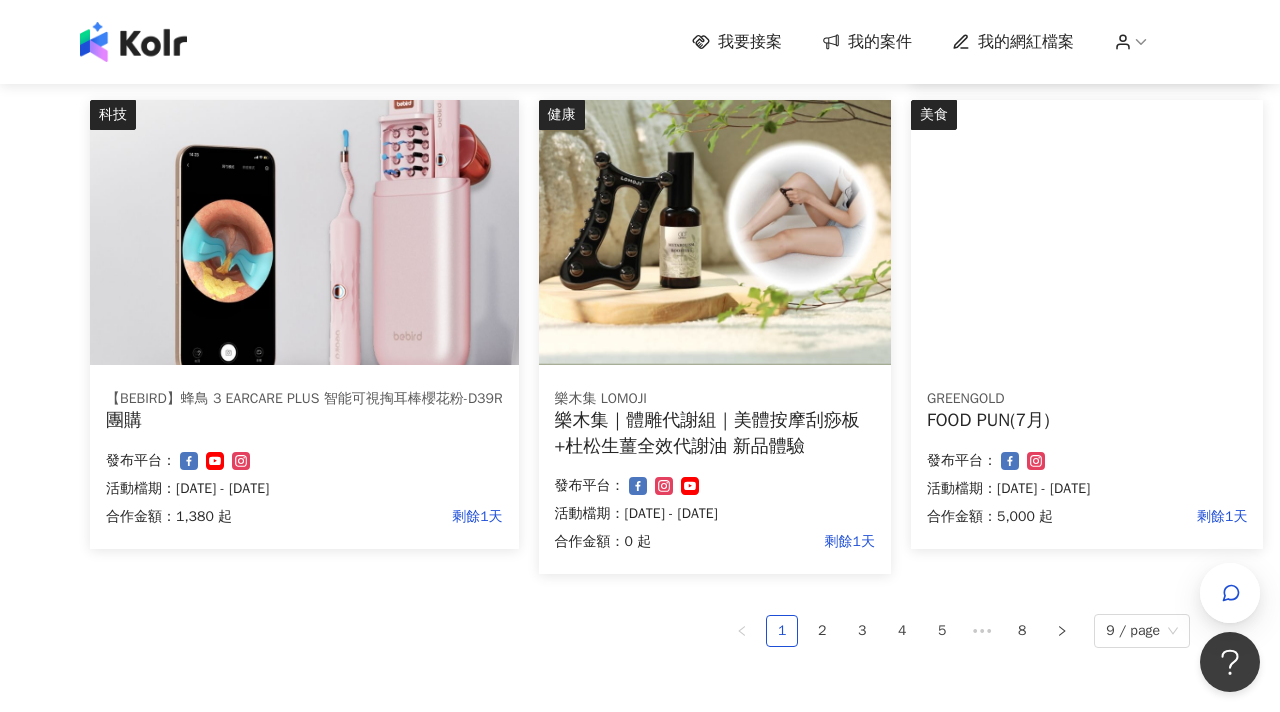scroll, scrollTop: 1166, scrollLeft: 0, axis: vertical 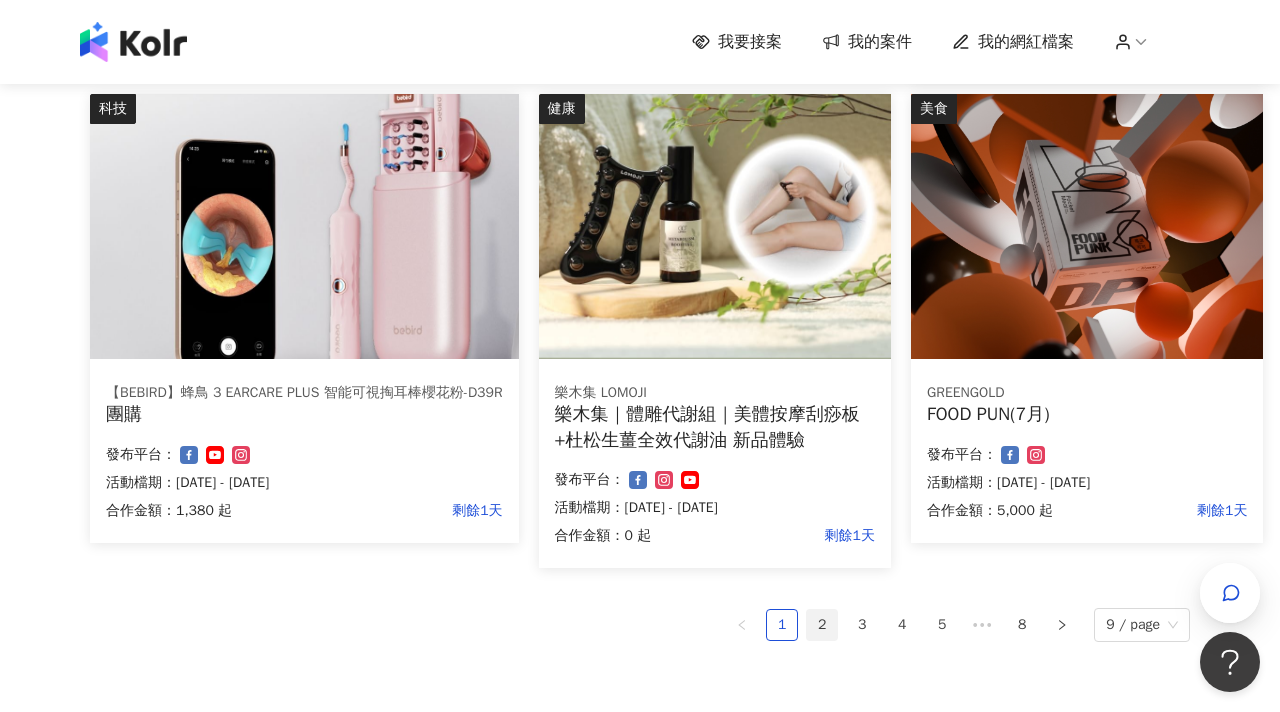 click on "2" at bounding box center (822, 625) 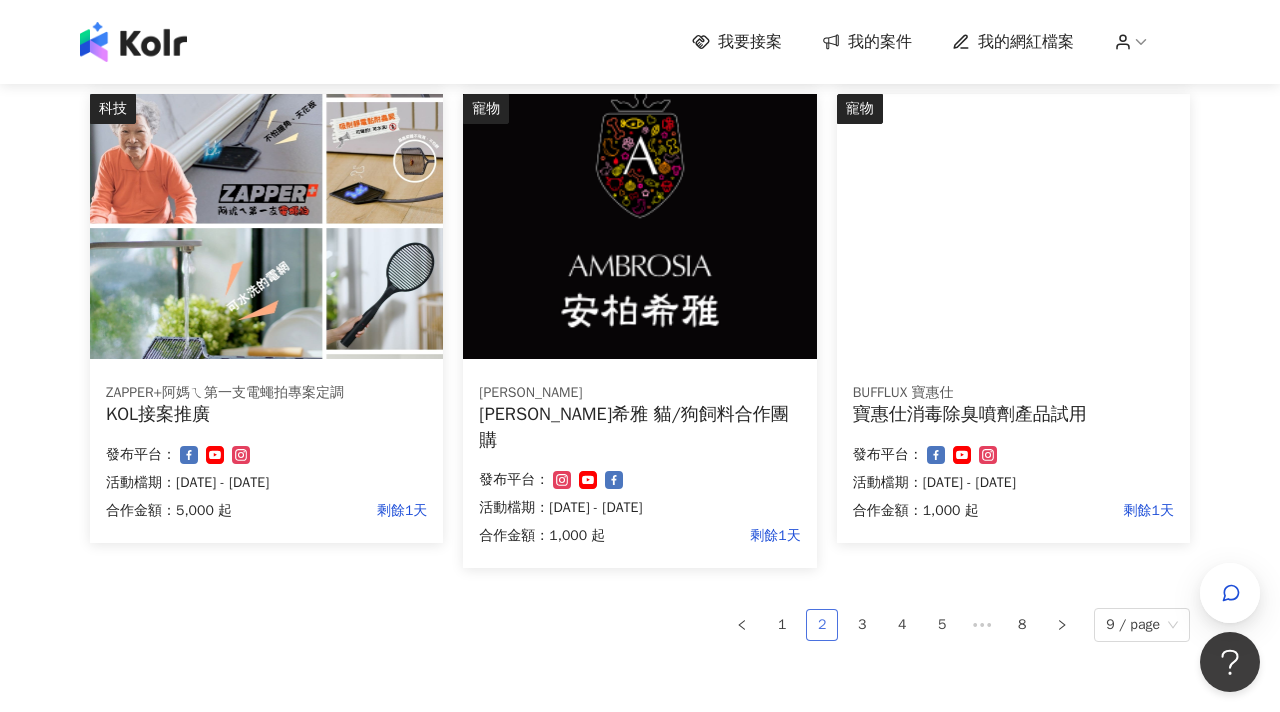 scroll, scrollTop: 1191, scrollLeft: 0, axis: vertical 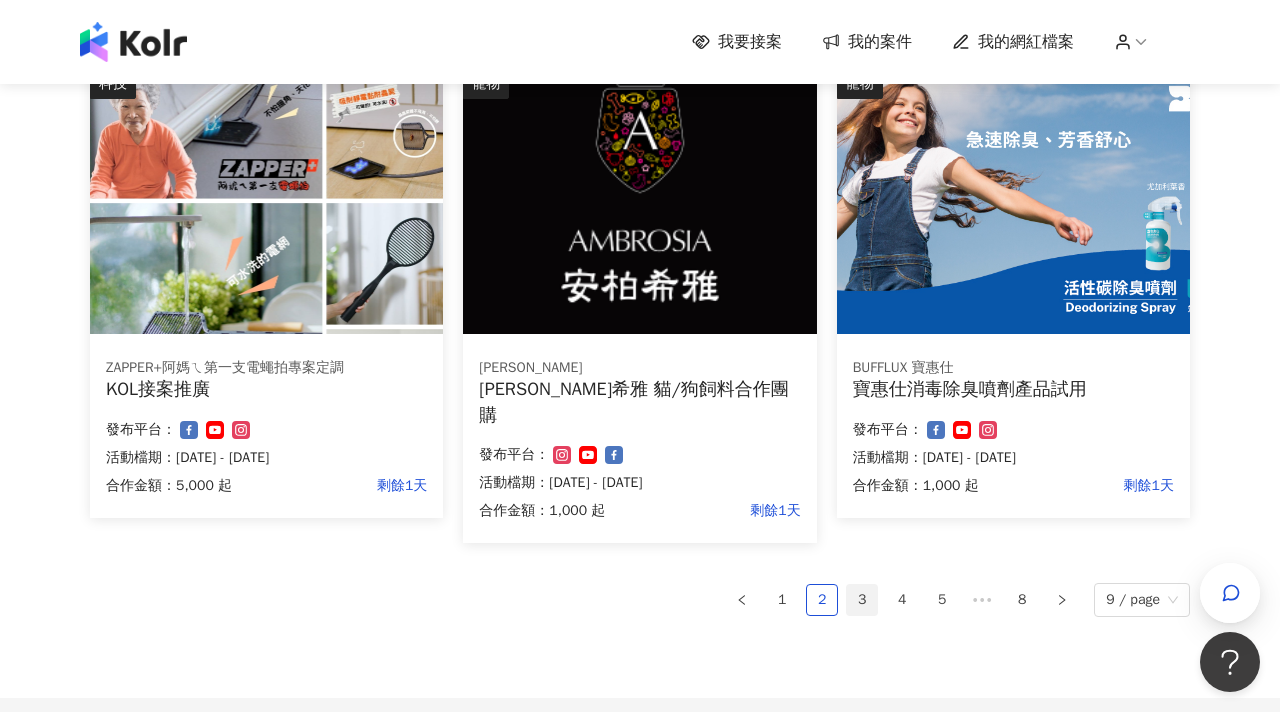 click on "3" at bounding box center (862, 600) 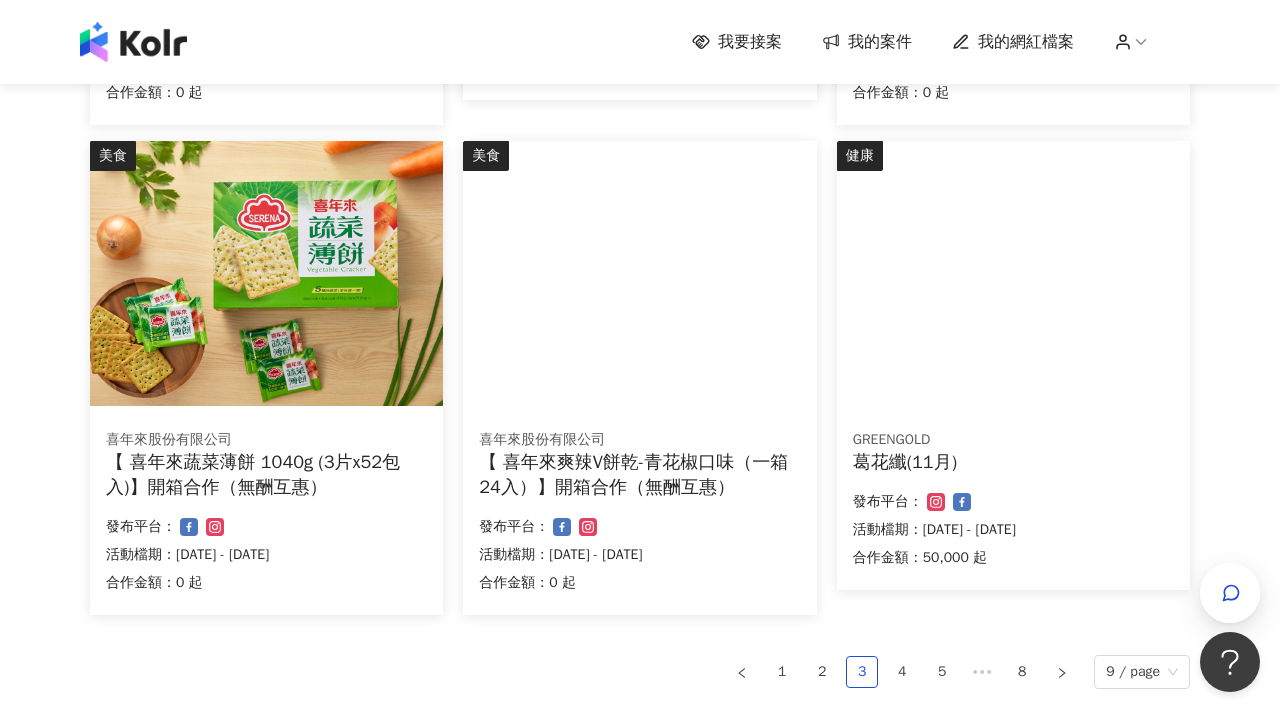 scroll, scrollTop: 1424, scrollLeft: 0, axis: vertical 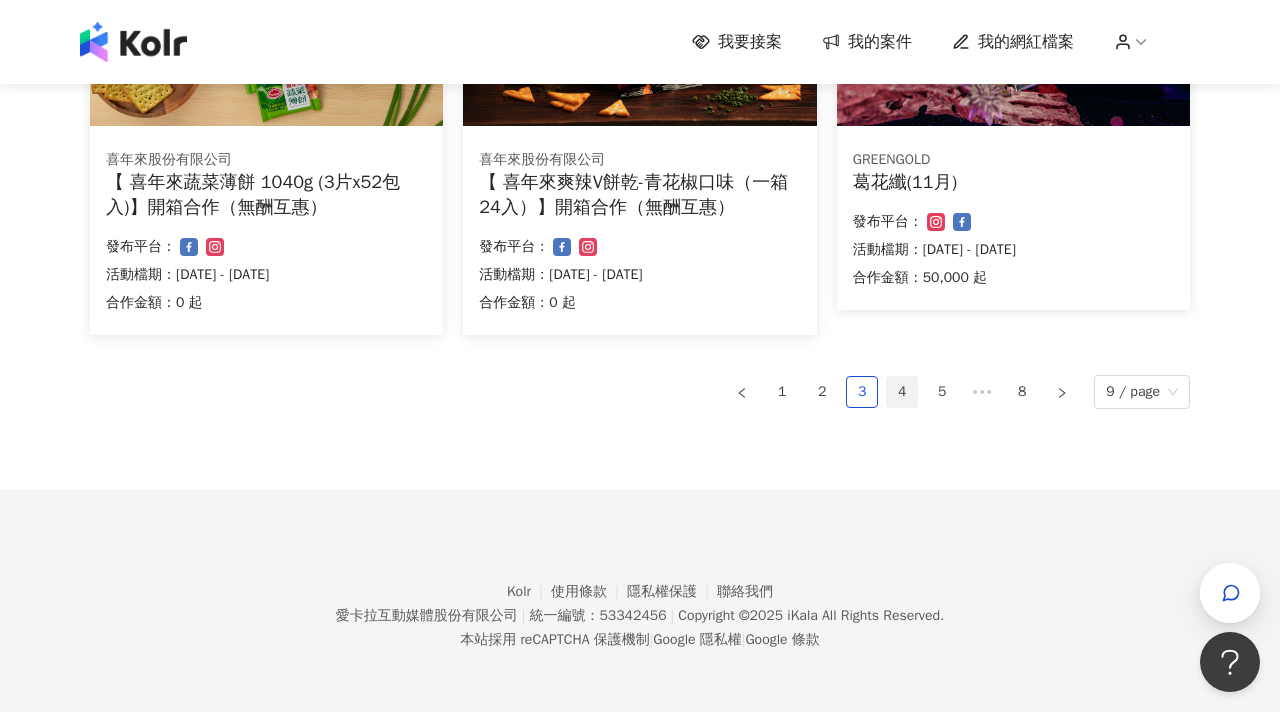 click on "4" at bounding box center [902, 392] 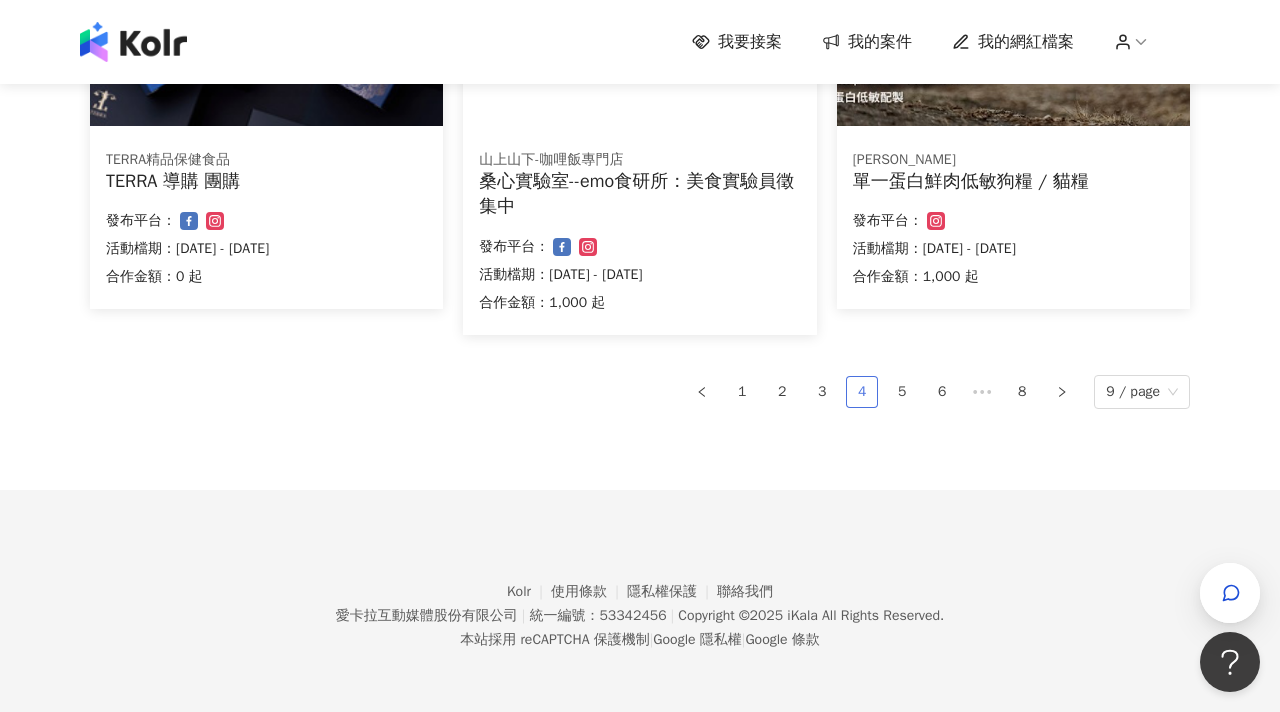 scroll, scrollTop: 1373, scrollLeft: 0, axis: vertical 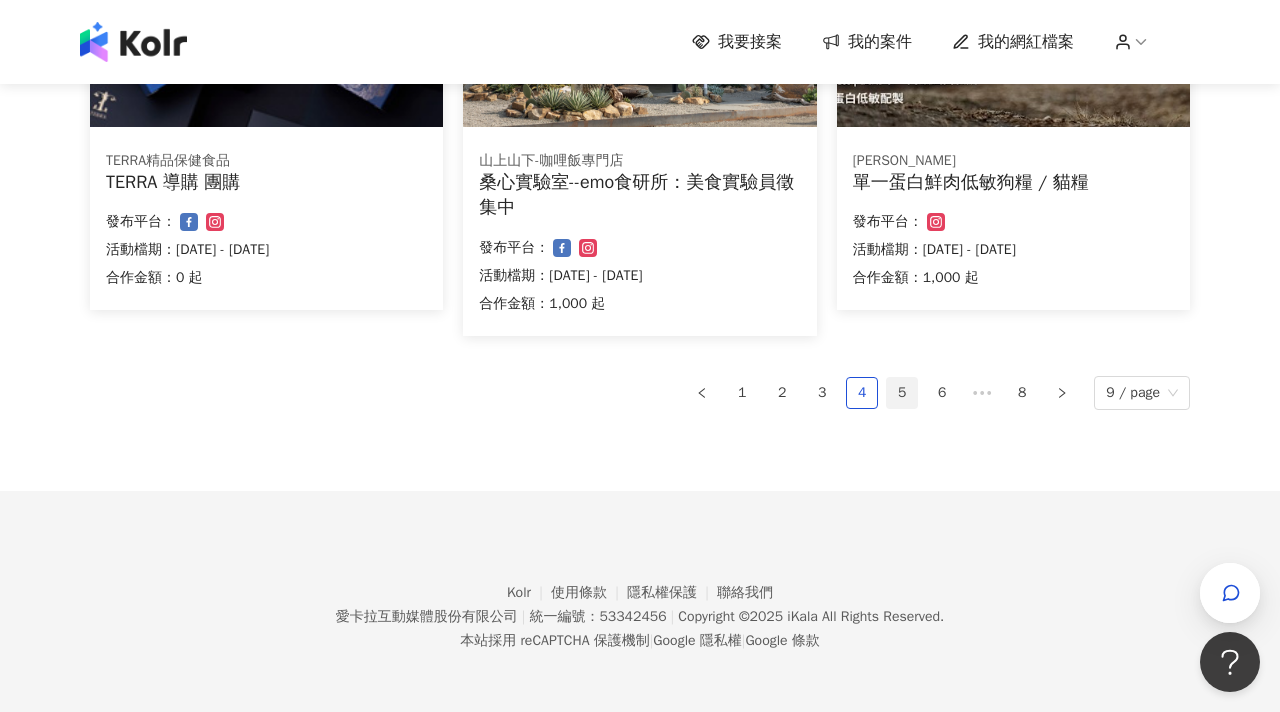 type 